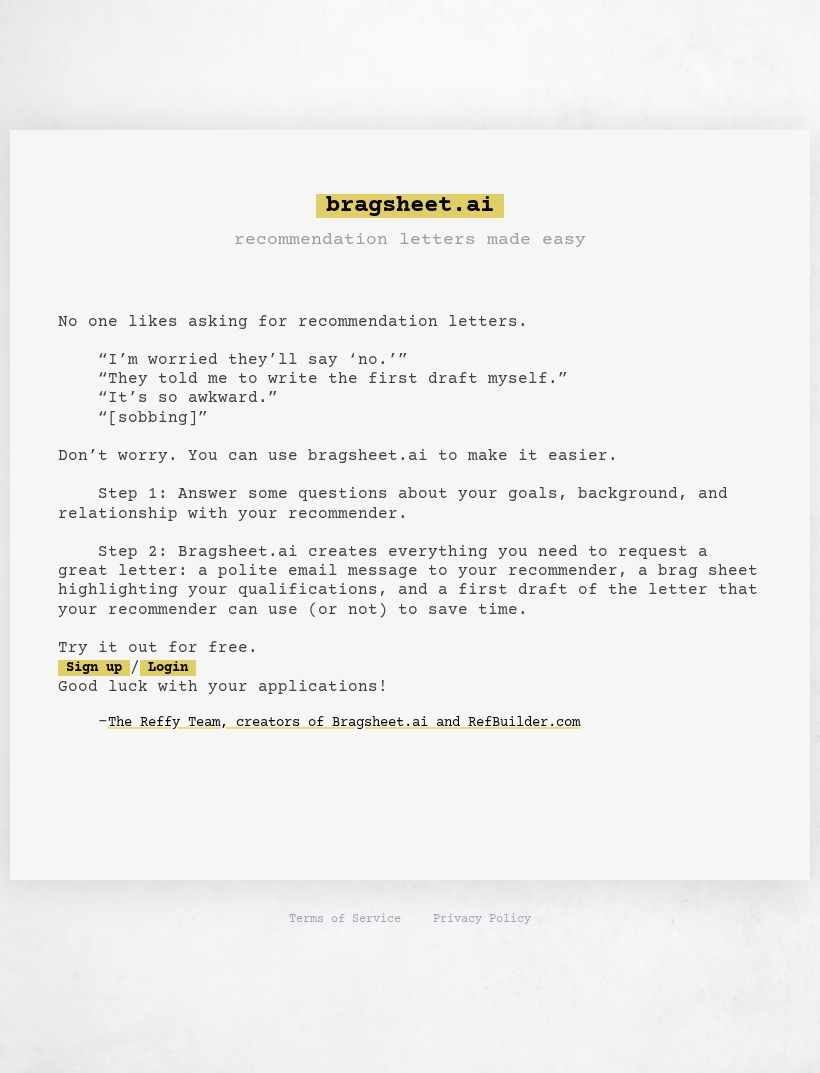 scroll, scrollTop: 0, scrollLeft: 0, axis: both 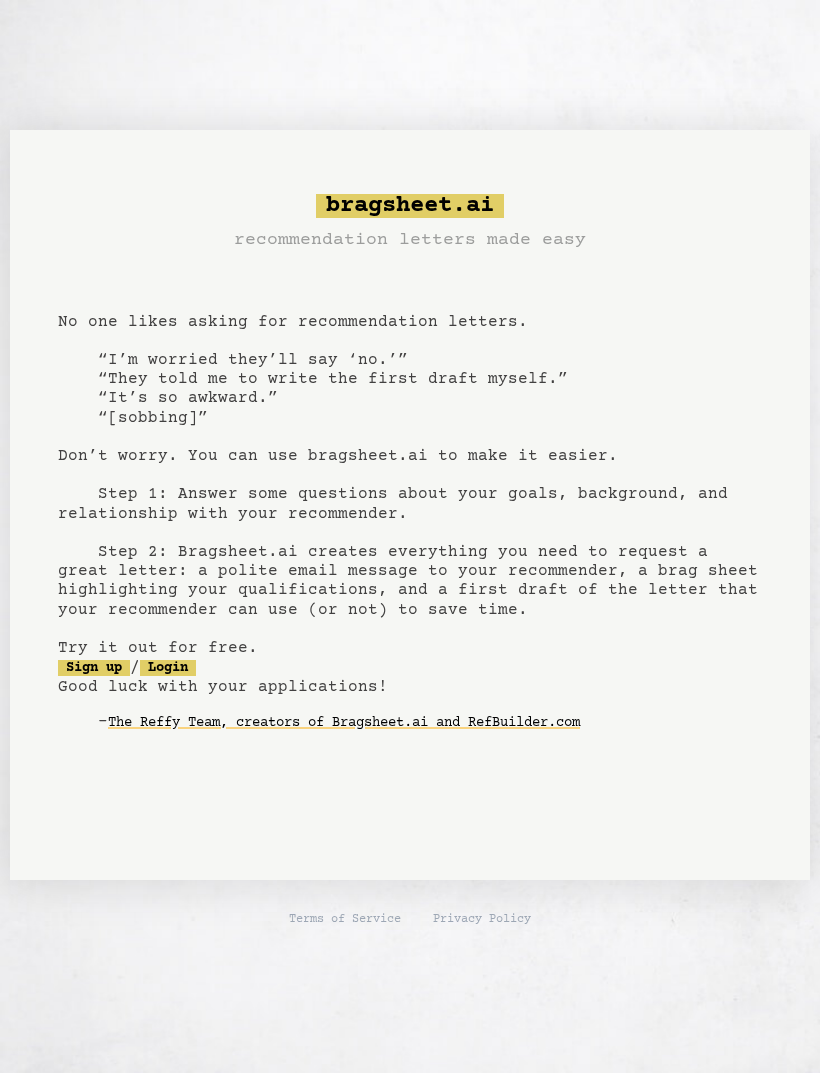 click on "Sign up" at bounding box center [94, 668] 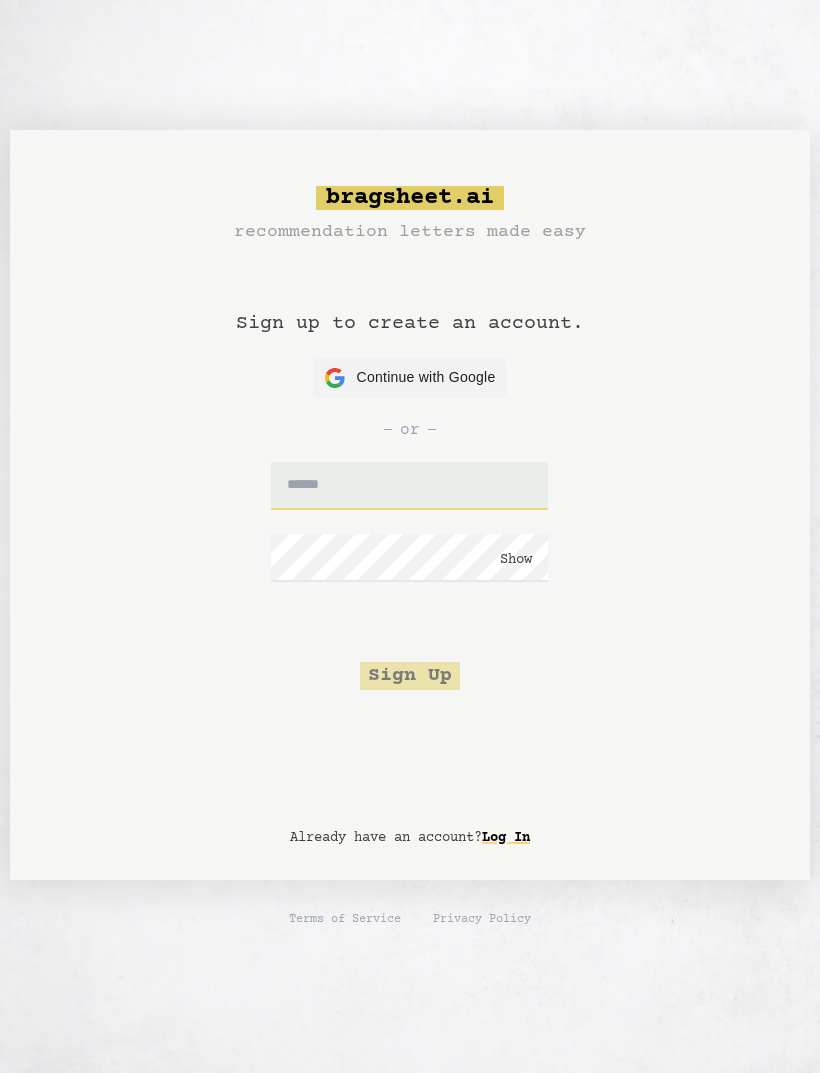 click at bounding box center (409, 486) 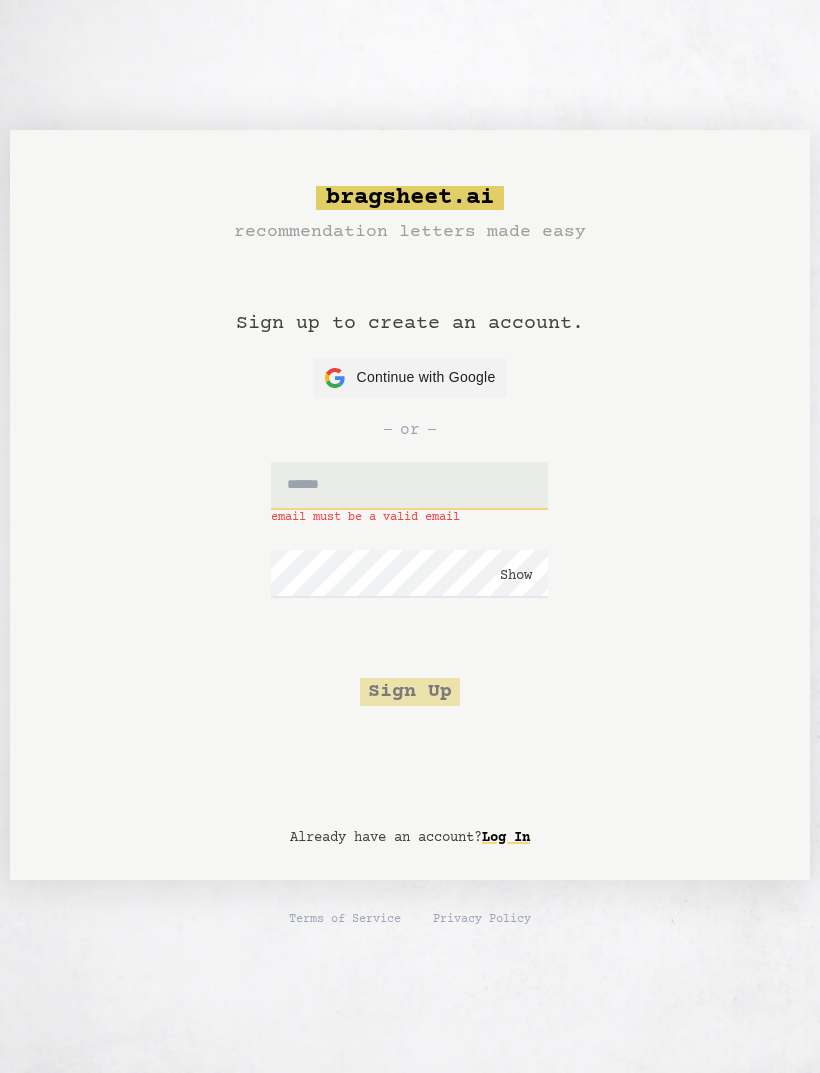 type on "**********" 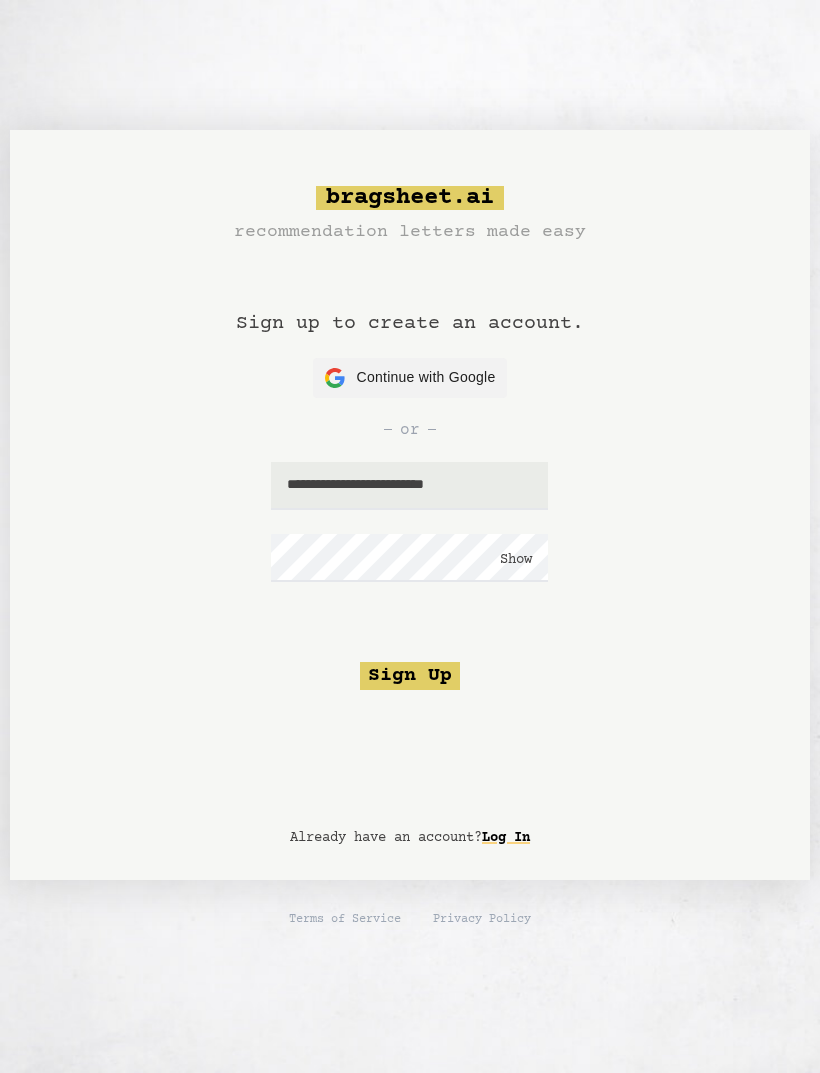 click on "Show" at bounding box center [516, 560] 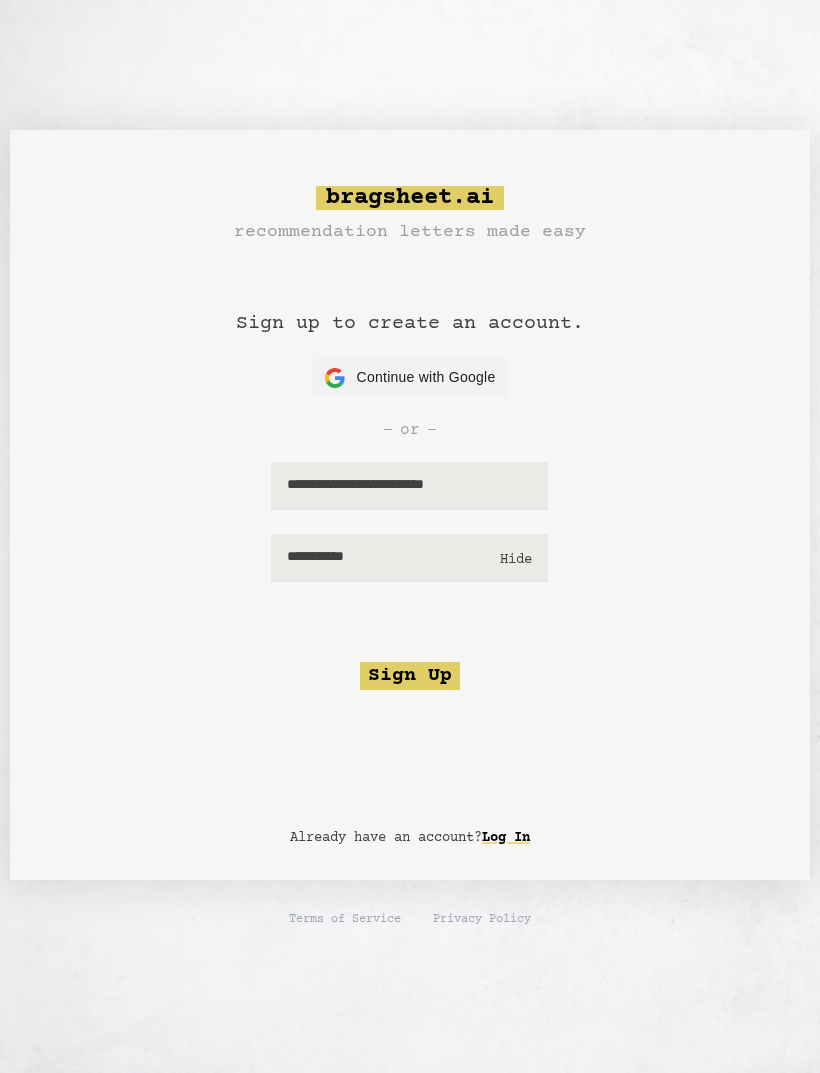 click on "Sign Up" at bounding box center [410, 676] 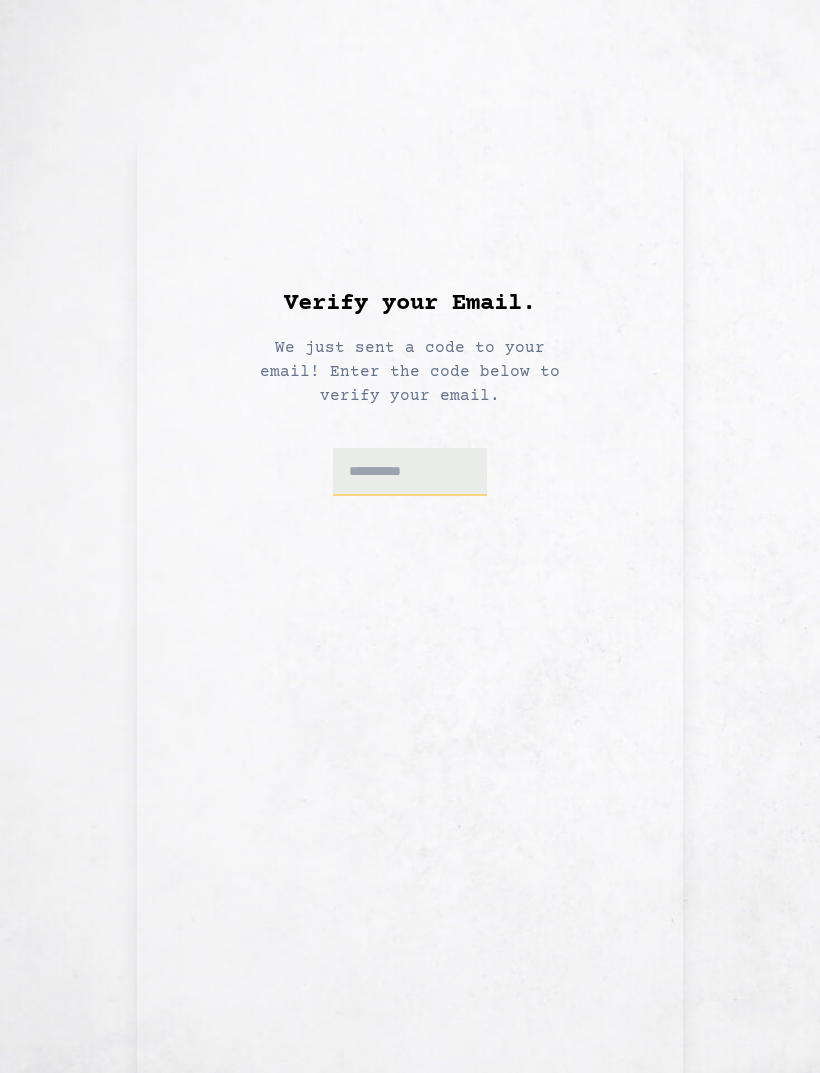 click at bounding box center [410, 472] 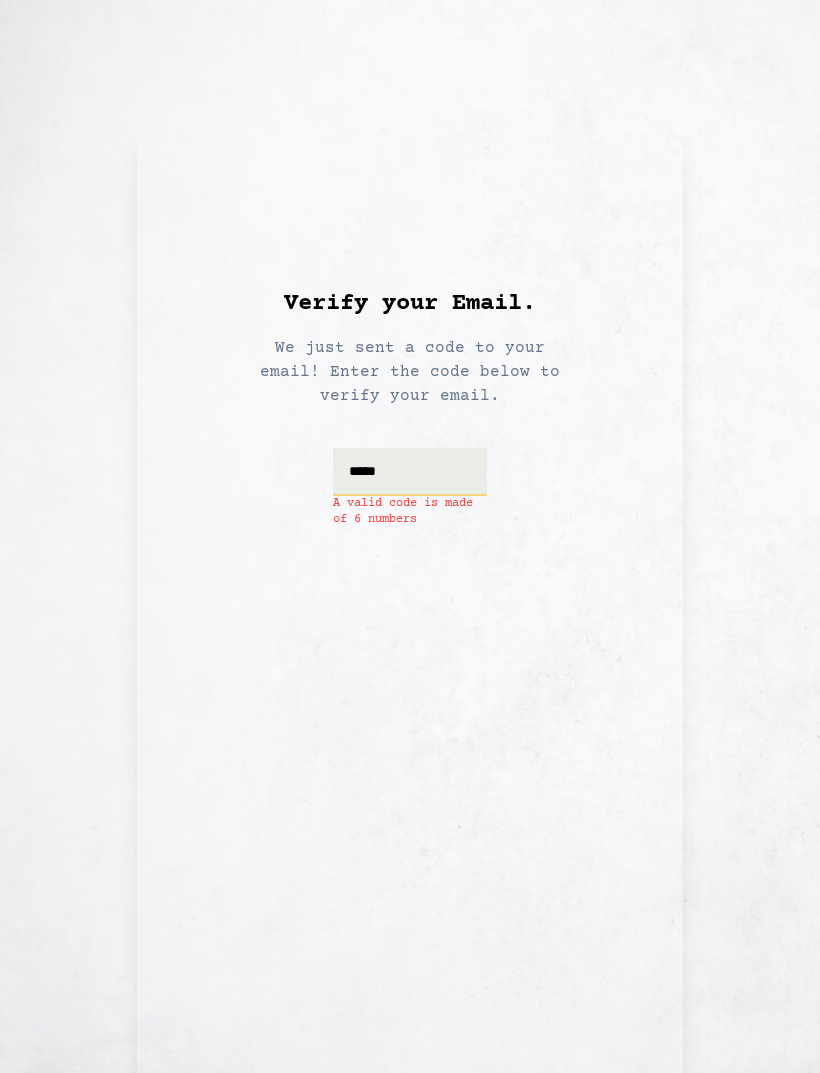 type on "******" 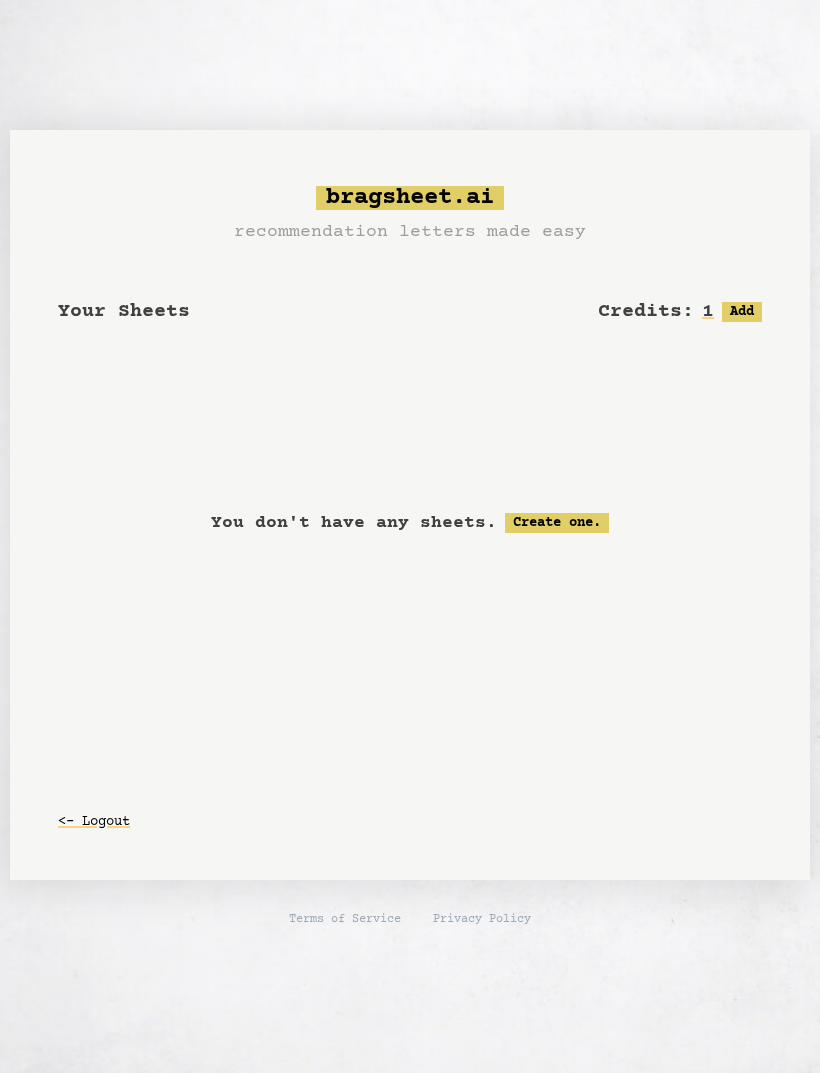 click on "Create one." at bounding box center (557, 523) 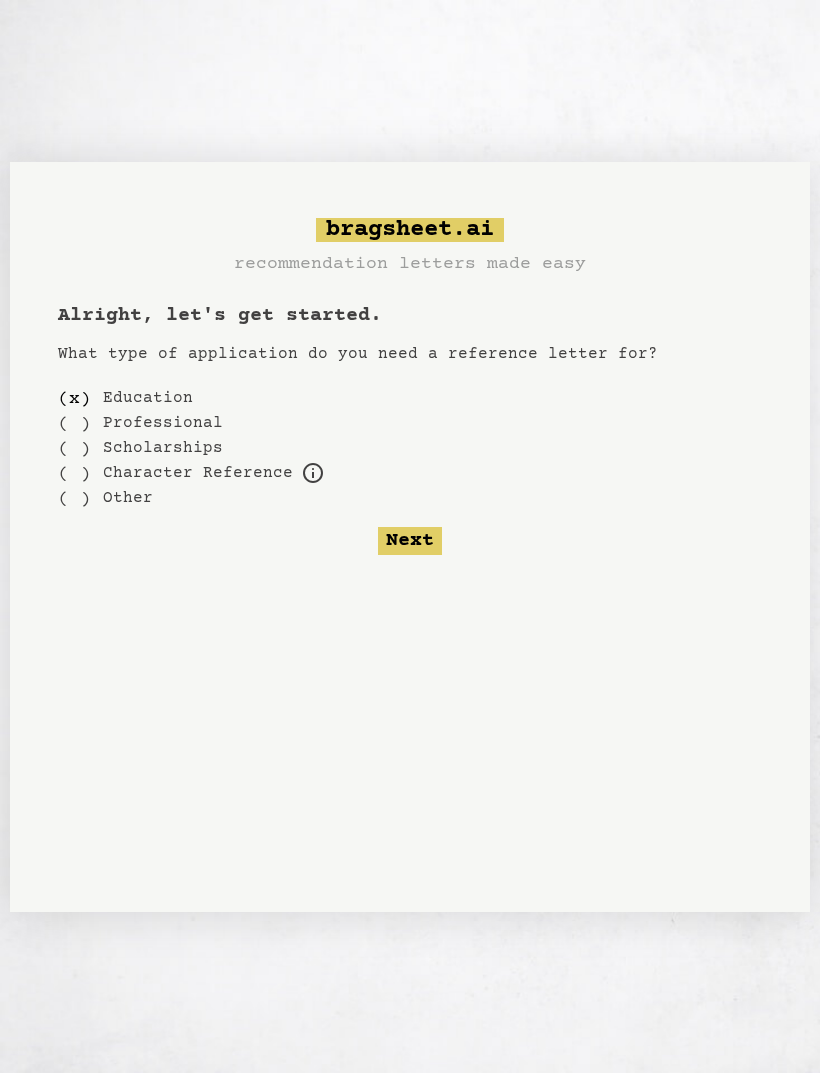 click on "(    )
Other" at bounding box center (410, 498) 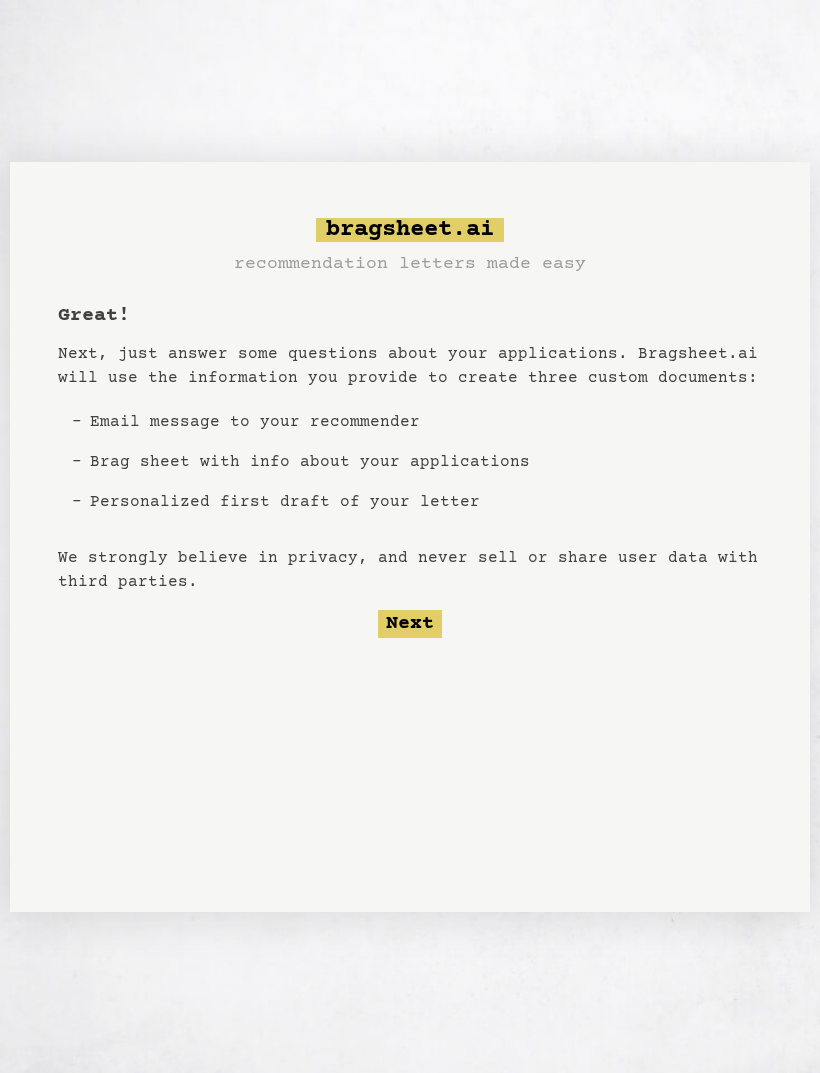 click on "Next" at bounding box center (410, 624) 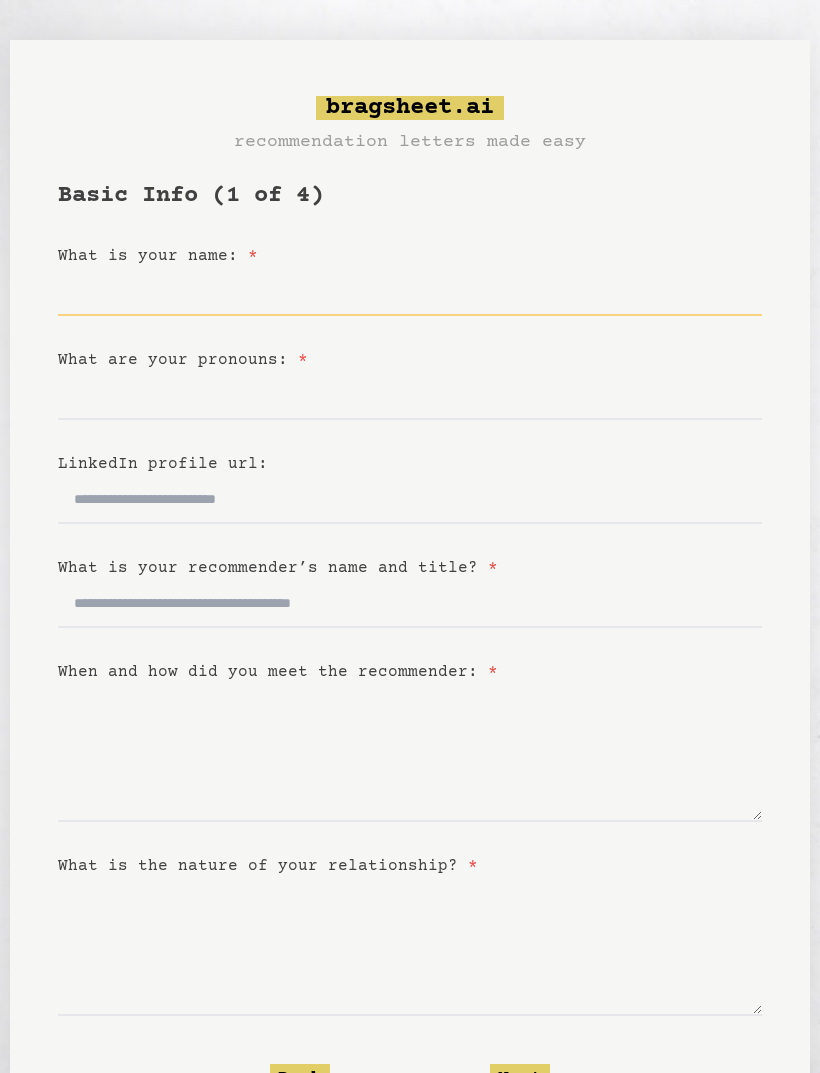 click on "What is your name:   *" at bounding box center (410, 292) 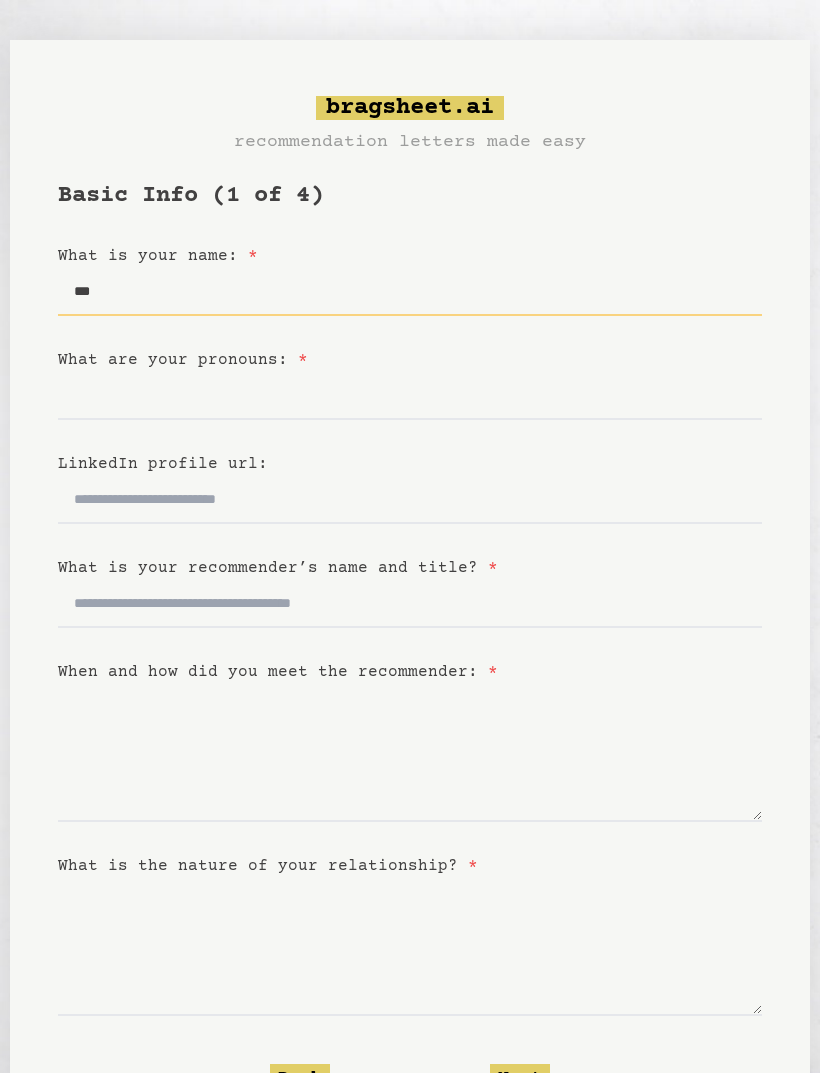 type on "****" 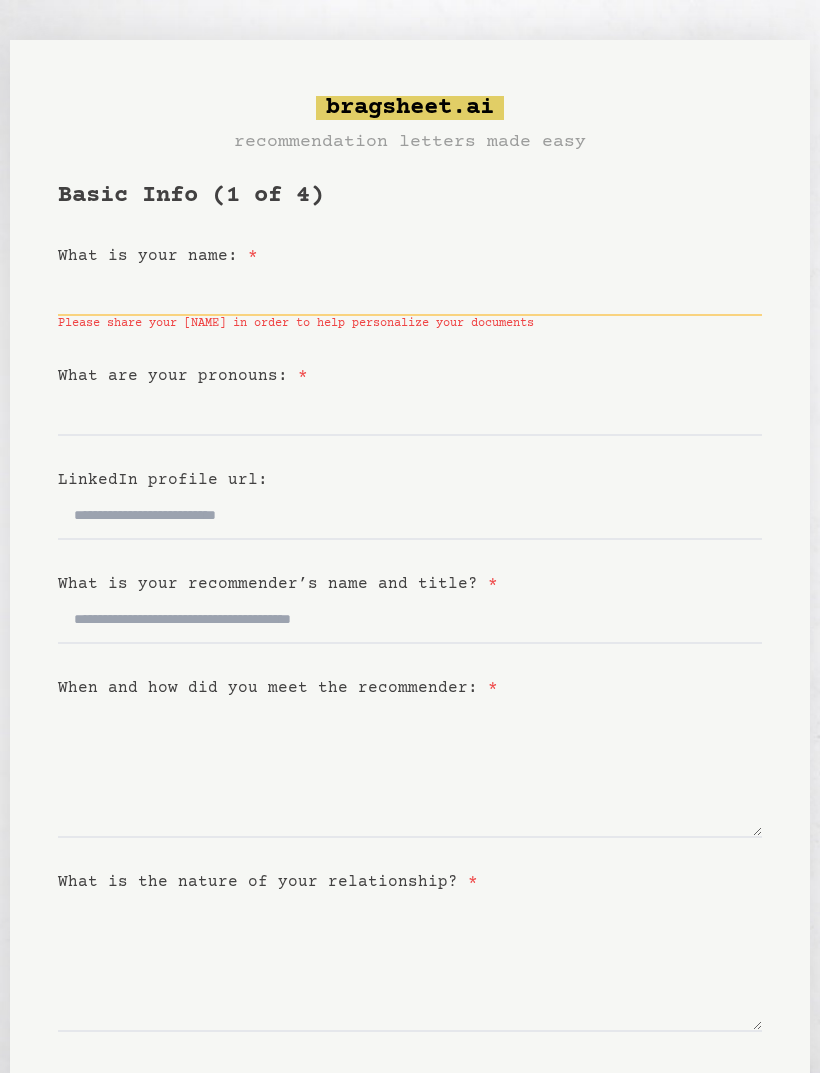 type on "**********" 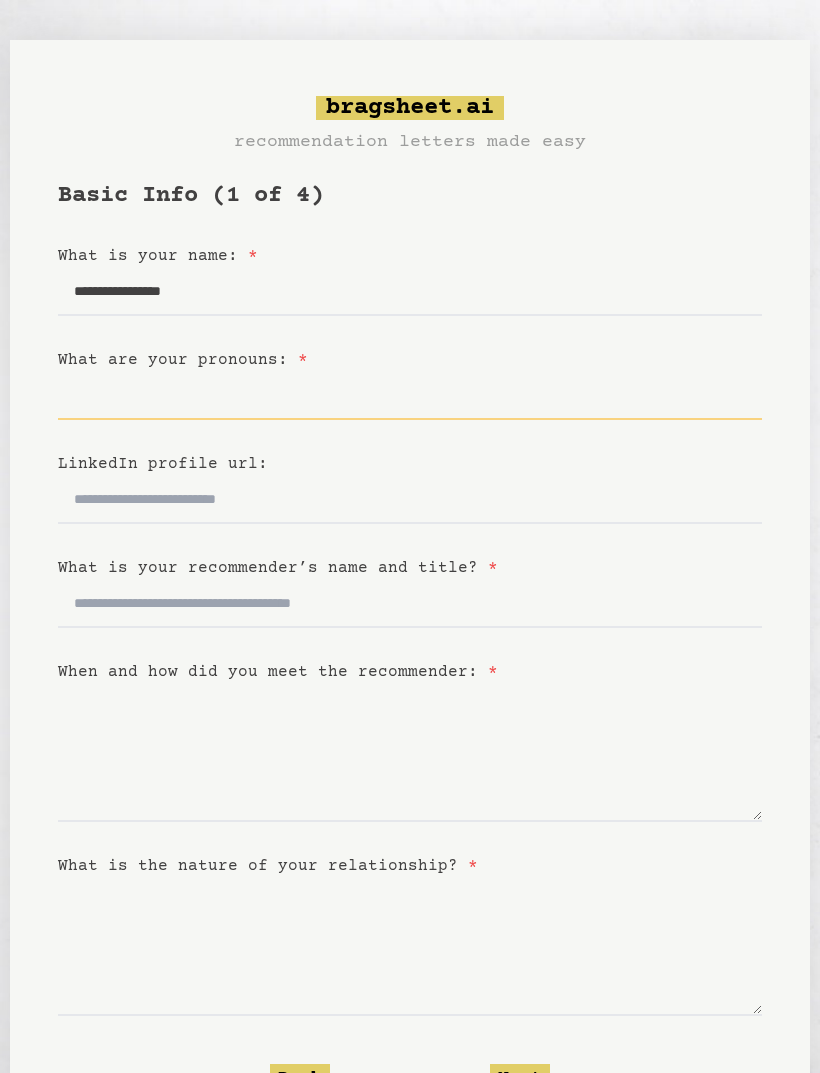 click on "What are your pronouns:   *" at bounding box center (410, 396) 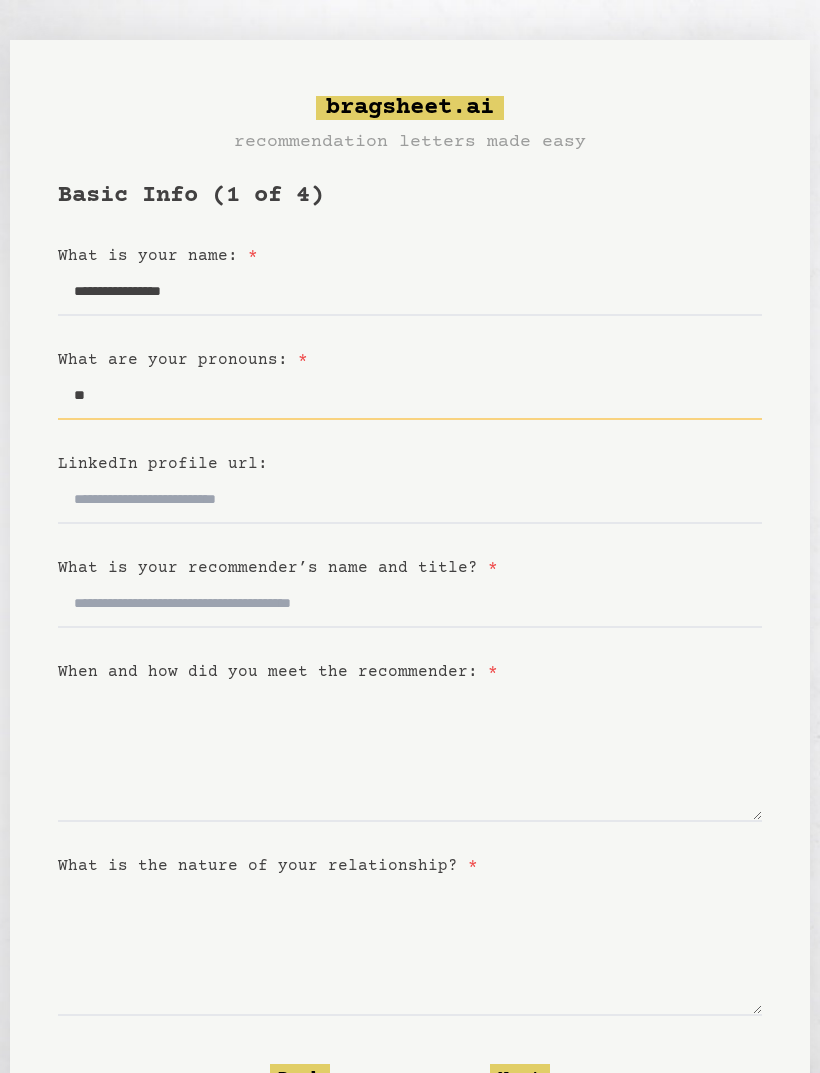 type on "*" 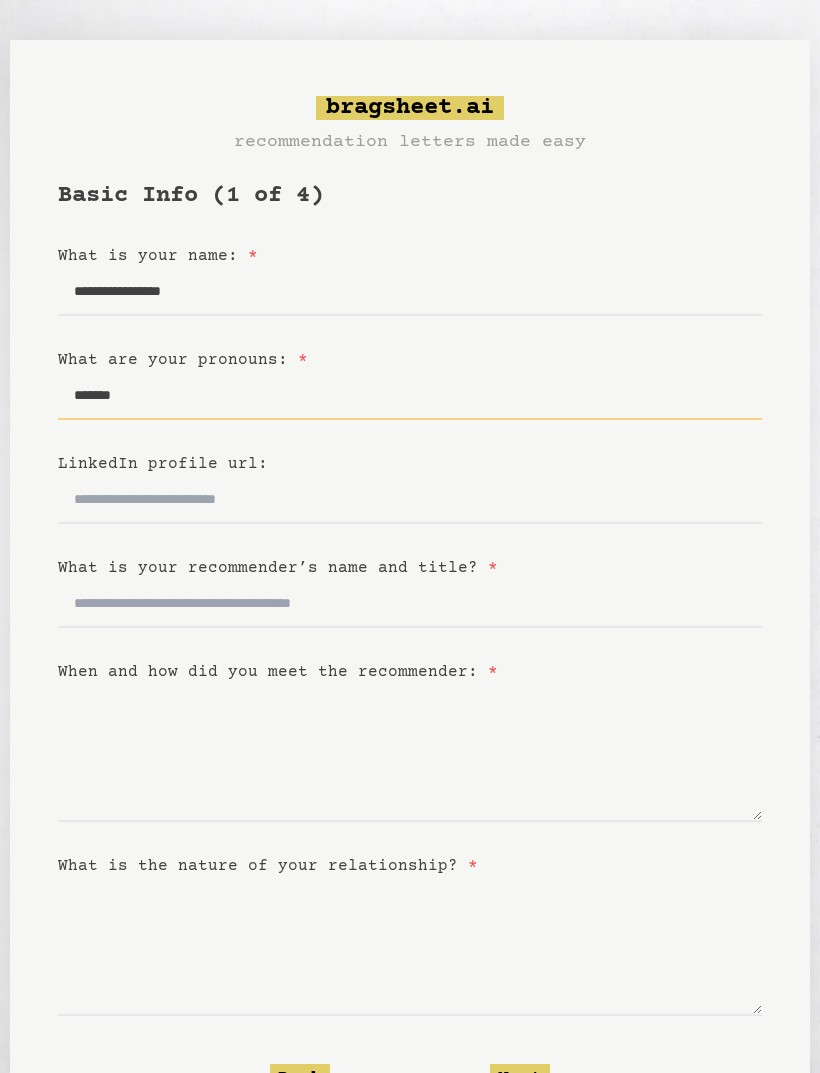 type on "*******" 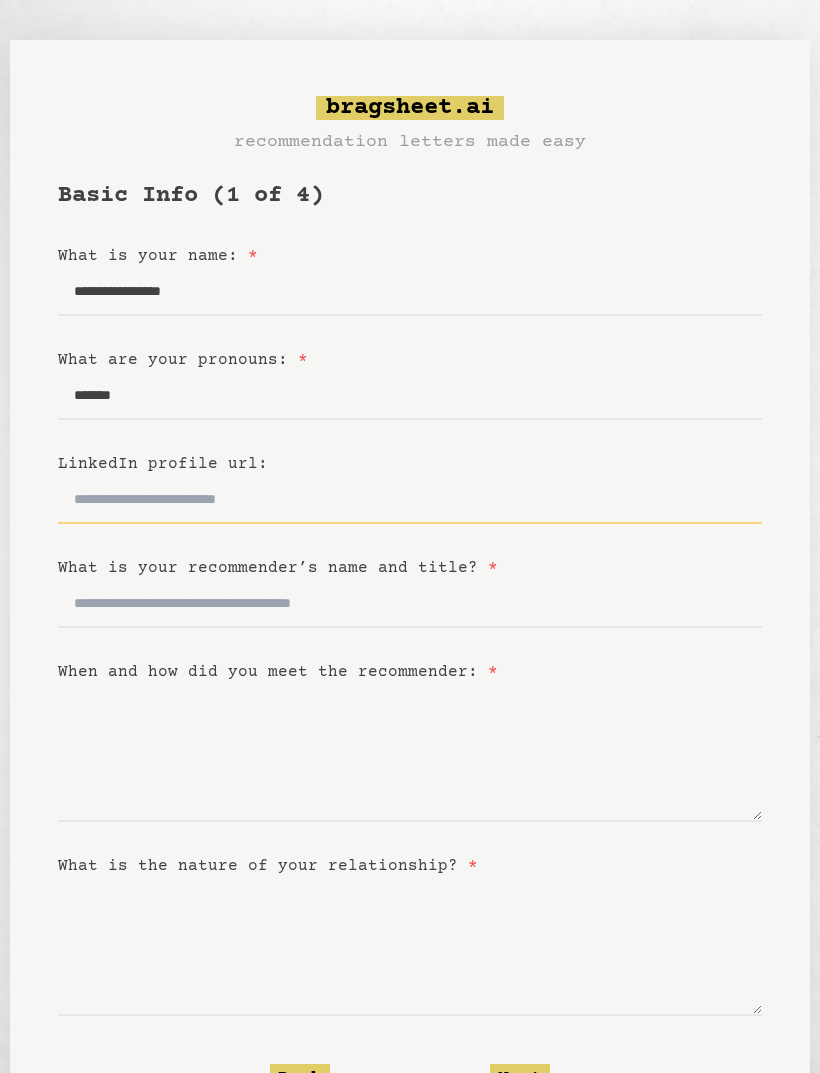 click on "LinkedIn profile url:" at bounding box center (410, 500) 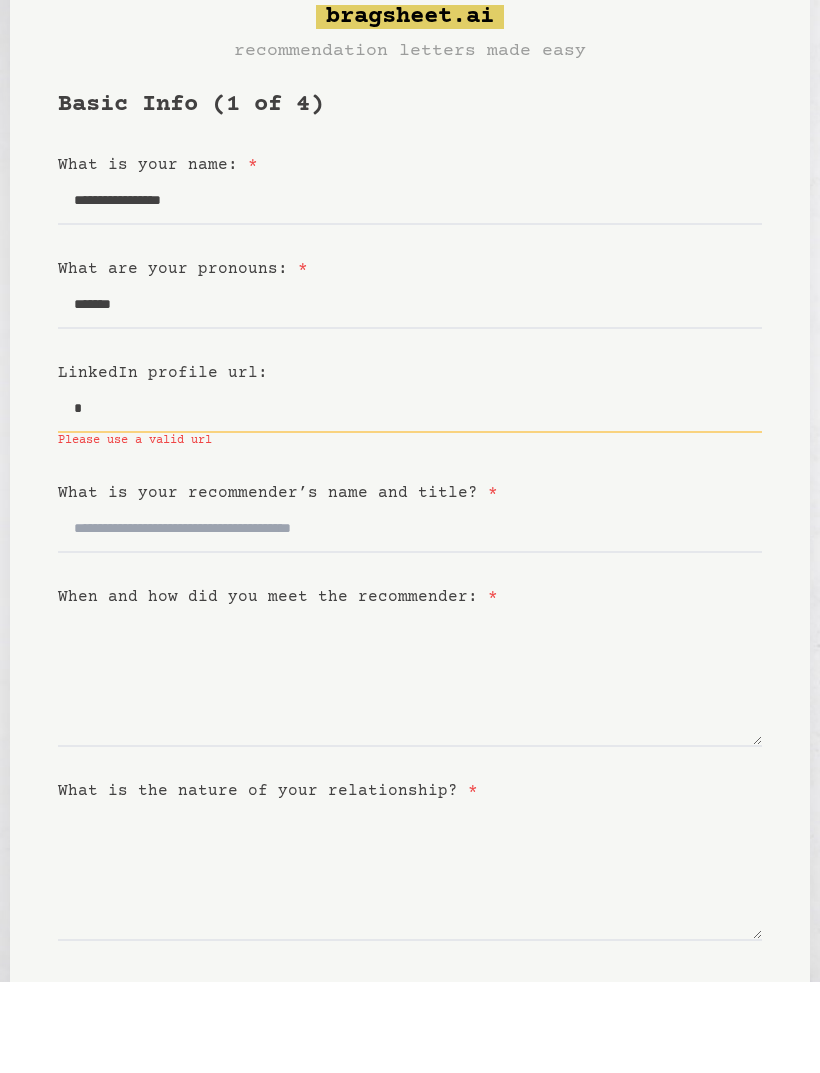 type on "*" 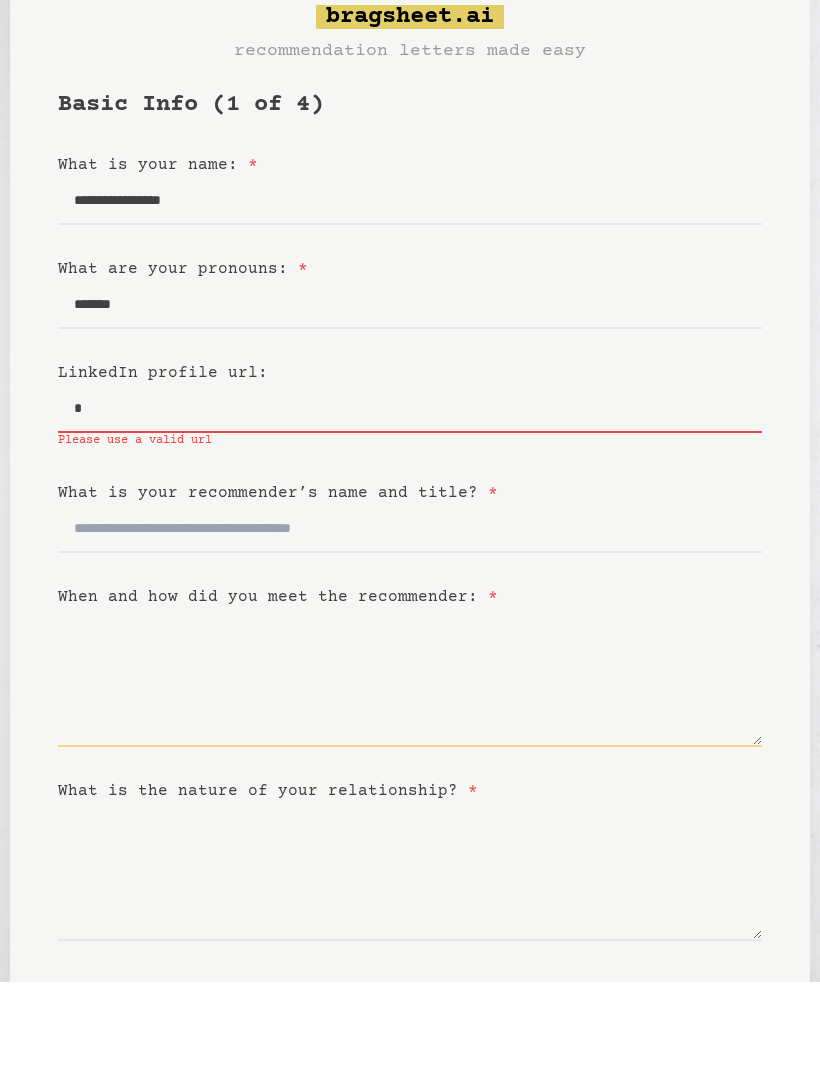 click on "When and how did you meet the recommender:   *" at bounding box center (410, 769) 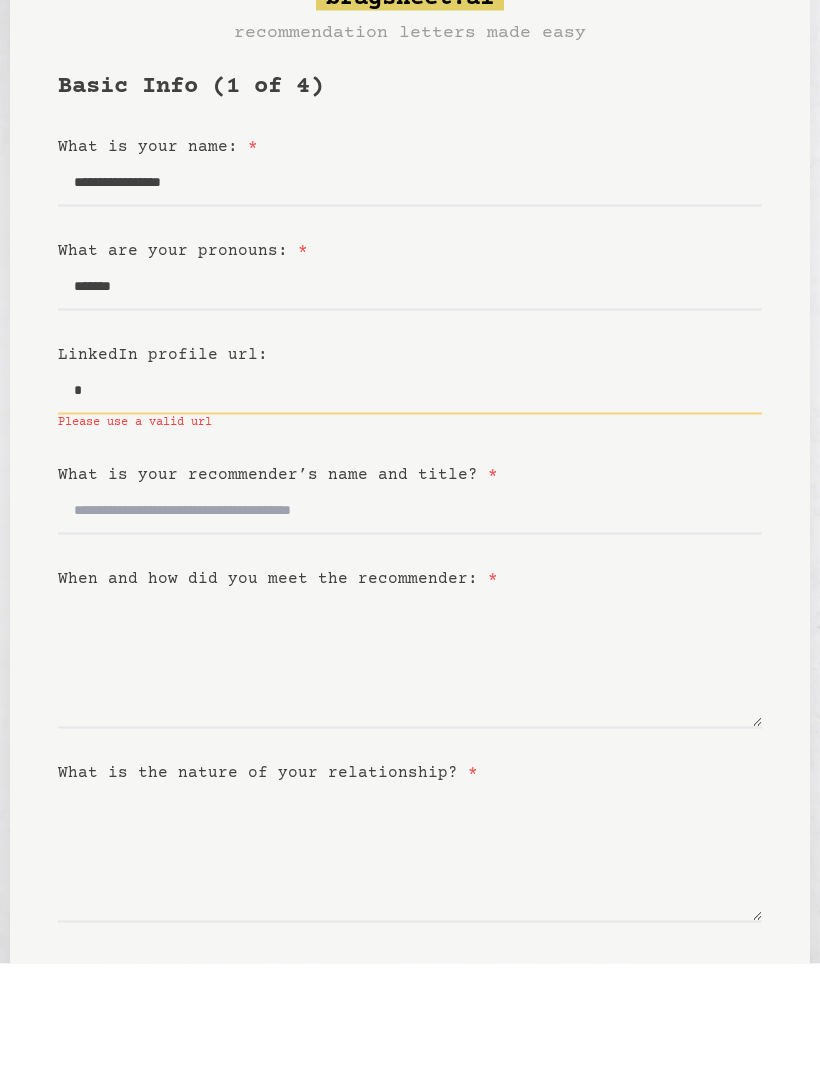 click on "*" at bounding box center (410, 500) 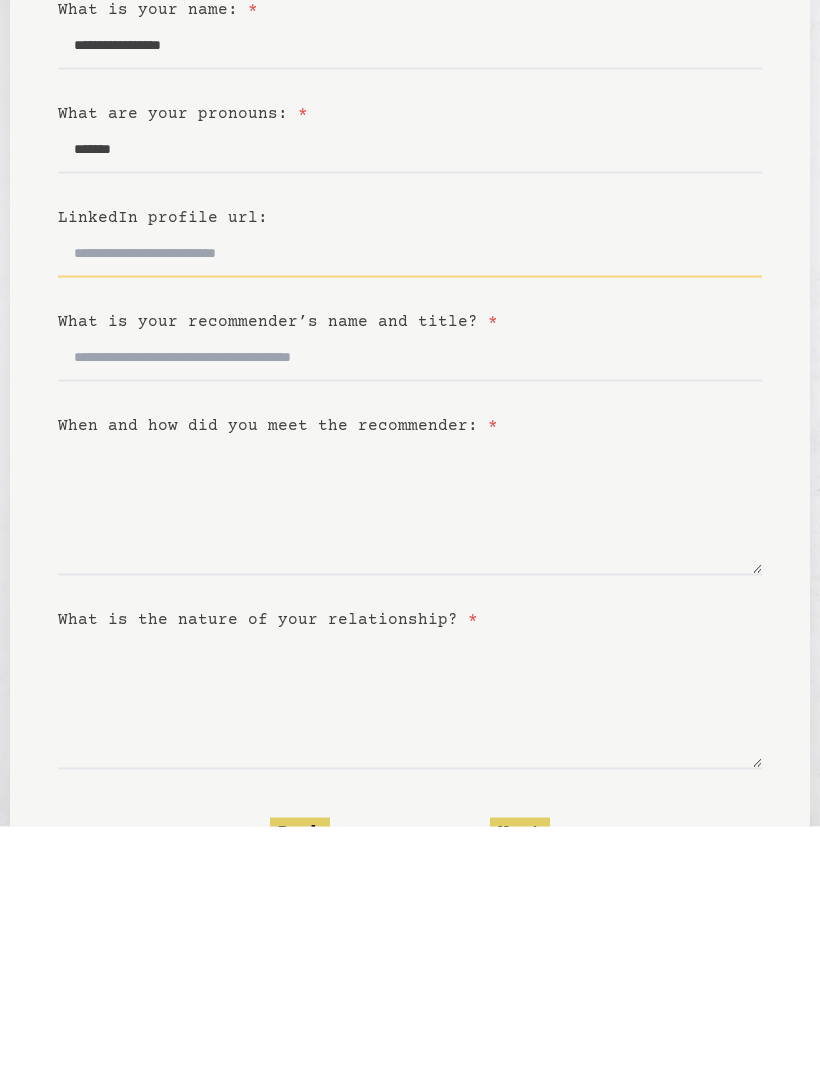 type 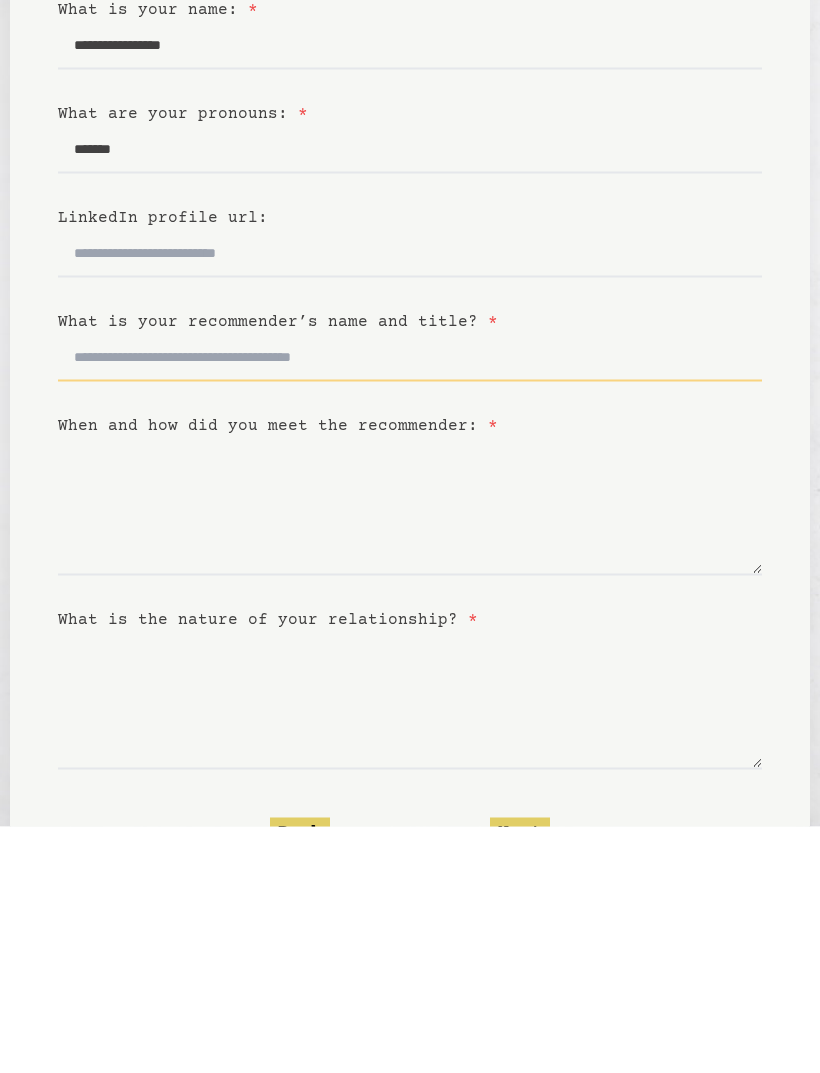 click on "What is your recommender’s name and title?   *" at bounding box center (410, 604) 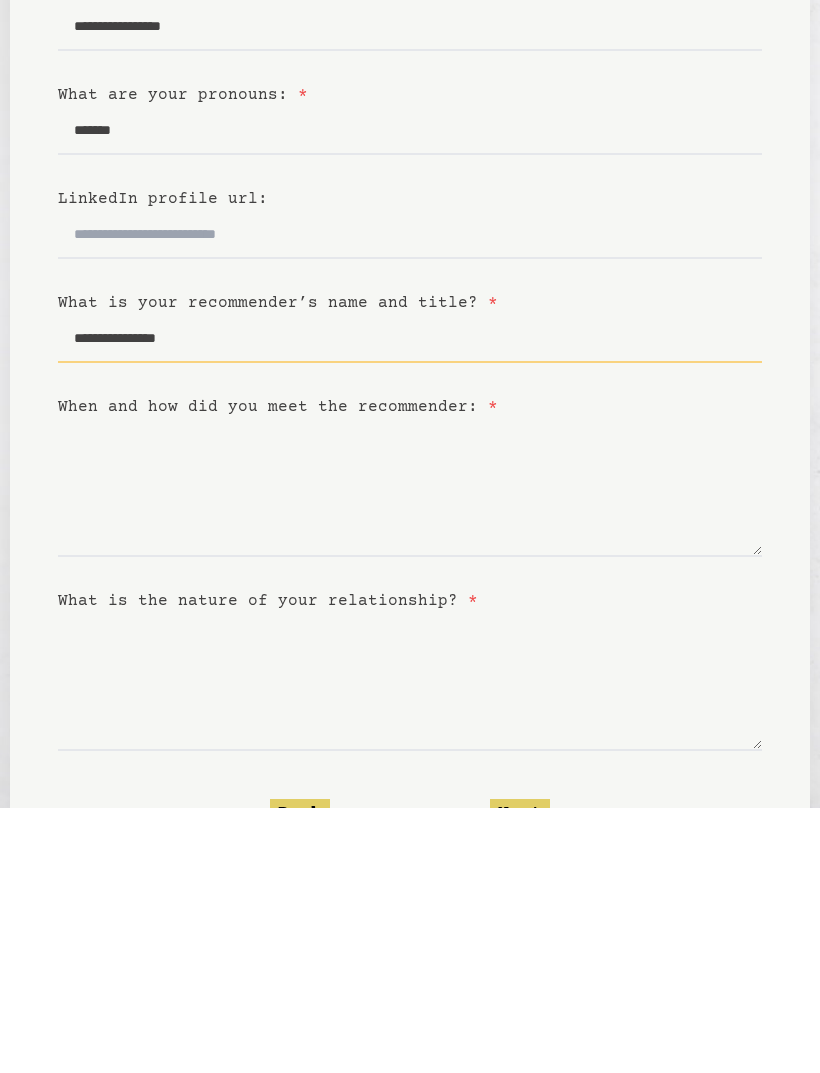 scroll, scrollTop: 53, scrollLeft: 0, axis: vertical 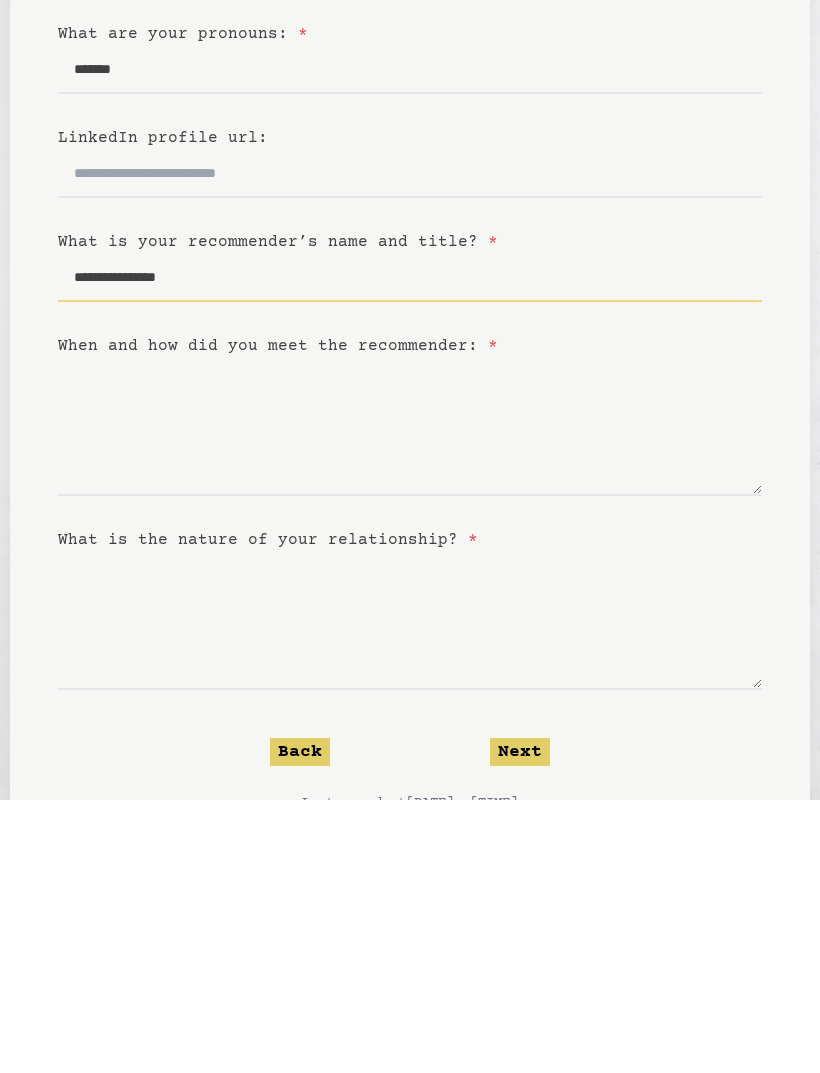 type on "**********" 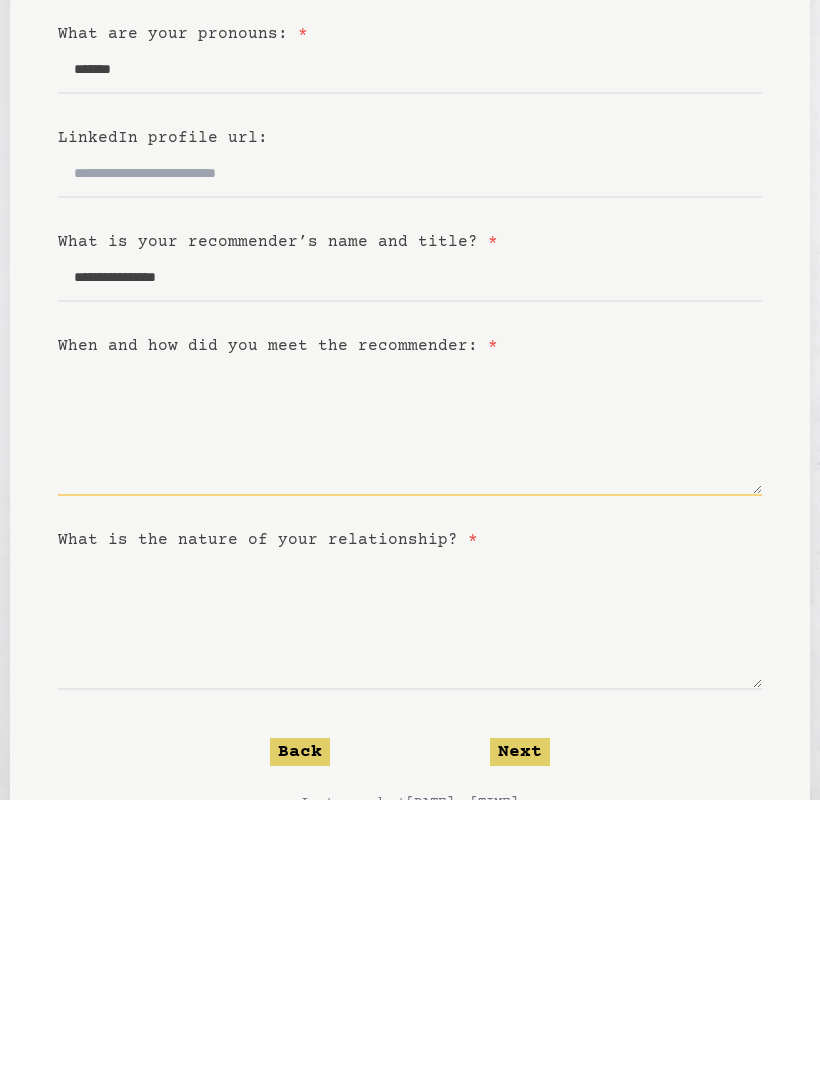 click on "When and how did you meet the recommender:   *" at bounding box center [410, 700] 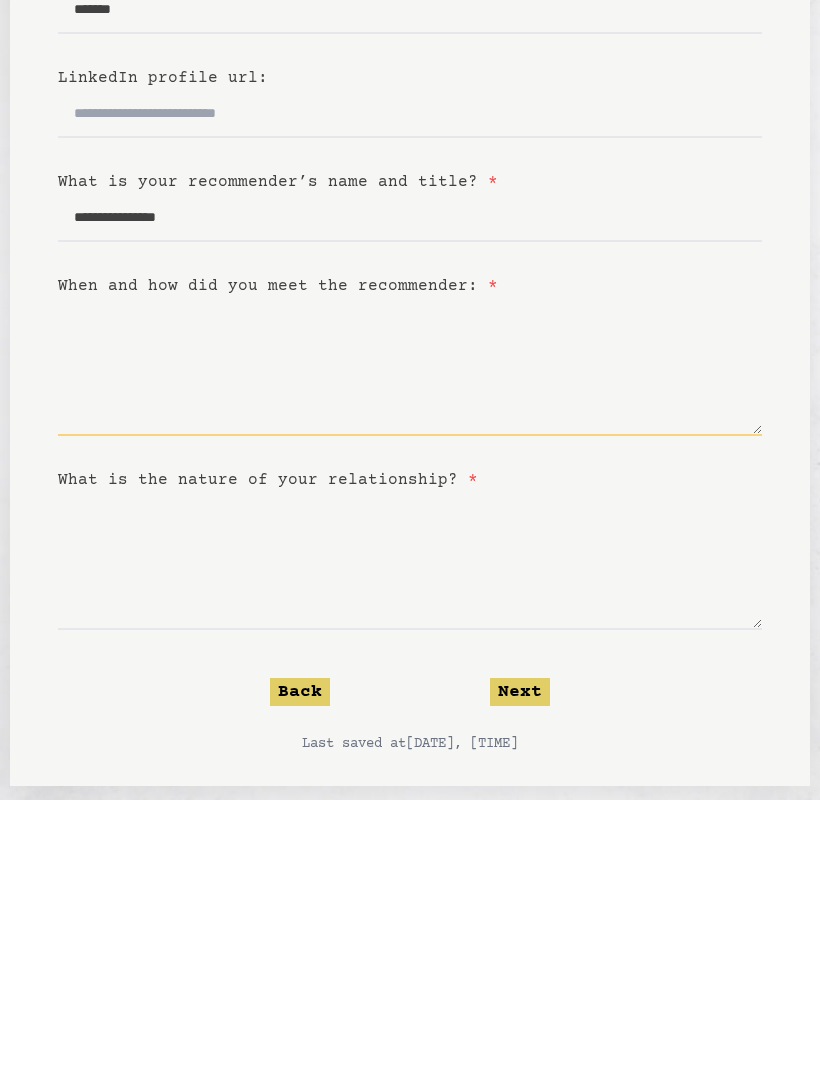 scroll, scrollTop: 139, scrollLeft: 0, axis: vertical 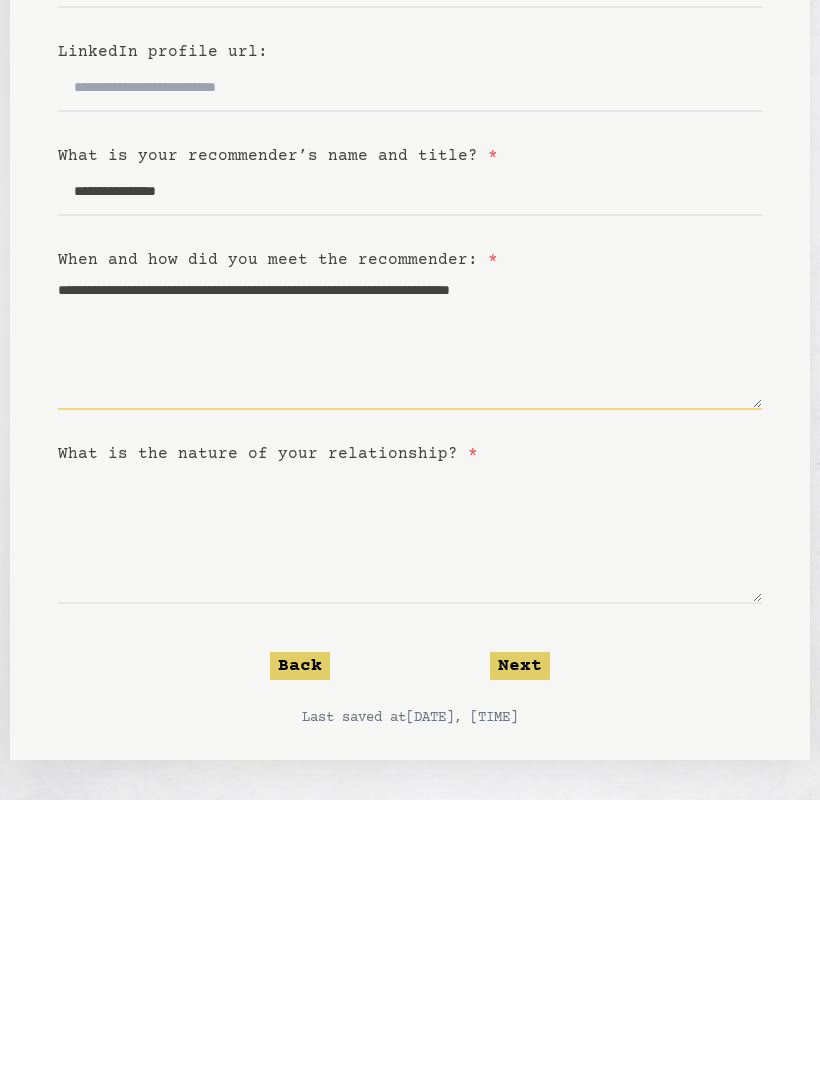 click on "**********" at bounding box center (410, 614) 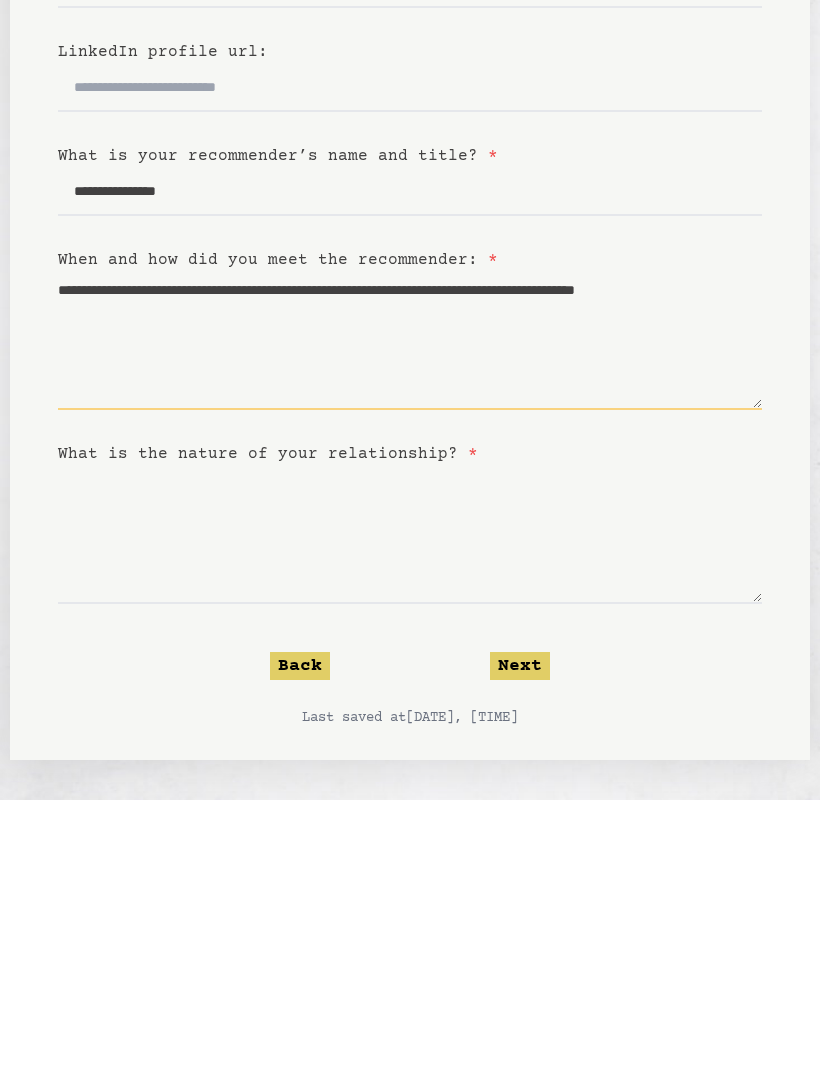 click on "**********" at bounding box center (410, 614) 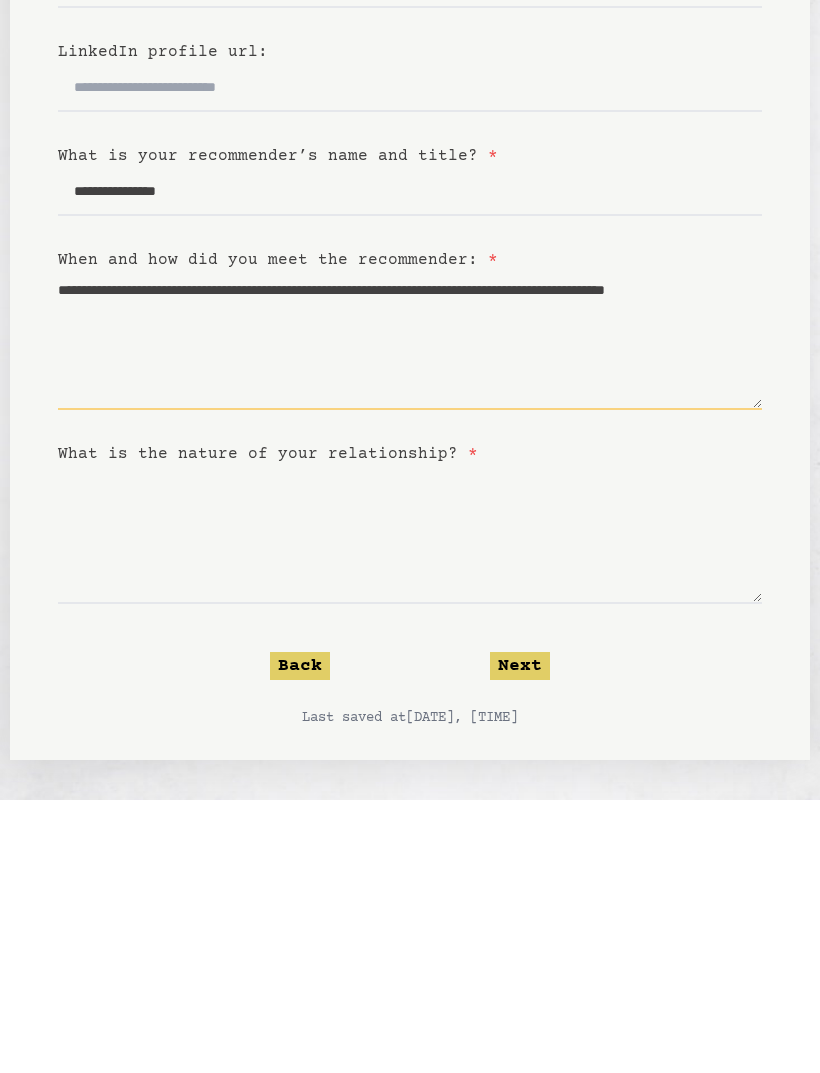 click on "**********" at bounding box center (410, 614) 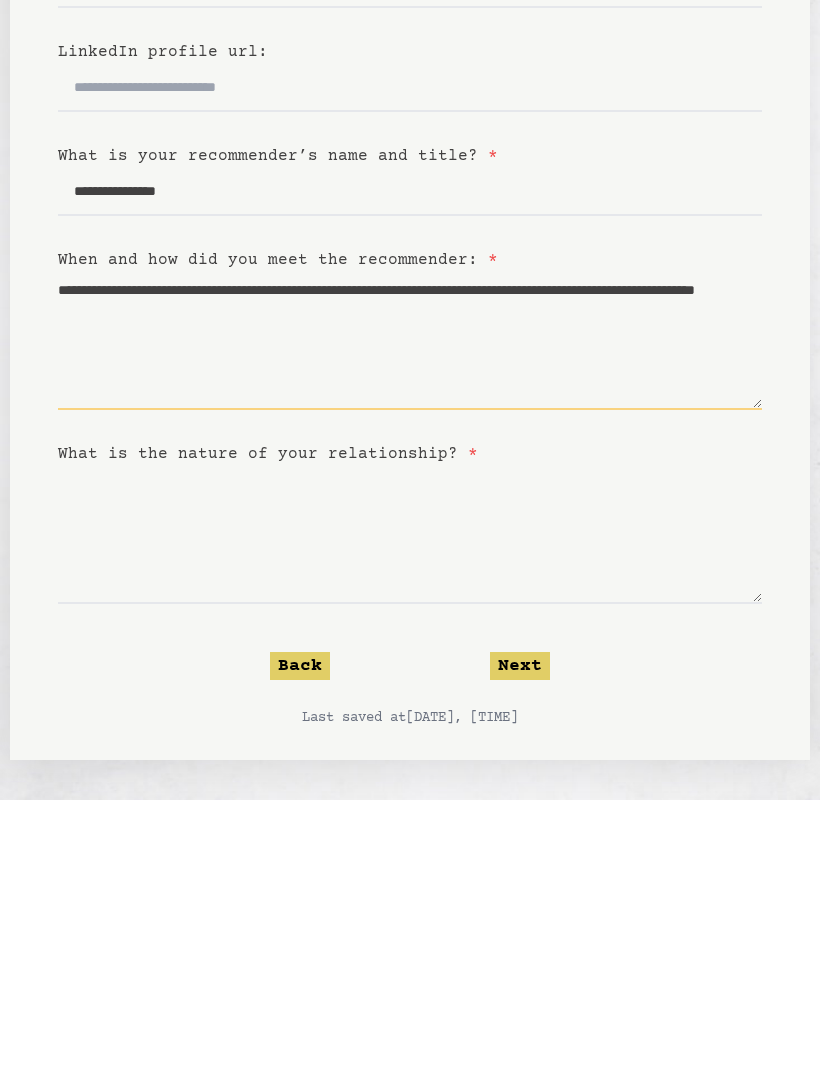 click on "**********" at bounding box center [410, 614] 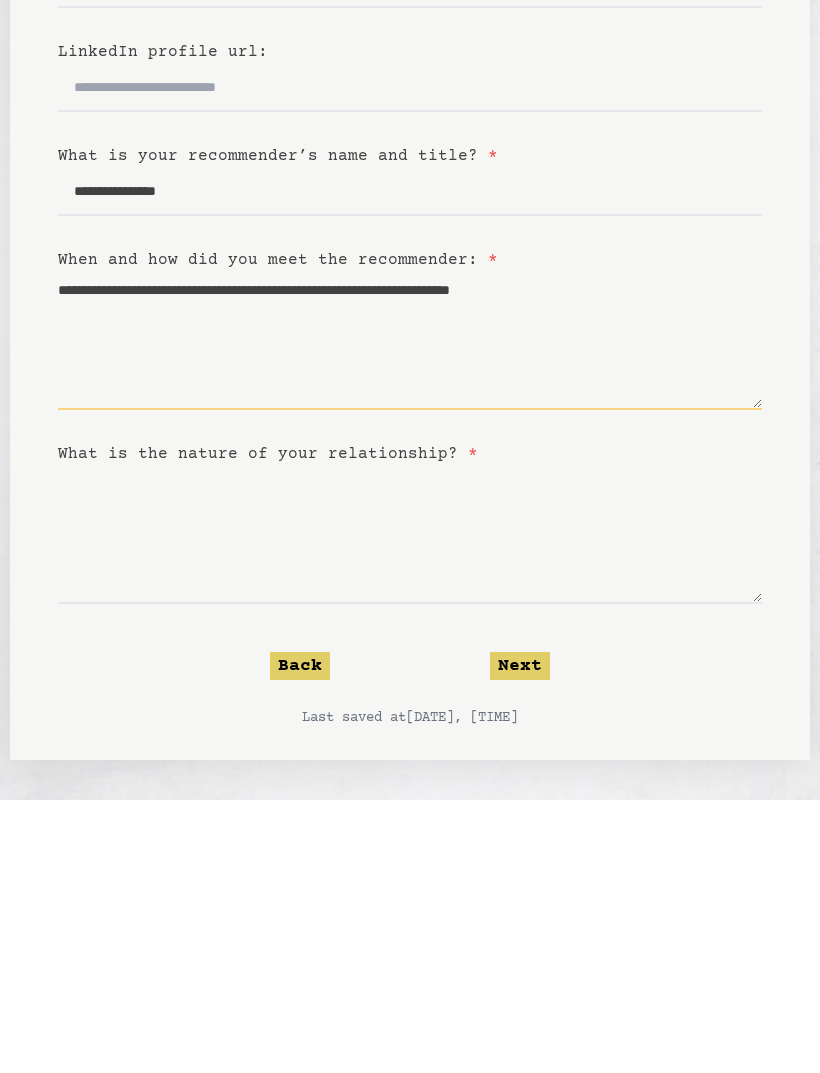 type on "**********" 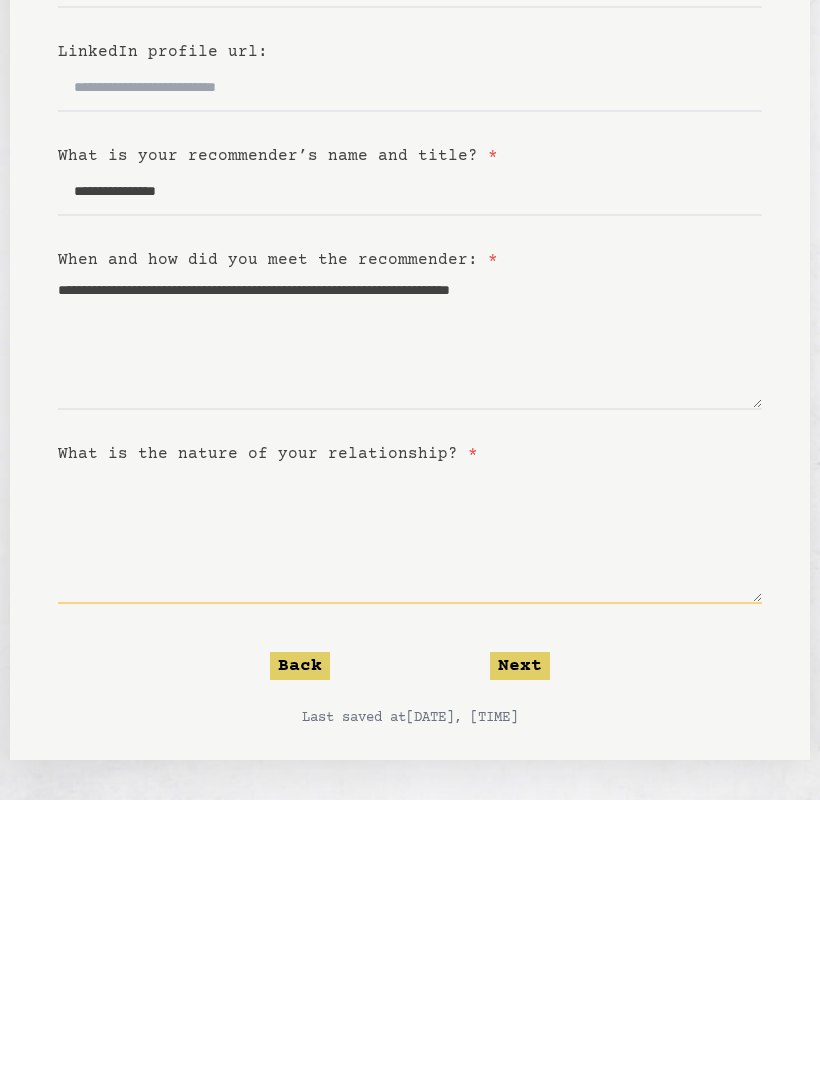 click on "What is the nature of your relationship?   *" at bounding box center (410, 808) 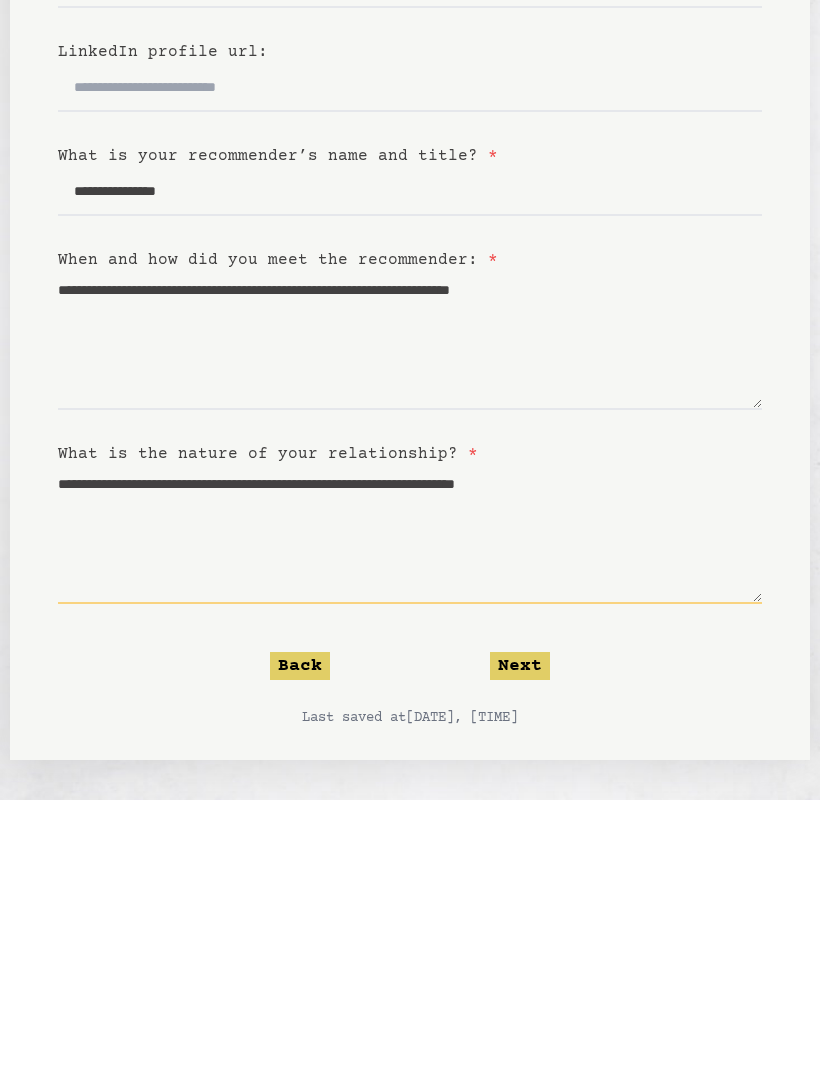 click on "**********" at bounding box center (410, 808) 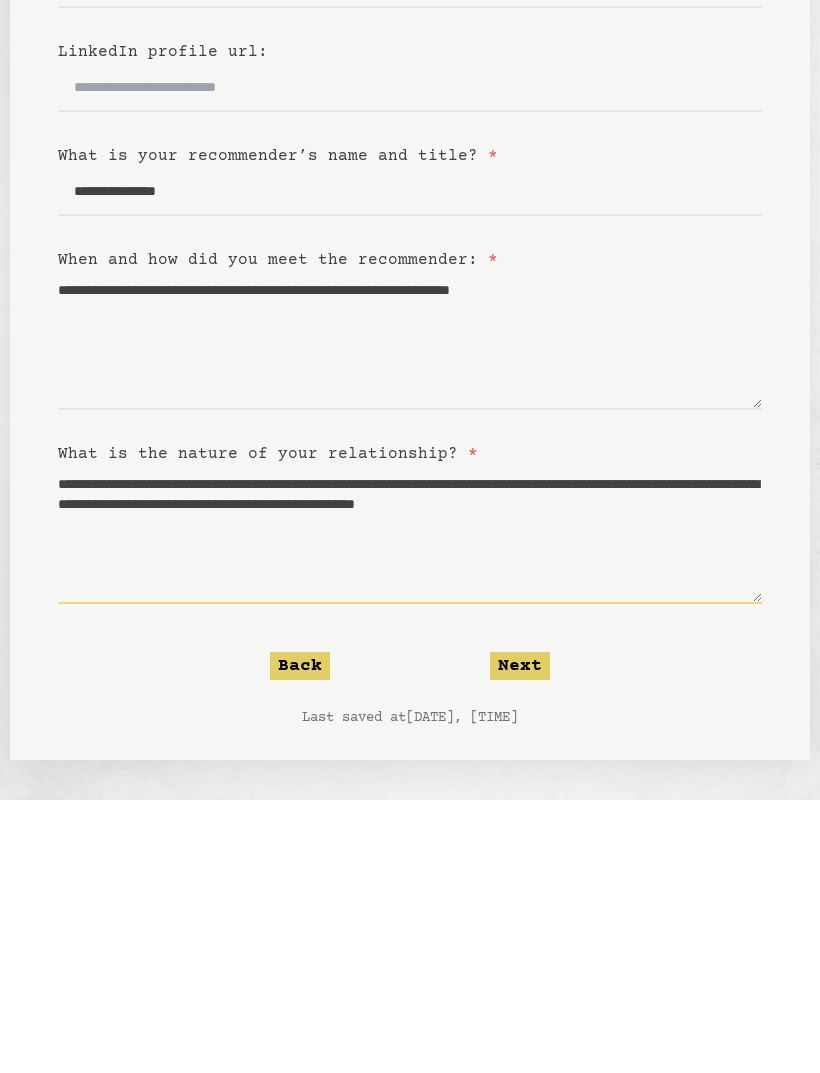 click on "**********" at bounding box center [410, 808] 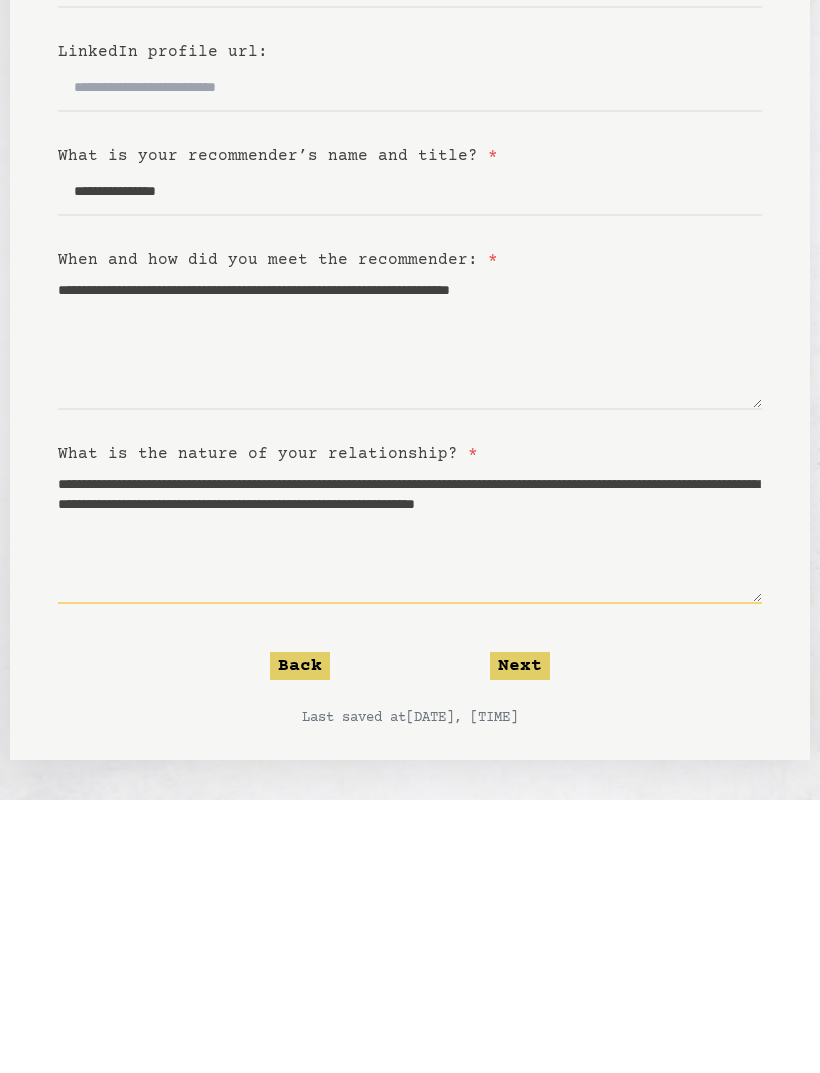 type on "**********" 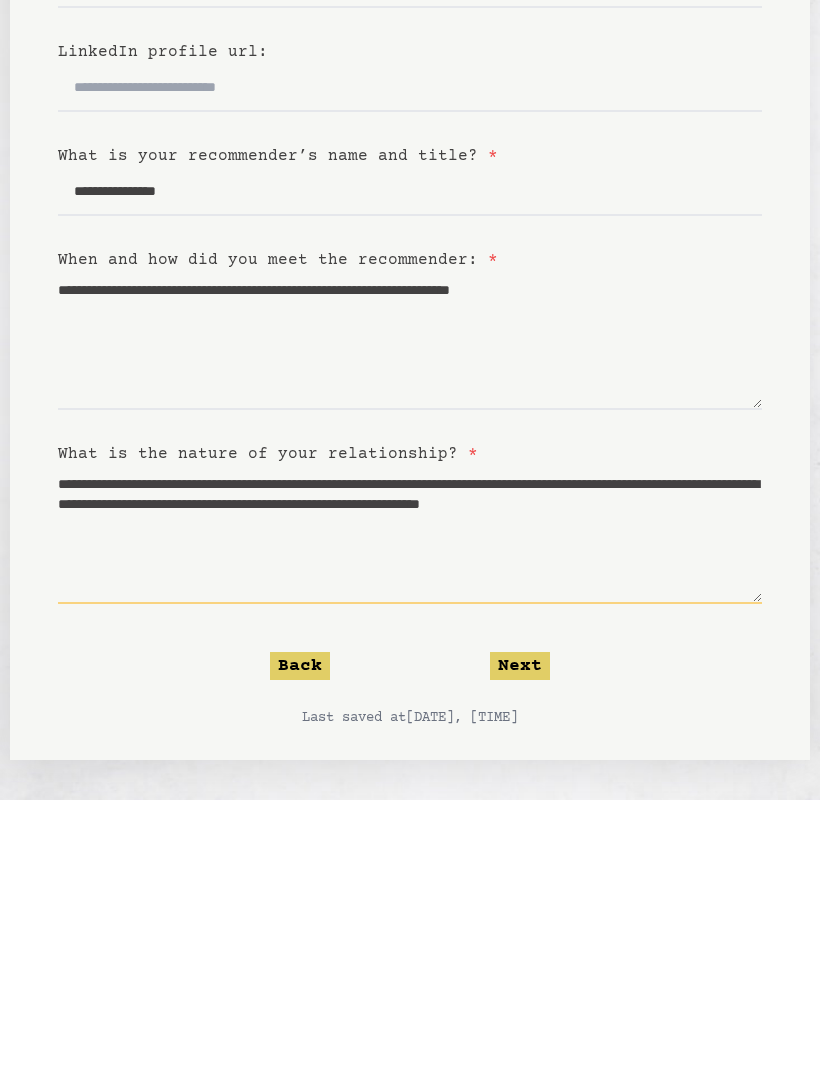 click on "**********" at bounding box center [410, 808] 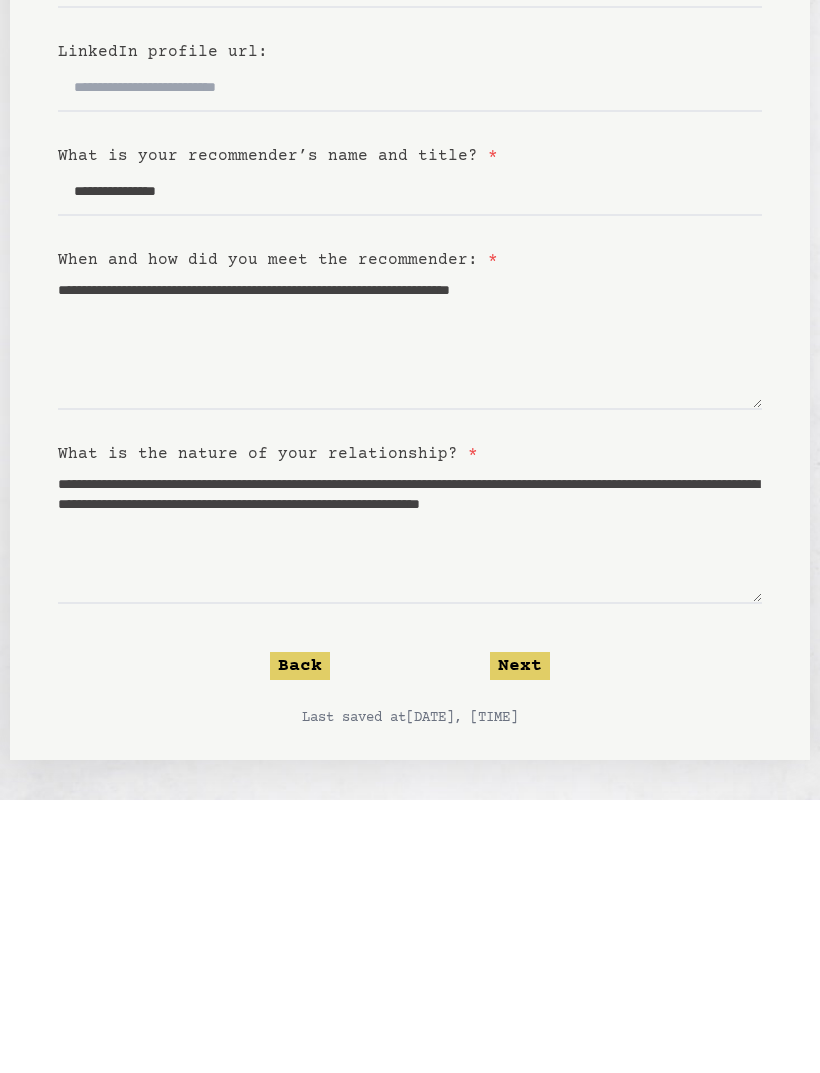 click on "Next" 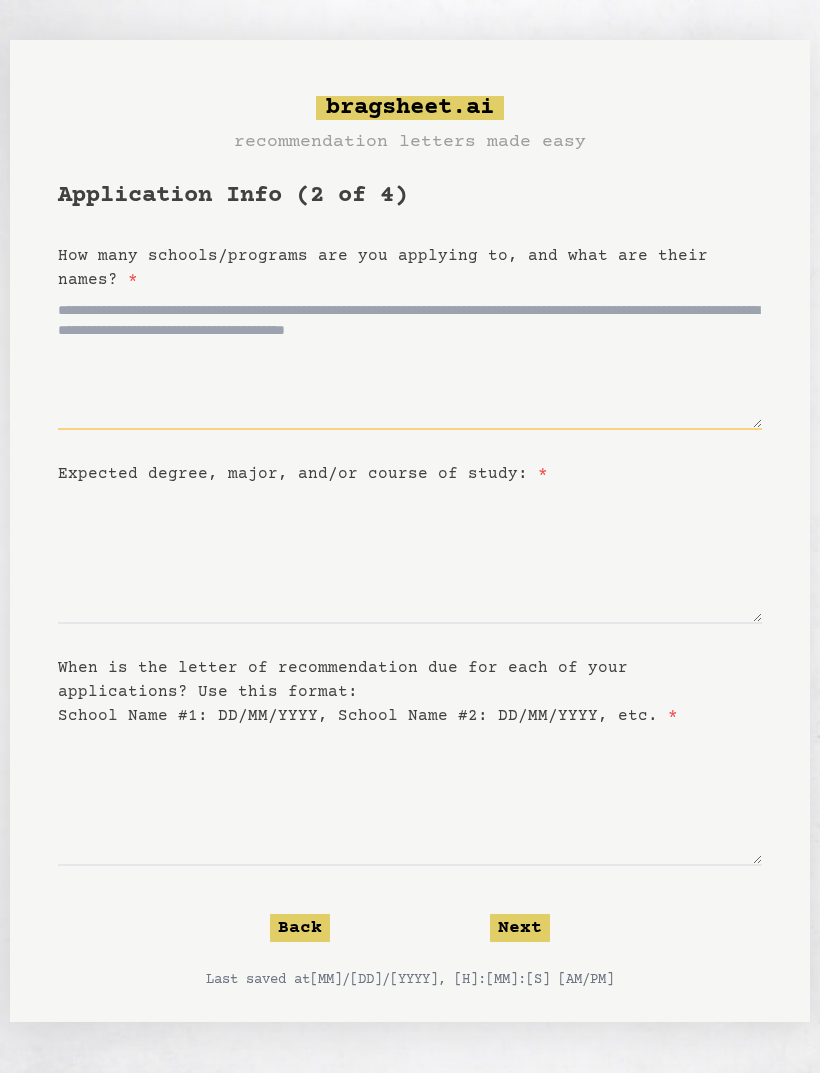 click on "How many schools/programs are you applying to, and what are
their names?   *" at bounding box center (410, 361) 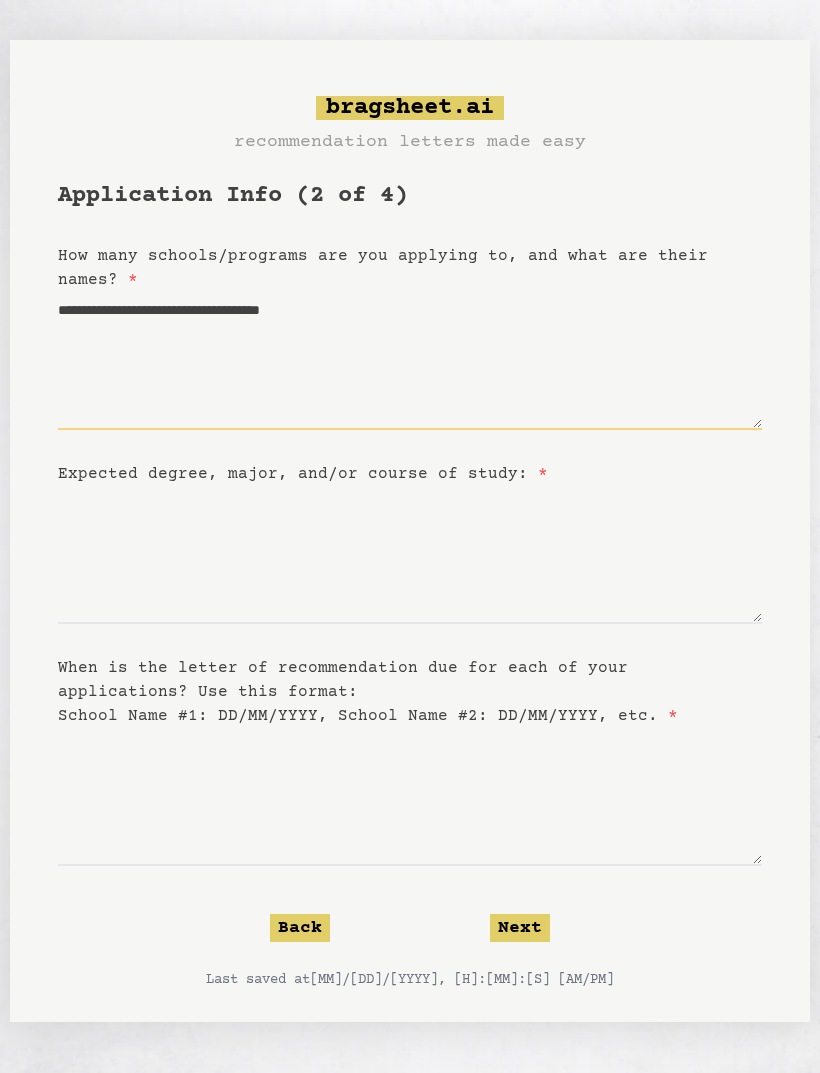 click on "**********" at bounding box center [410, 361] 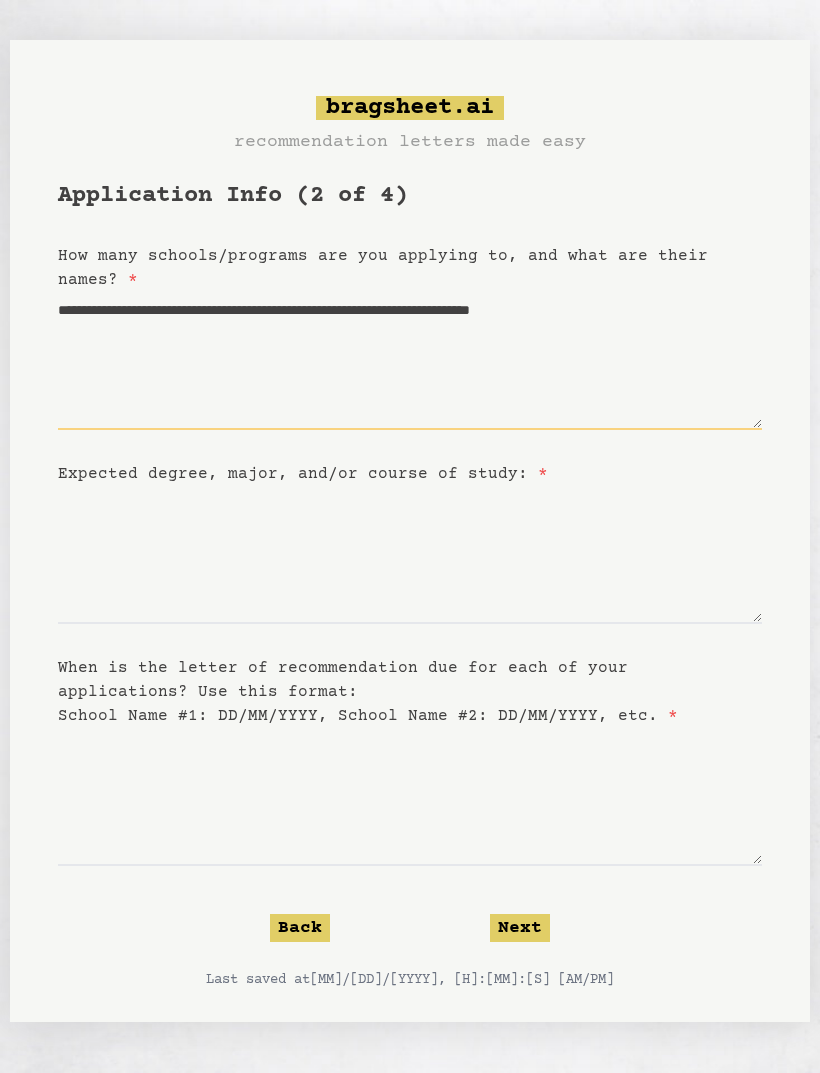 click on "**********" at bounding box center [410, 361] 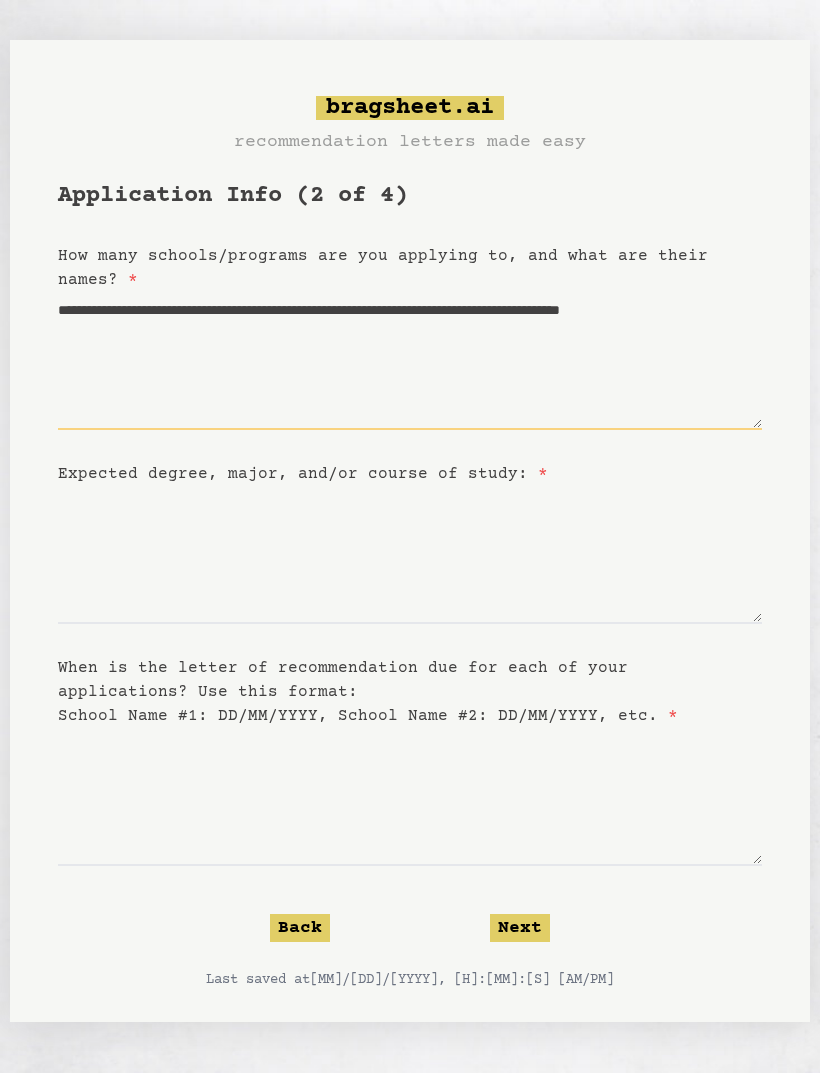 click on "**********" at bounding box center (410, 361) 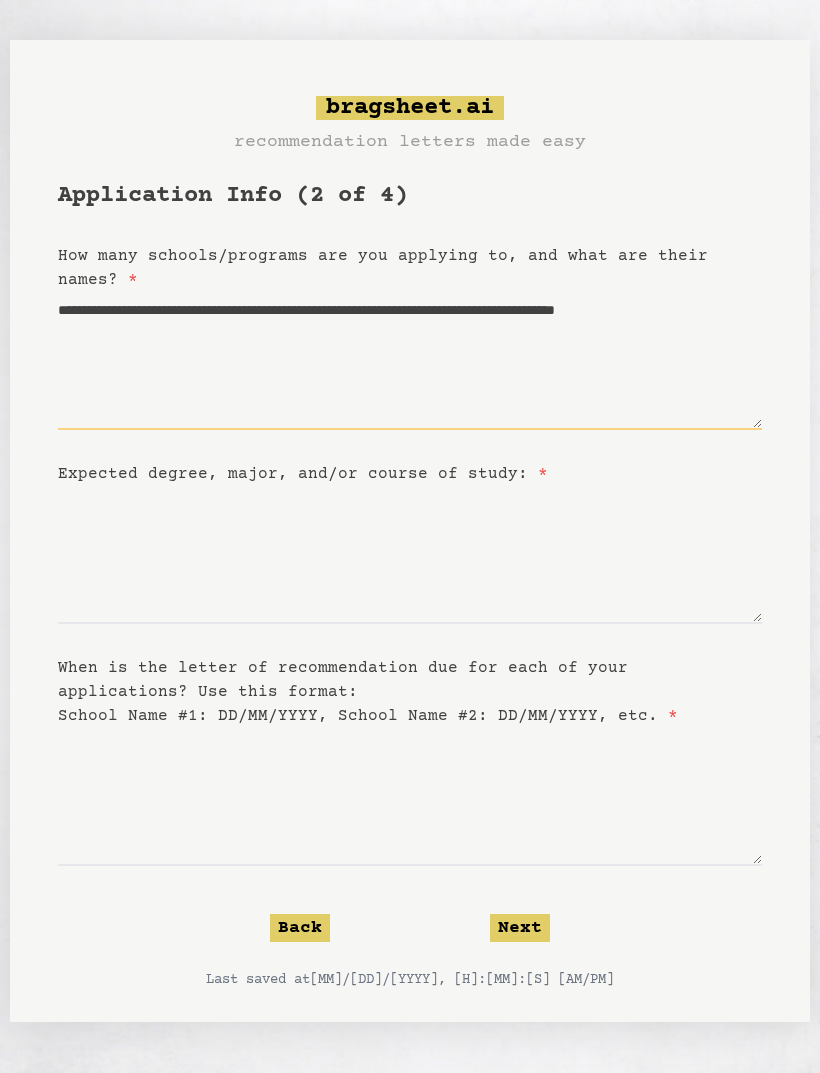 click on "**********" at bounding box center (410, 361) 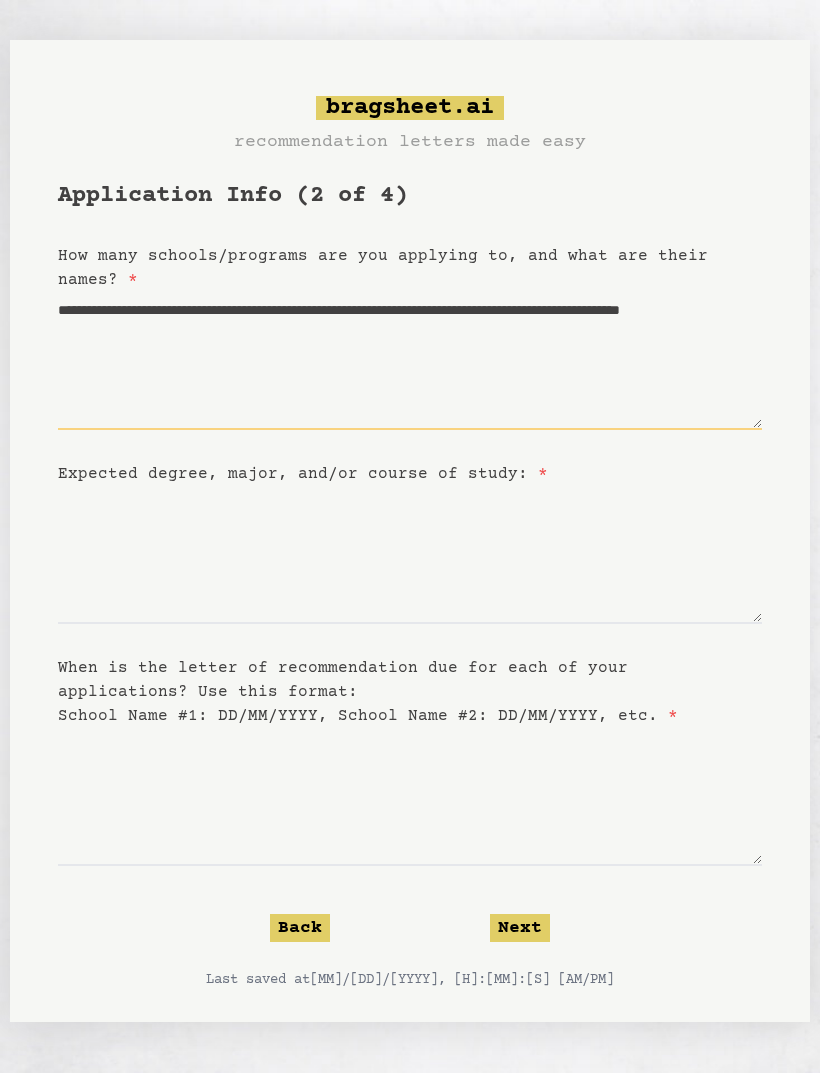 click on "**********" at bounding box center [410, 361] 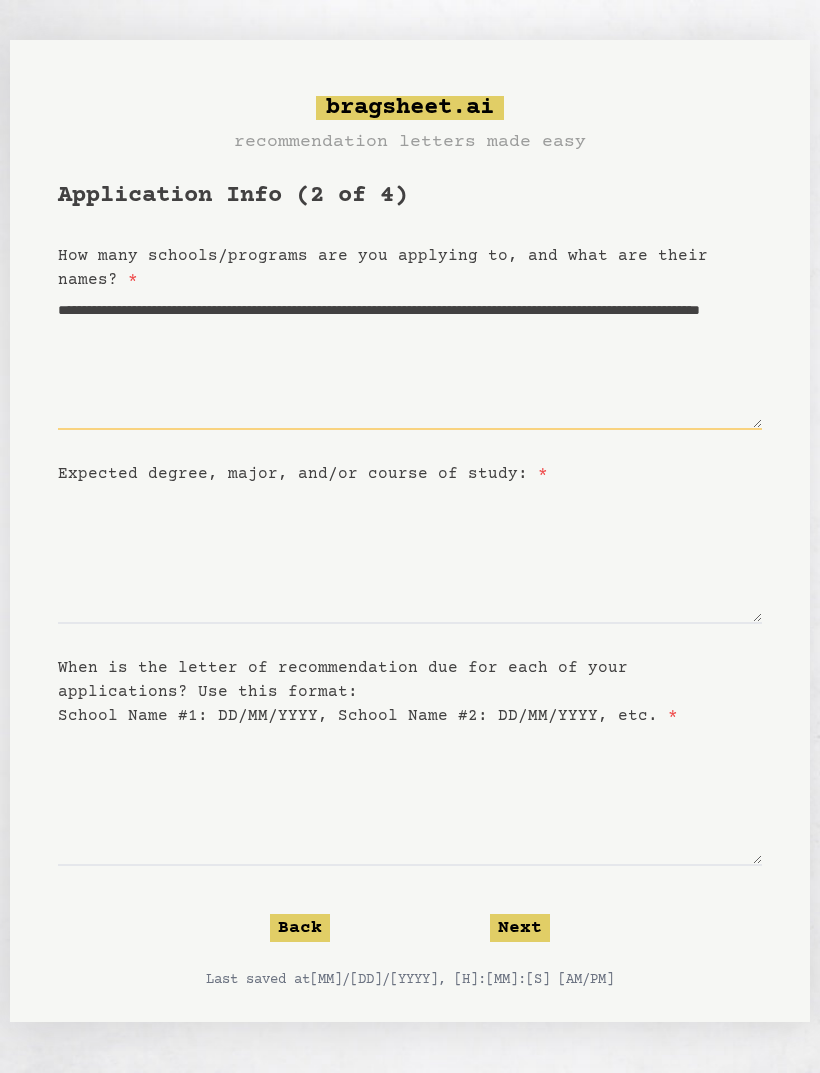 click on "**********" at bounding box center [410, 361] 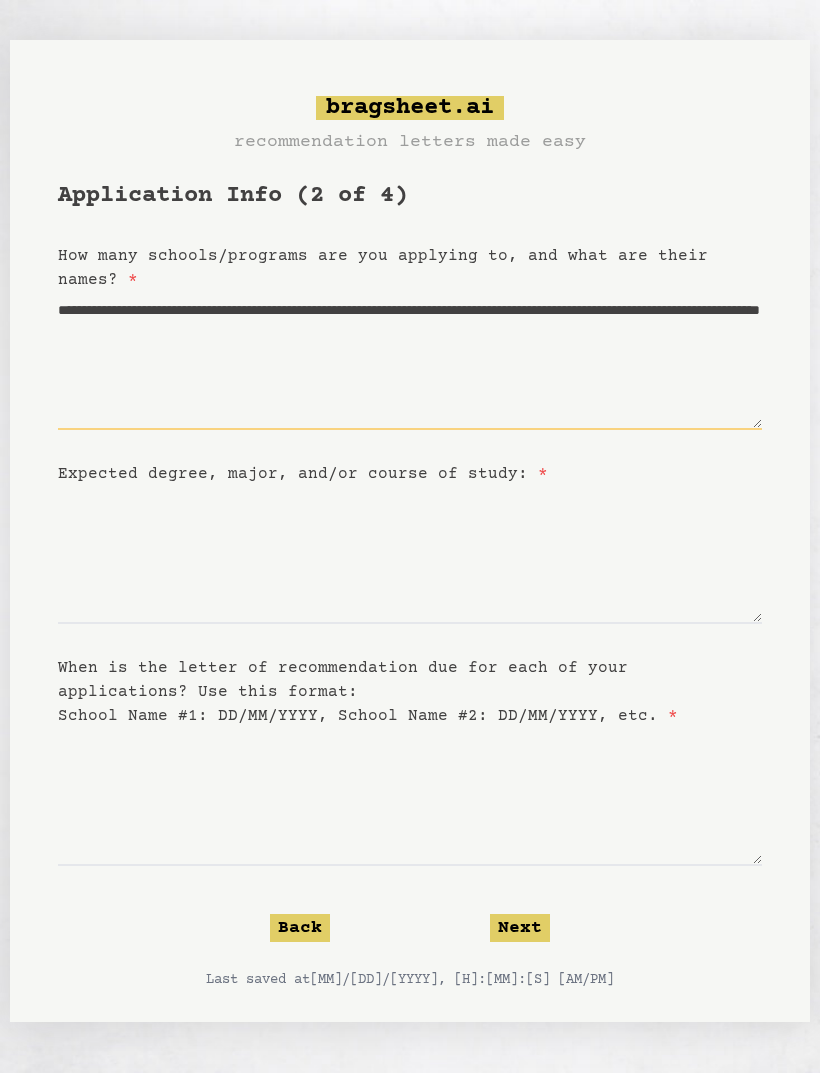 click on "**********" at bounding box center [410, 361] 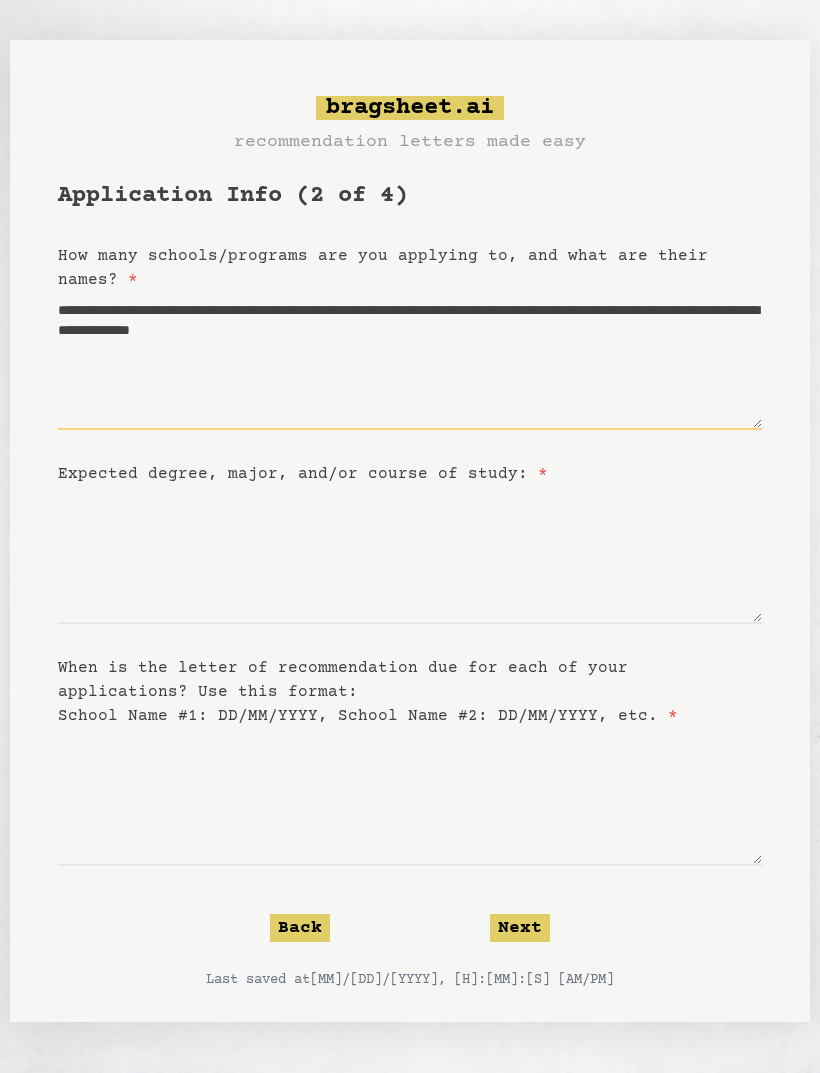click on "**********" at bounding box center (410, 361) 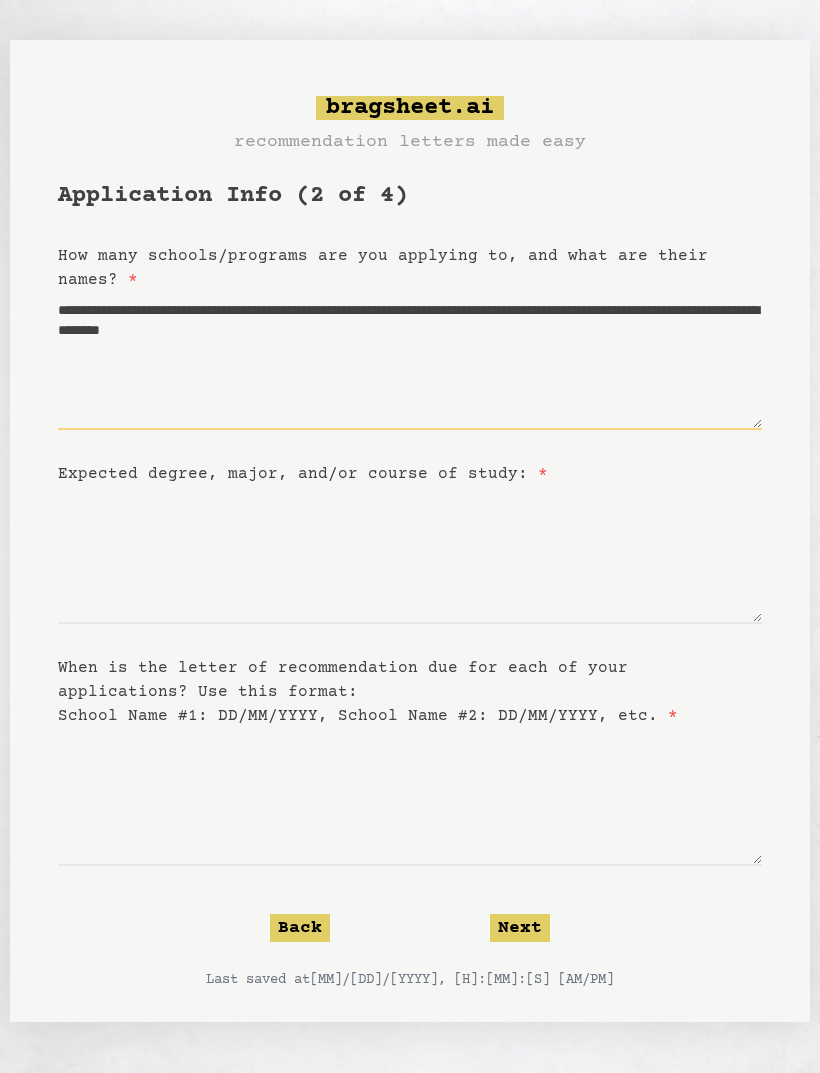 click on "**********" at bounding box center (410, 361) 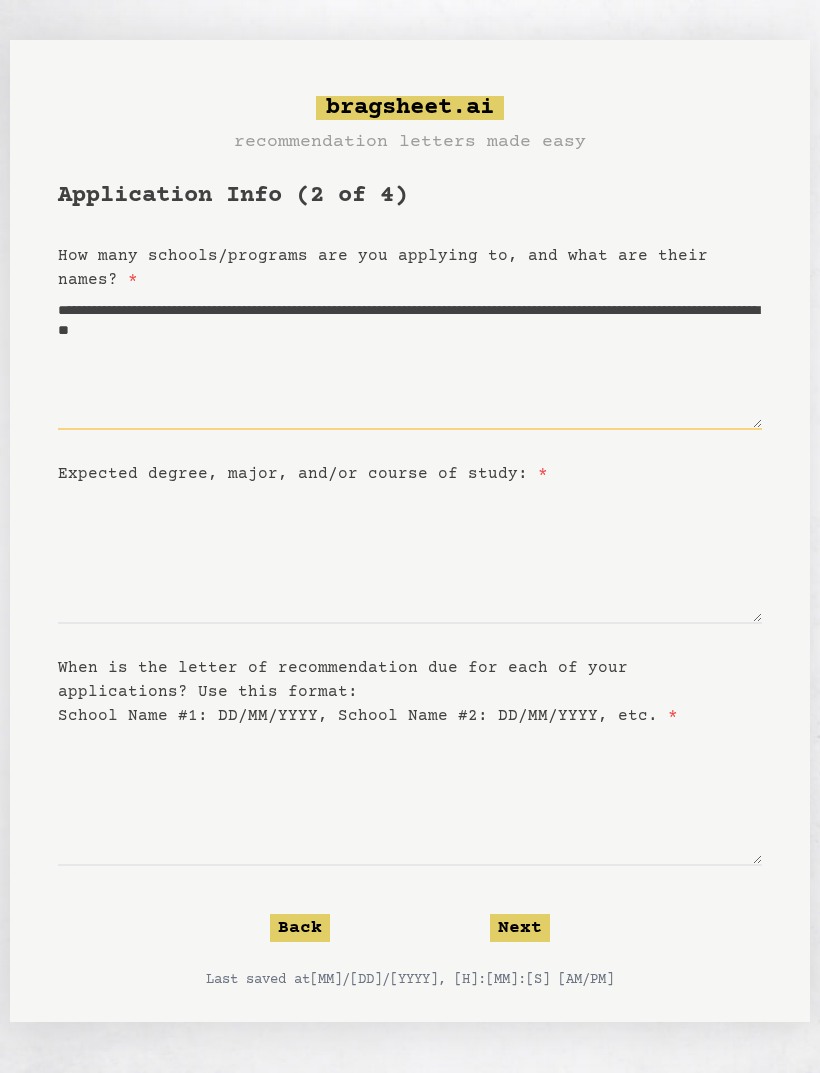 click on "**********" at bounding box center (410, 361) 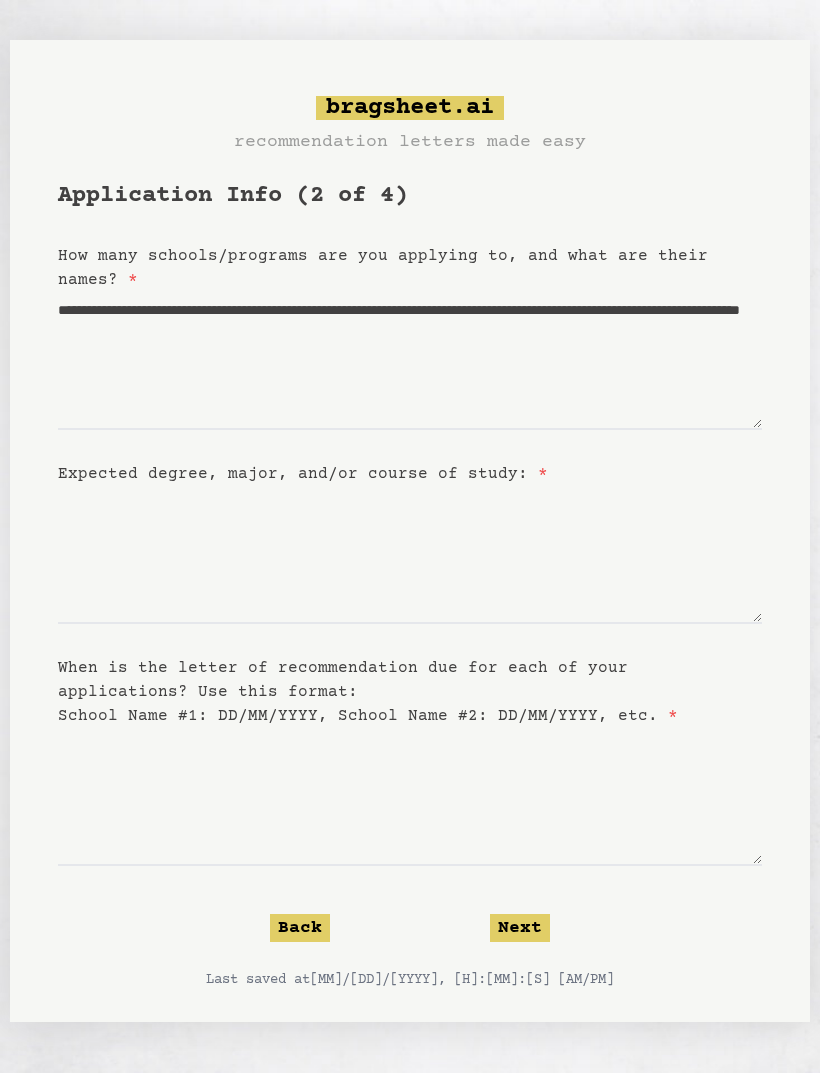 click on "**********" at bounding box center (410, 531) 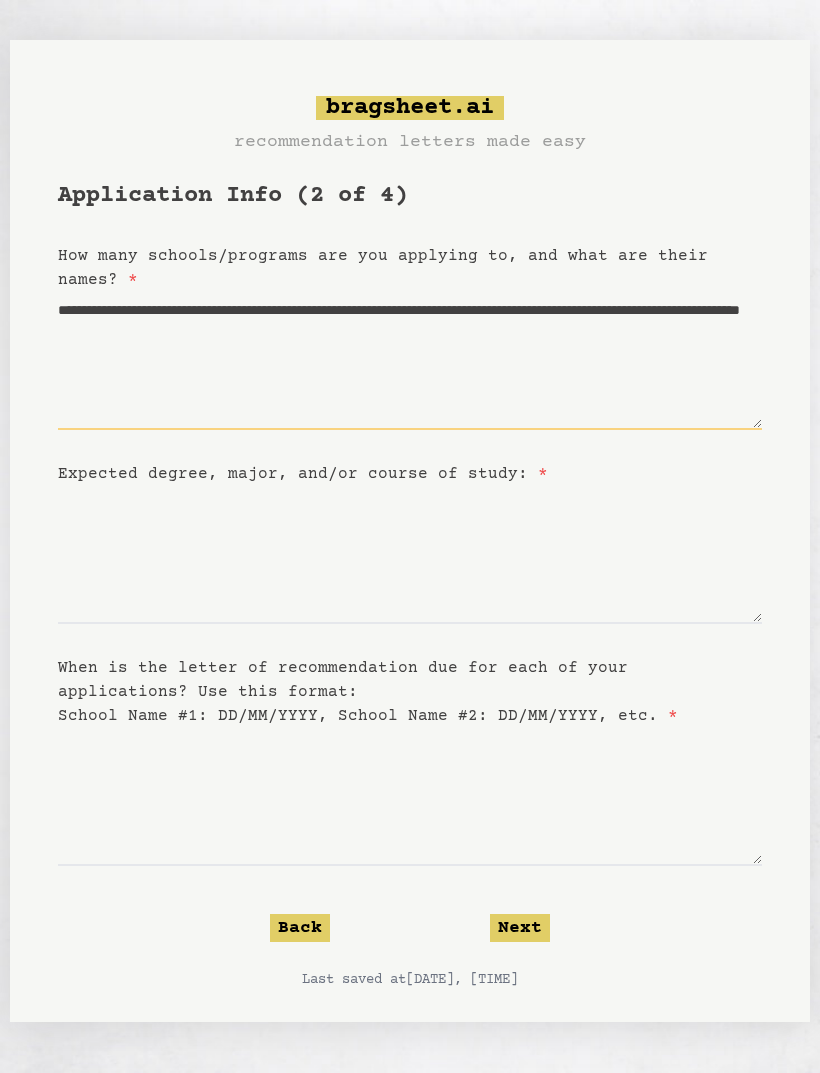 click on "**********" at bounding box center (410, 361) 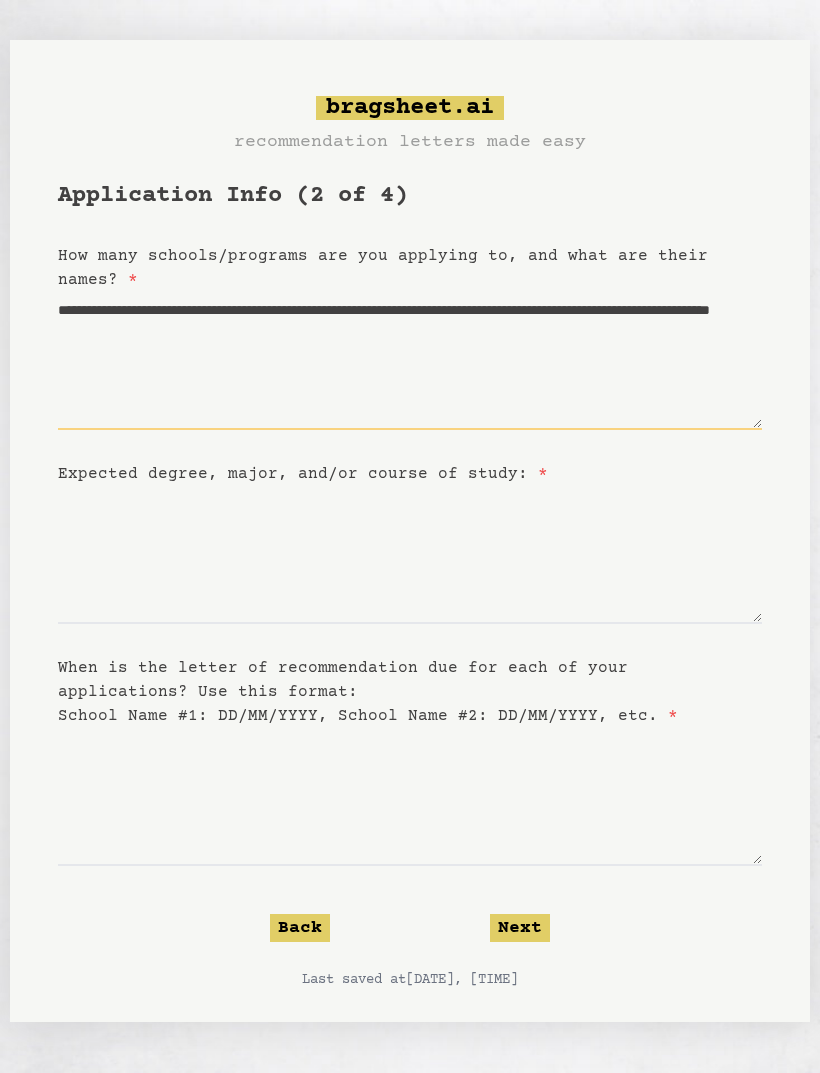 click on "**********" at bounding box center (410, 361) 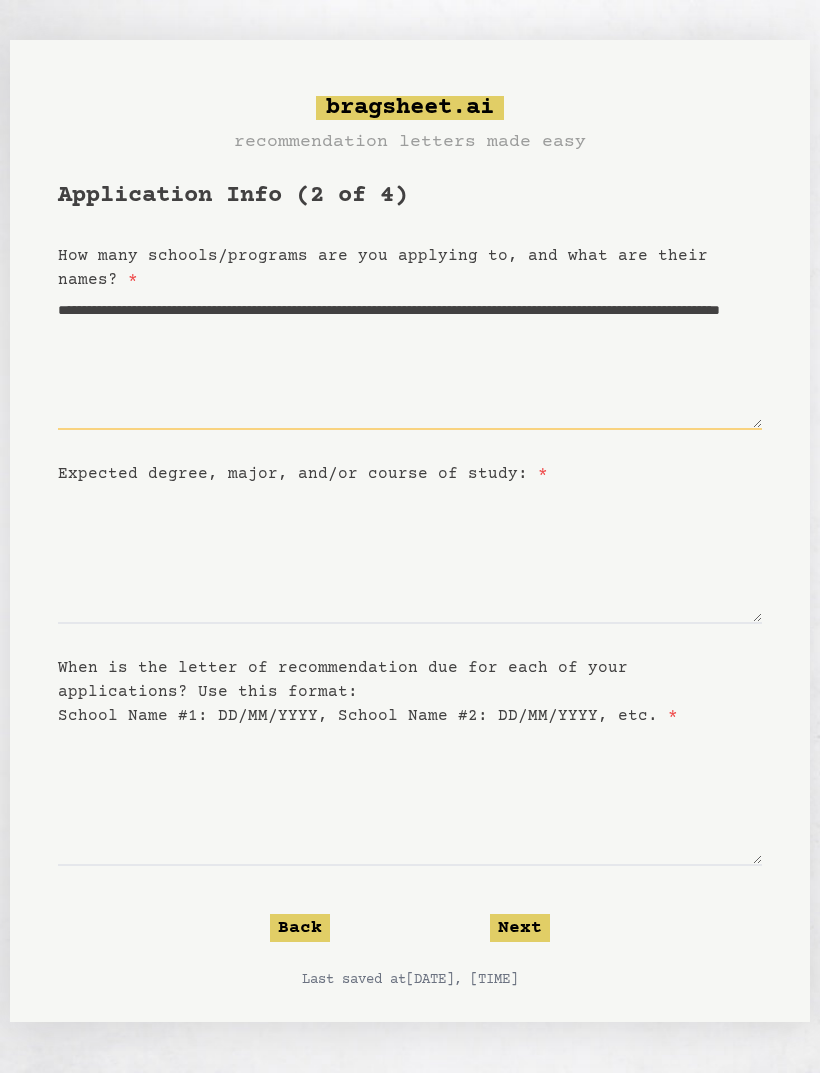 click on "**********" at bounding box center [410, 361] 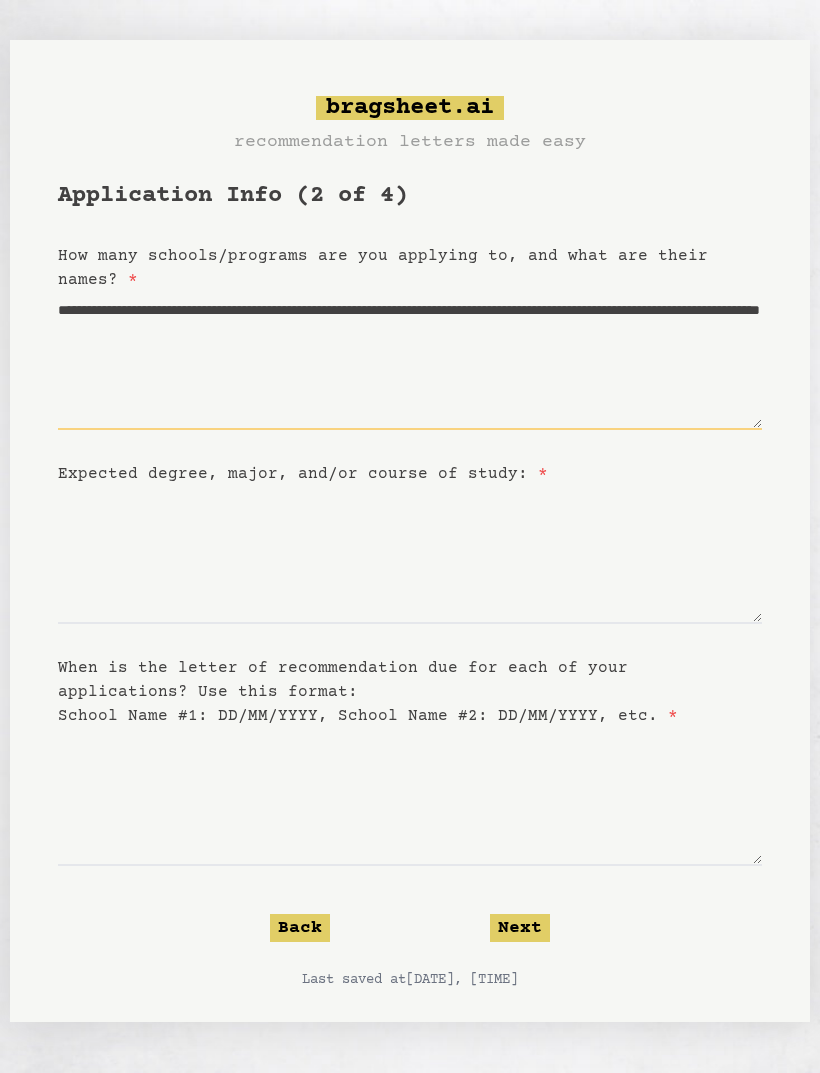 click on "**********" at bounding box center (410, 361) 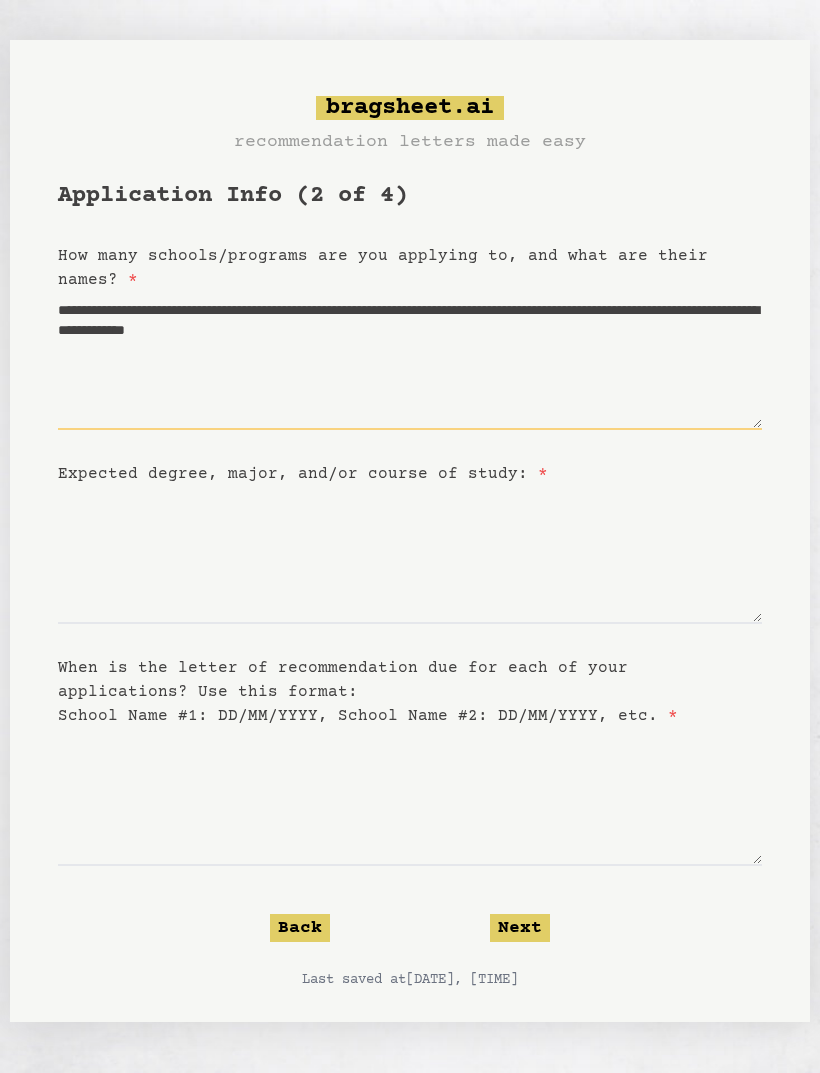 click on "**********" at bounding box center (410, 361) 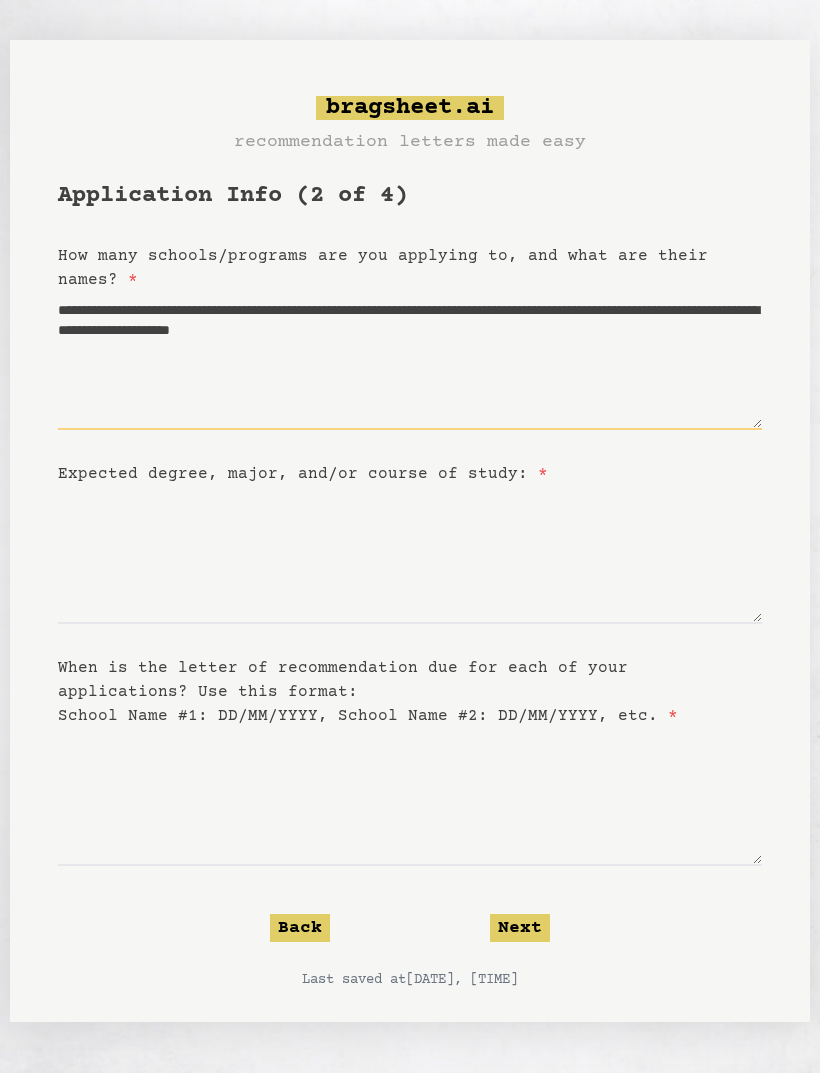 click on "**********" at bounding box center (410, 361) 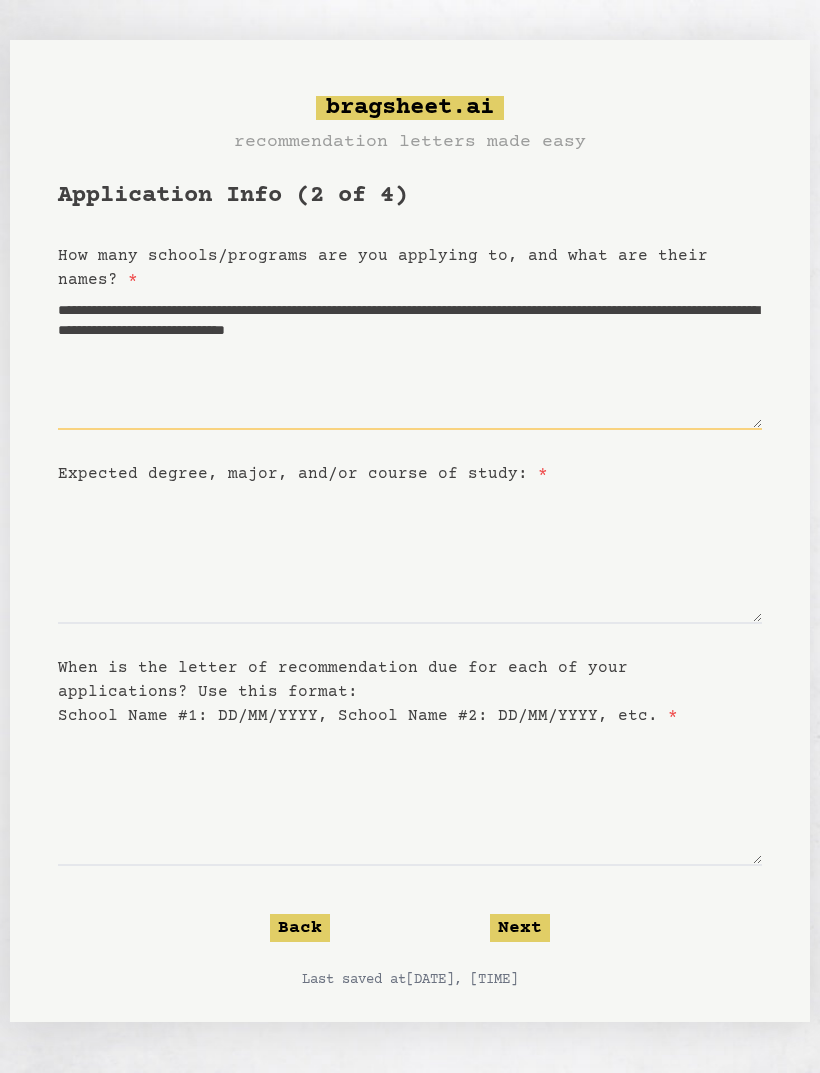 click on "**********" at bounding box center (410, 361) 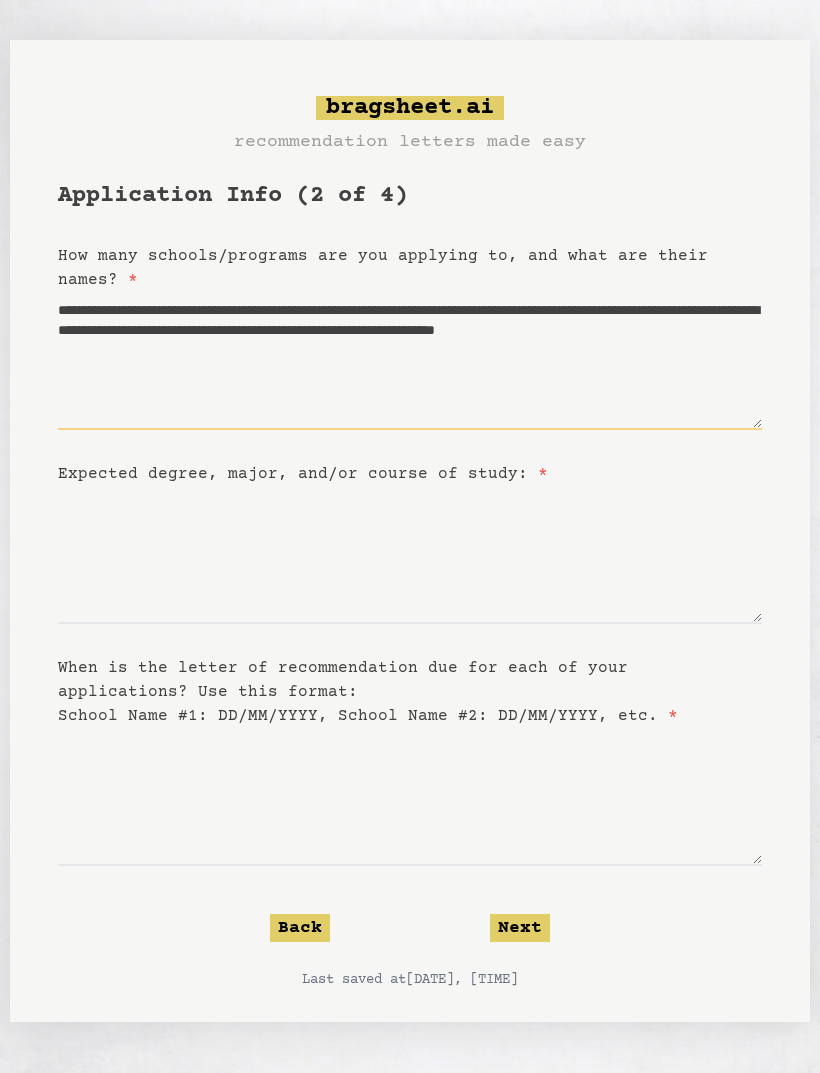 click on "**********" at bounding box center [410, 361] 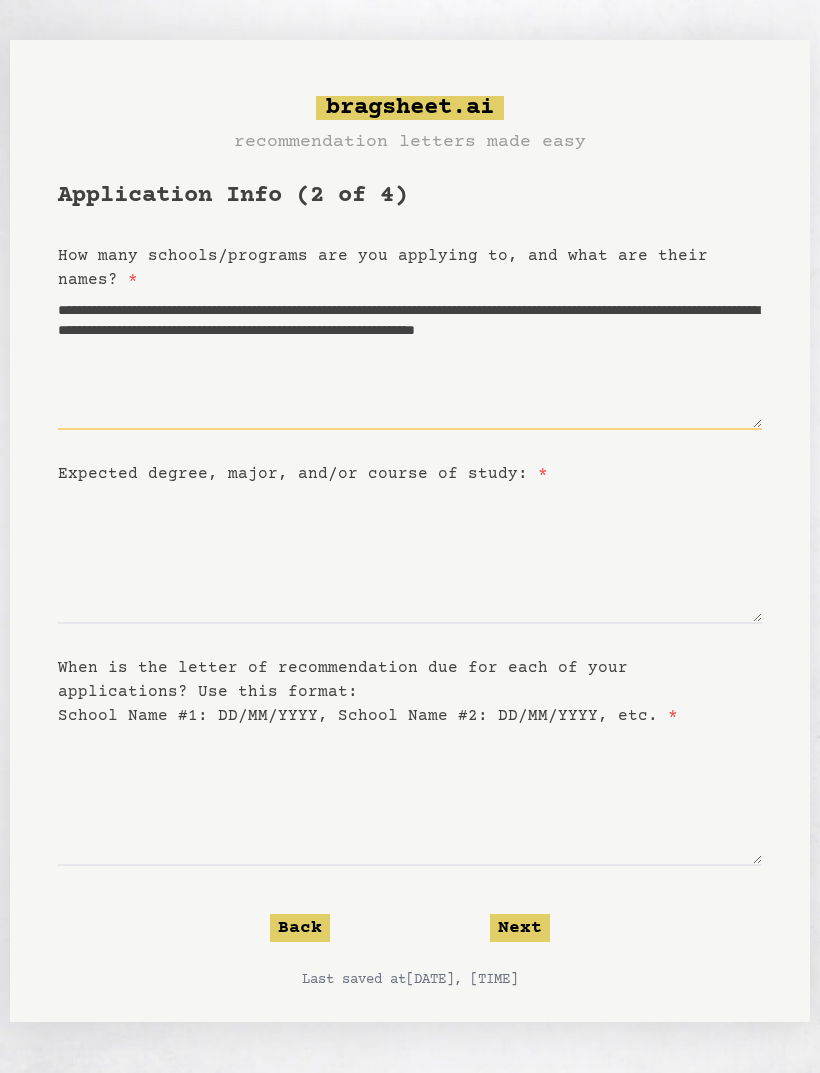 click on "**********" at bounding box center [410, 361] 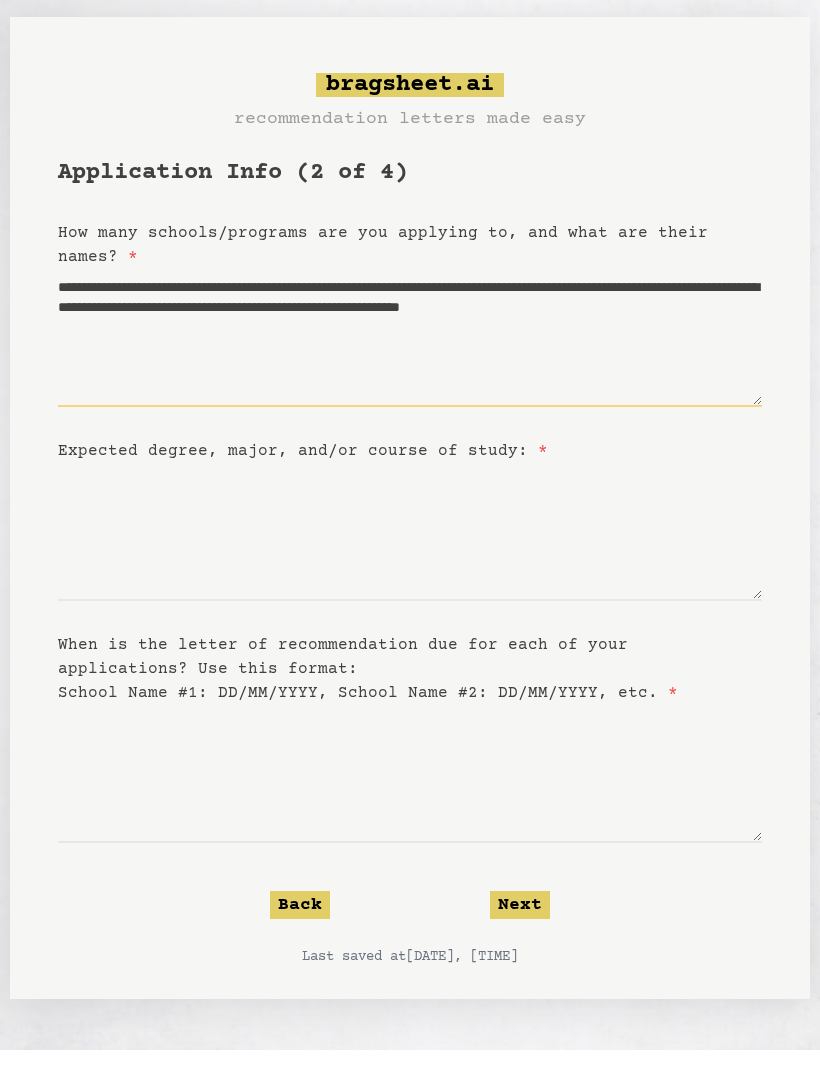 type on "**********" 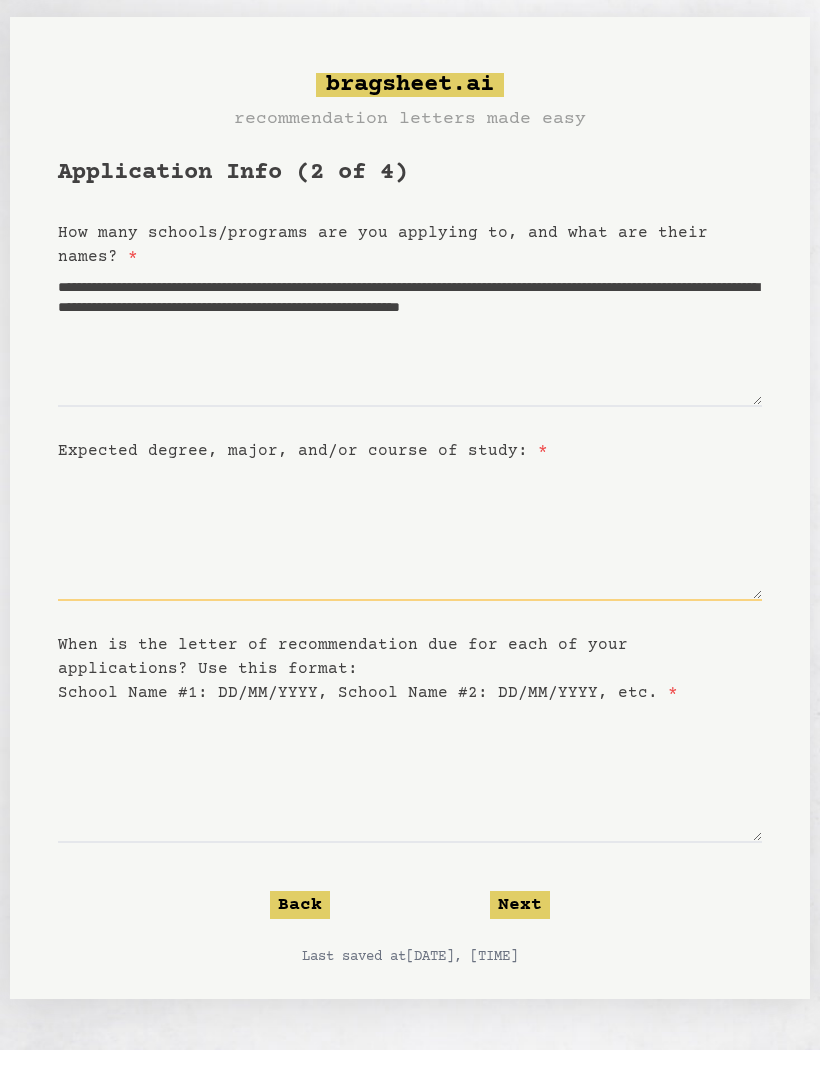 click on "Expected degree, major, and/or course of study:   *" at bounding box center (410, 555) 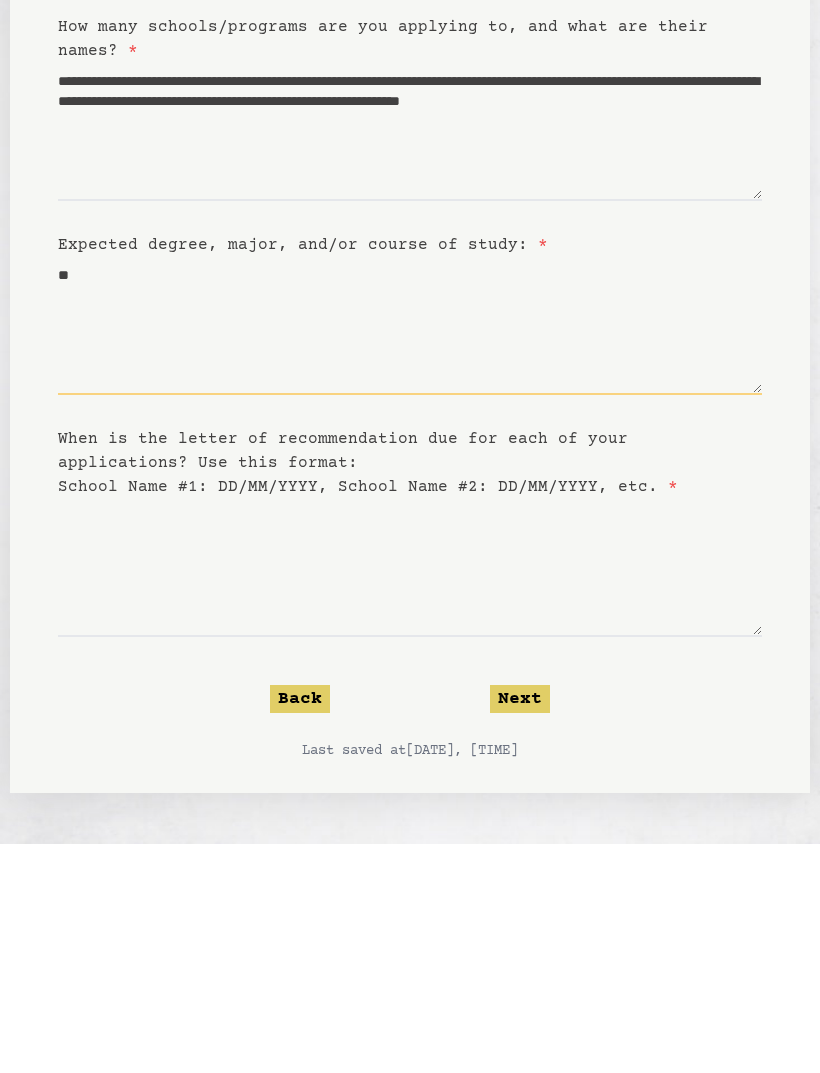 type on "*" 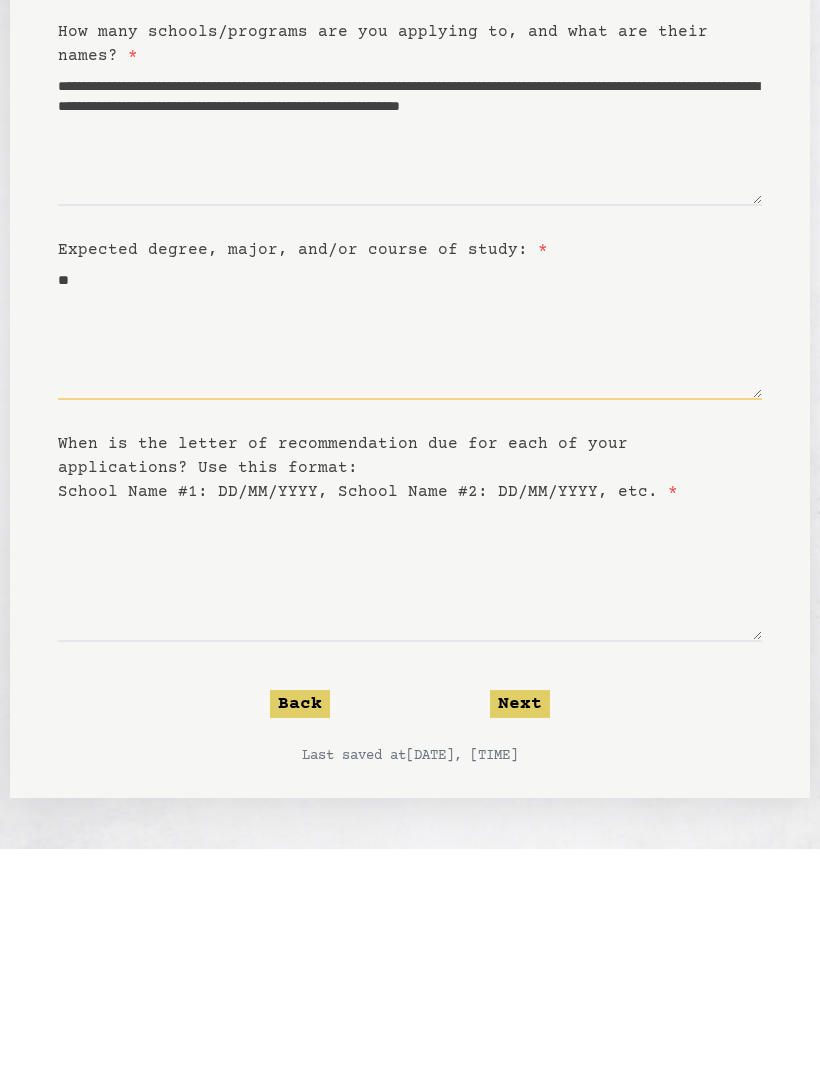 type on "*" 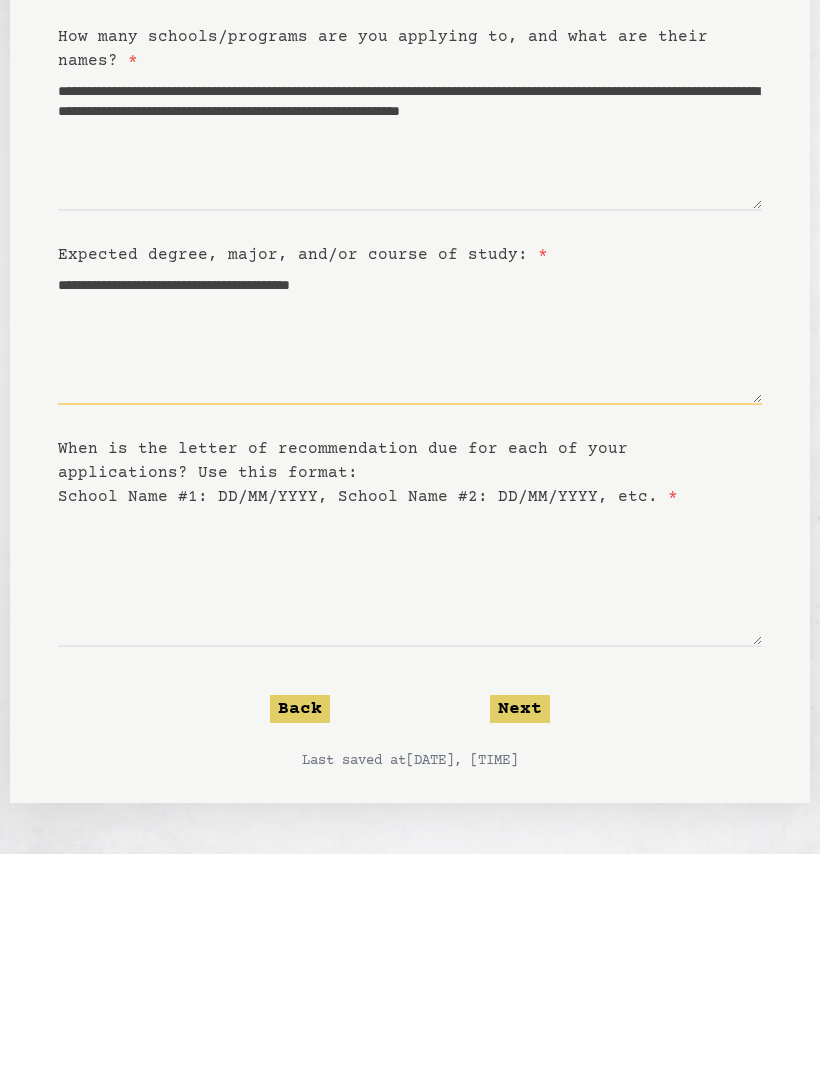 type on "**********" 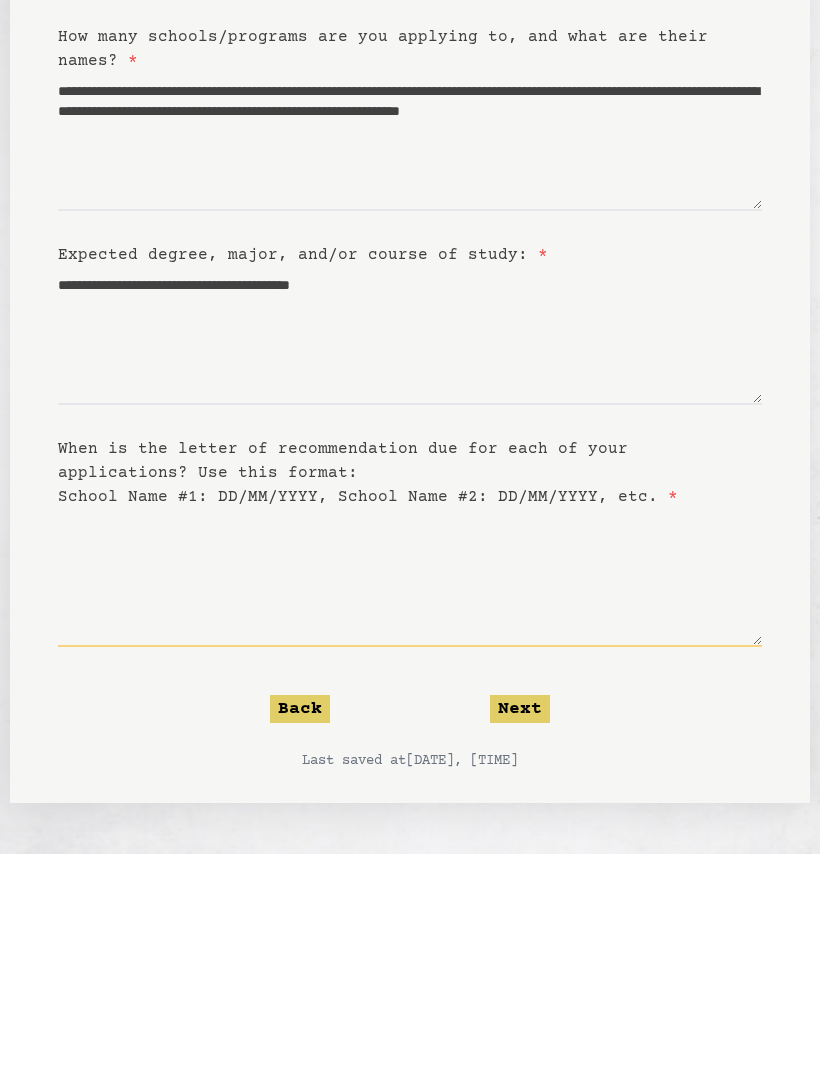 click on "When is the letter of recommendation due for each of your
applications? Use this format: School Name #1: DD/MM/YYYY,
School Name #2: DD/MM/YYYY, etc.   *" at bounding box center (410, 797) 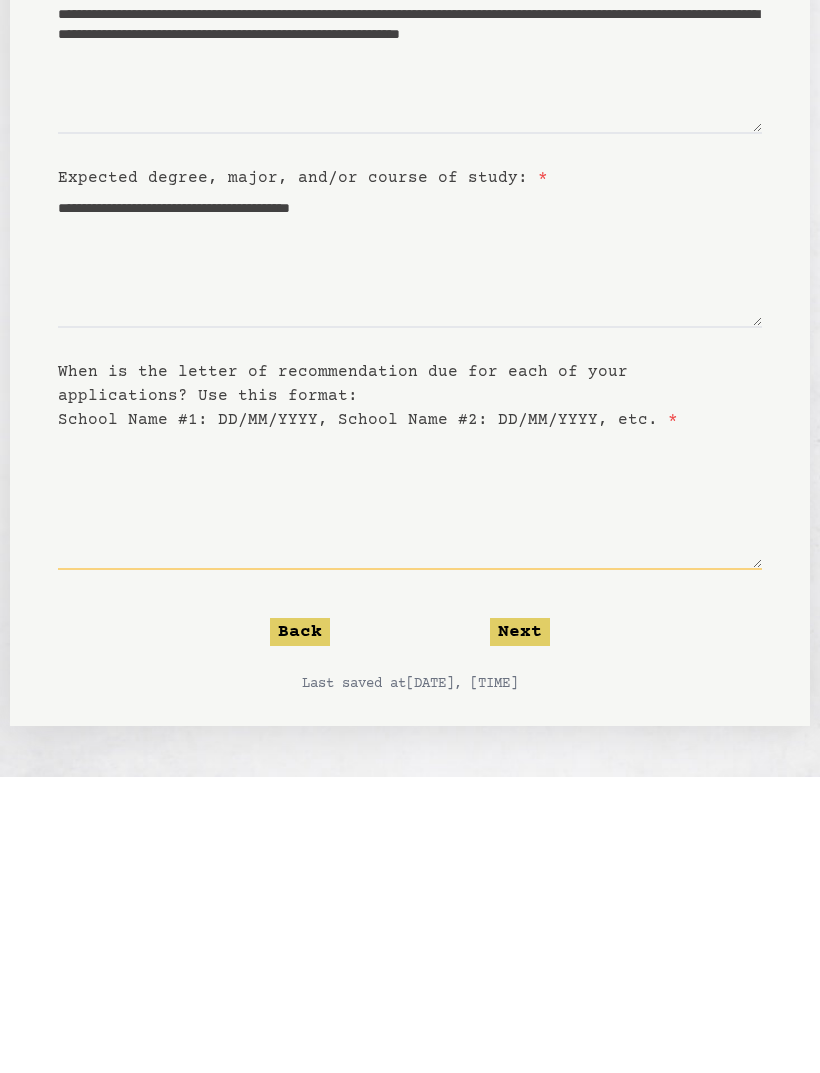type on "*" 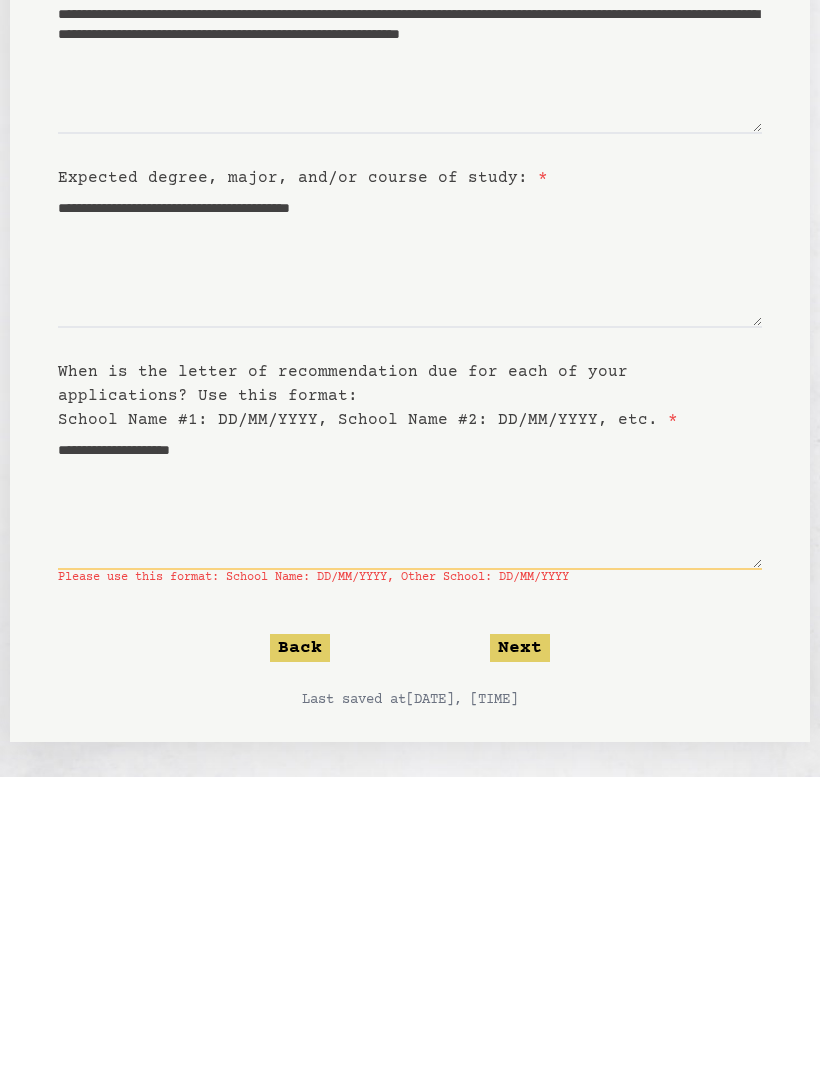 type on "**********" 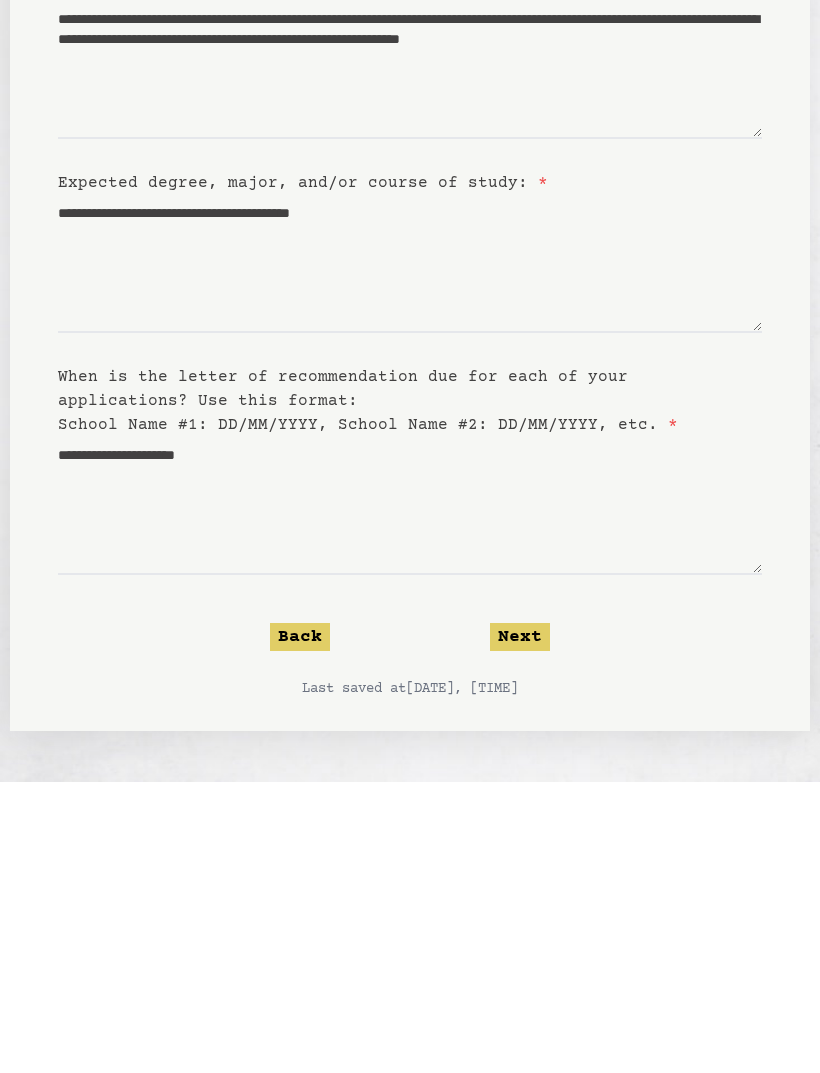 click on "Next" 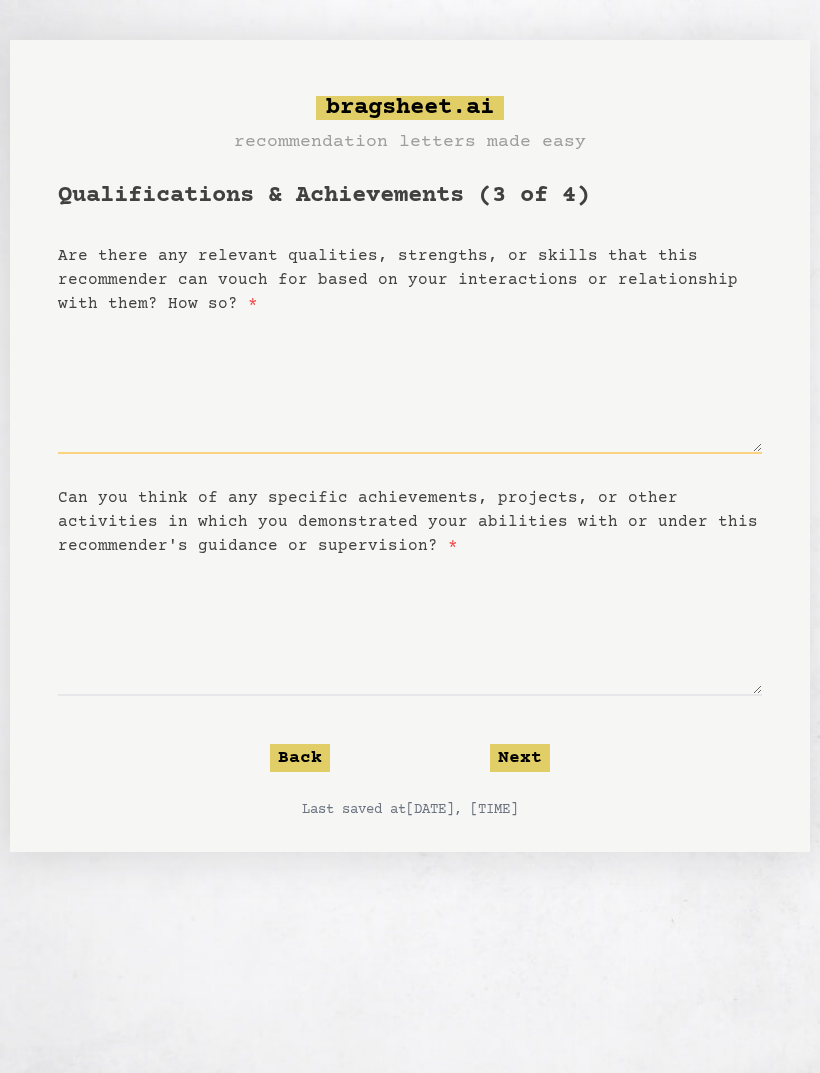 click on "Are there any relevant qualities, strengths, or skills that this
recommender can vouch for based on your interactions or
relationship with them? How so?   *" at bounding box center (410, 385) 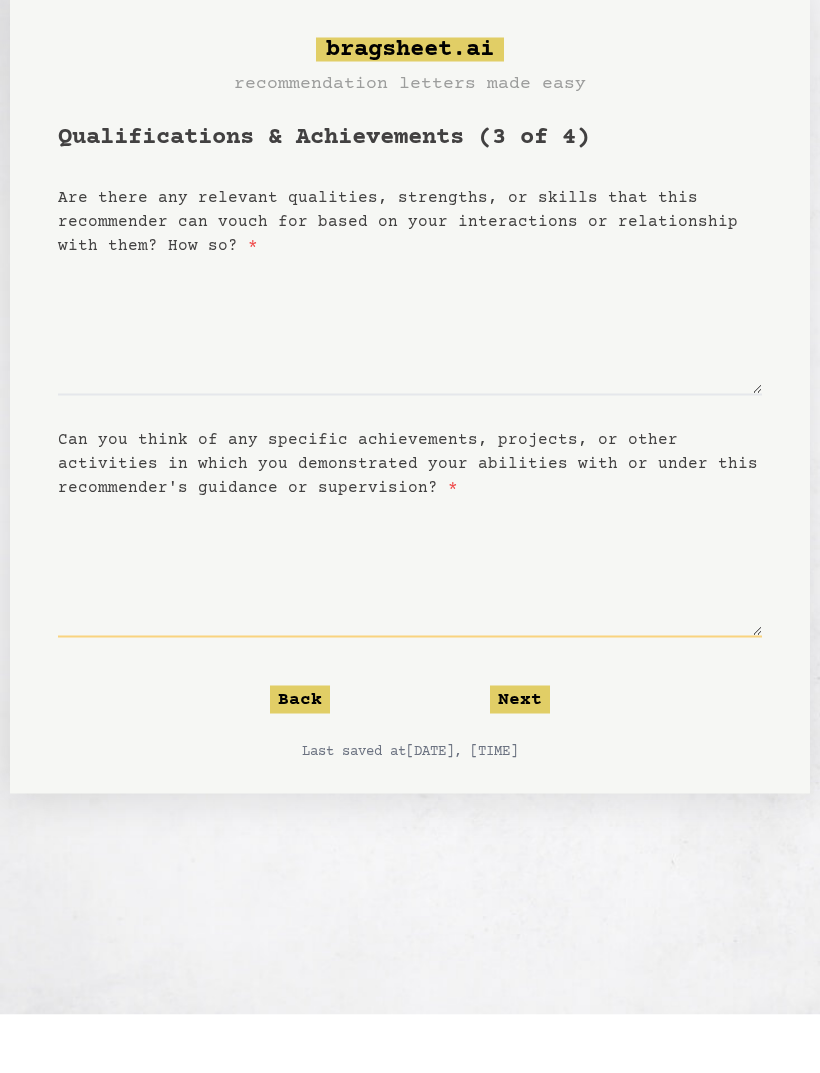 click on "Can you think of any specific achievements, projects, or other
activities in which you demonstrated your abilities with or
under this recommender's guidance or supervision?   *" at bounding box center [410, 627] 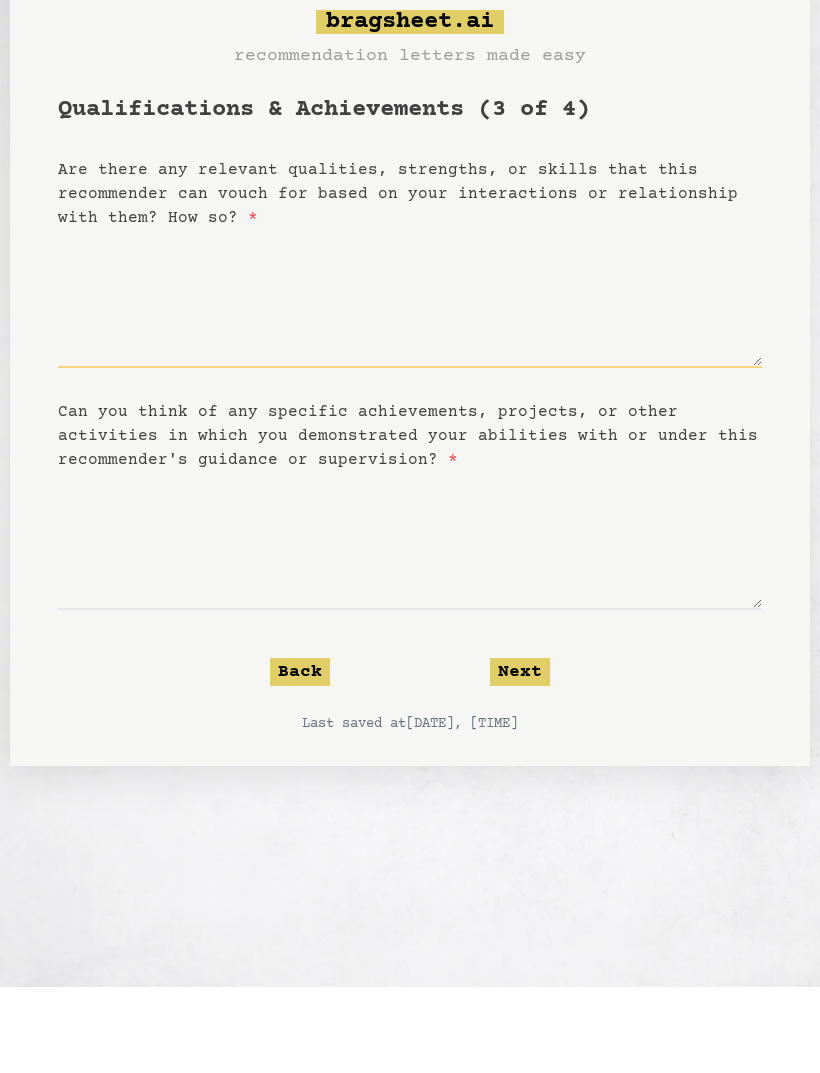 click on "Are there any relevant qualities, strengths, or skills that this
recommender can vouch for based on your interactions or
relationship with them? How so?   *" at bounding box center [410, 385] 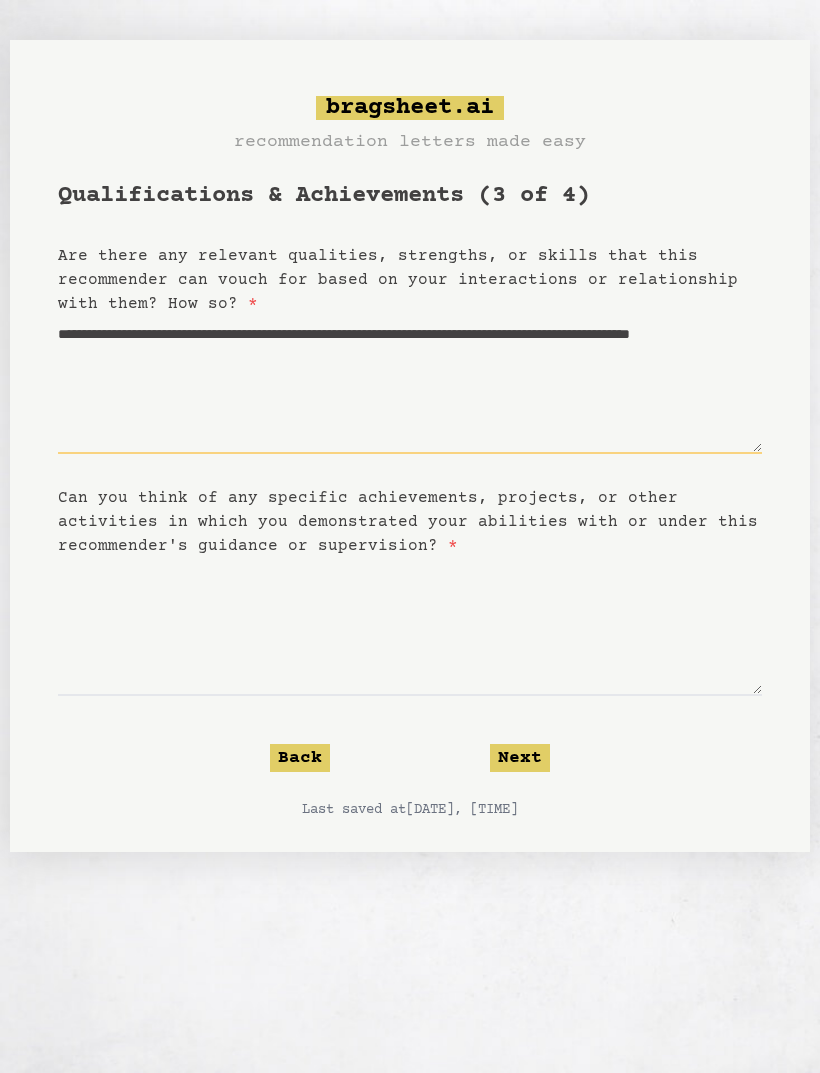 click on "**********" at bounding box center (410, 385) 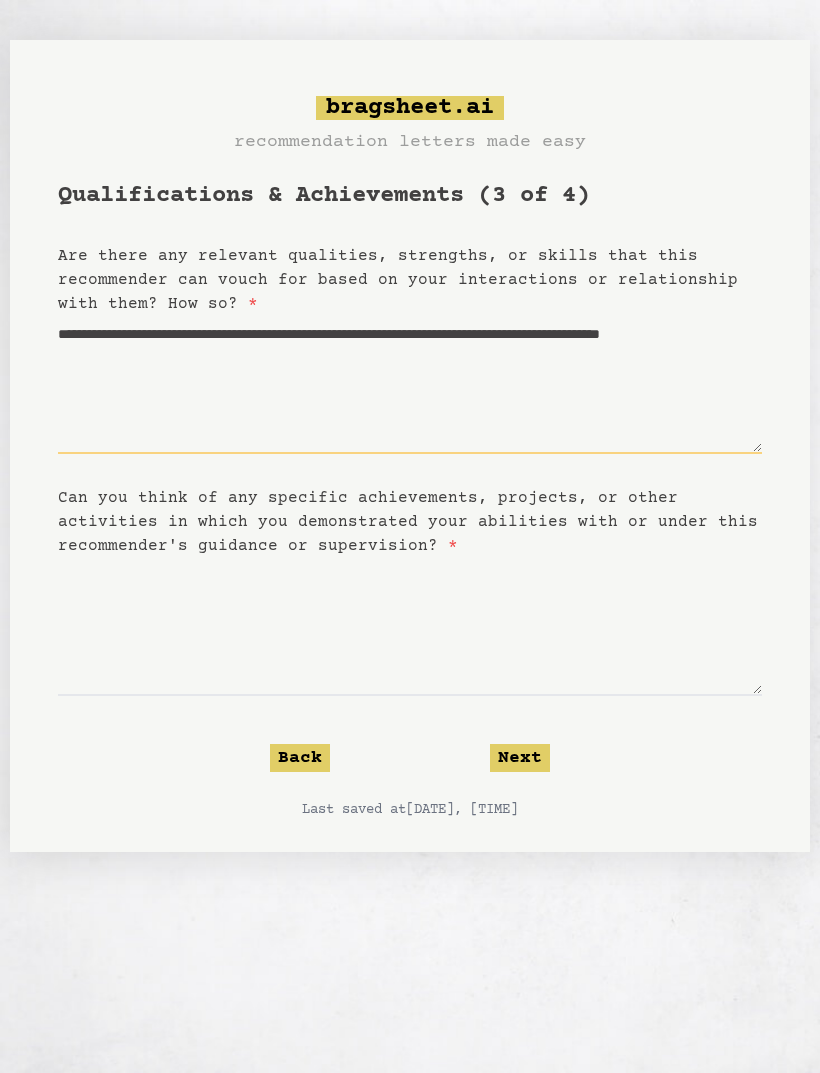 click on "**********" at bounding box center (410, 385) 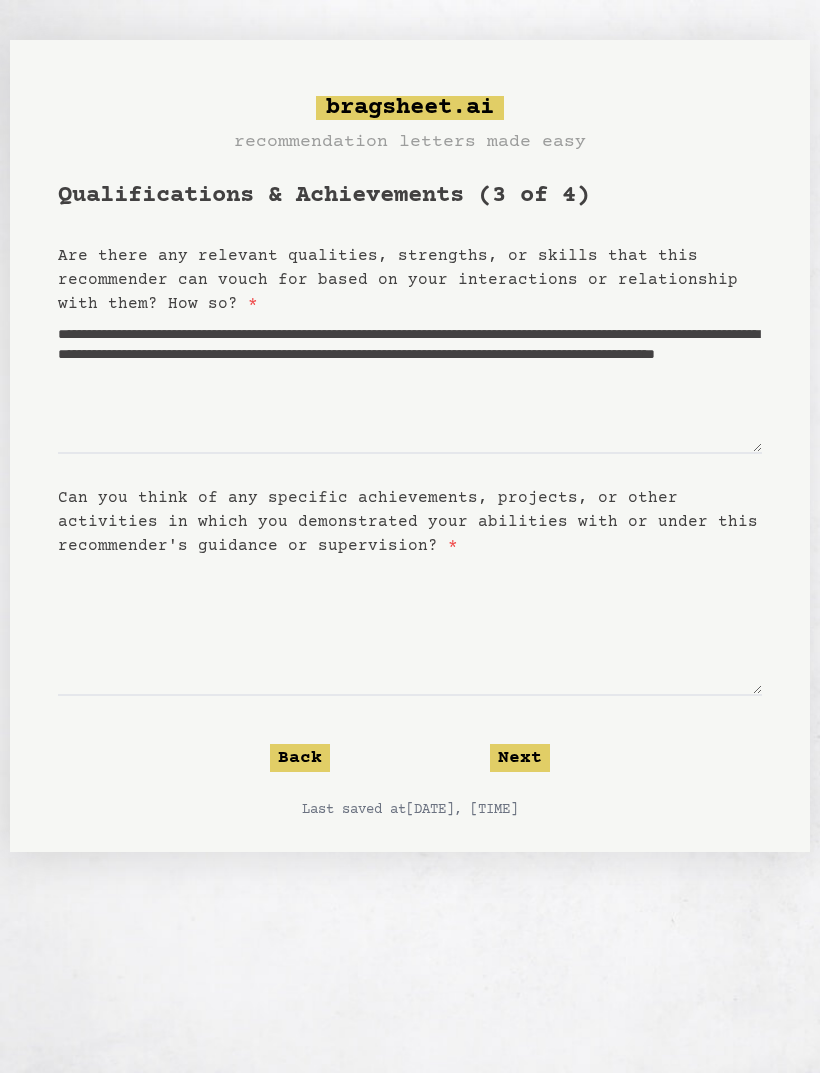 click on "Are there any relevant qualities, strengths, or skills that this
recommender can vouch for based on your interactions or
relationship with them? How so?   *" at bounding box center [398, 280] 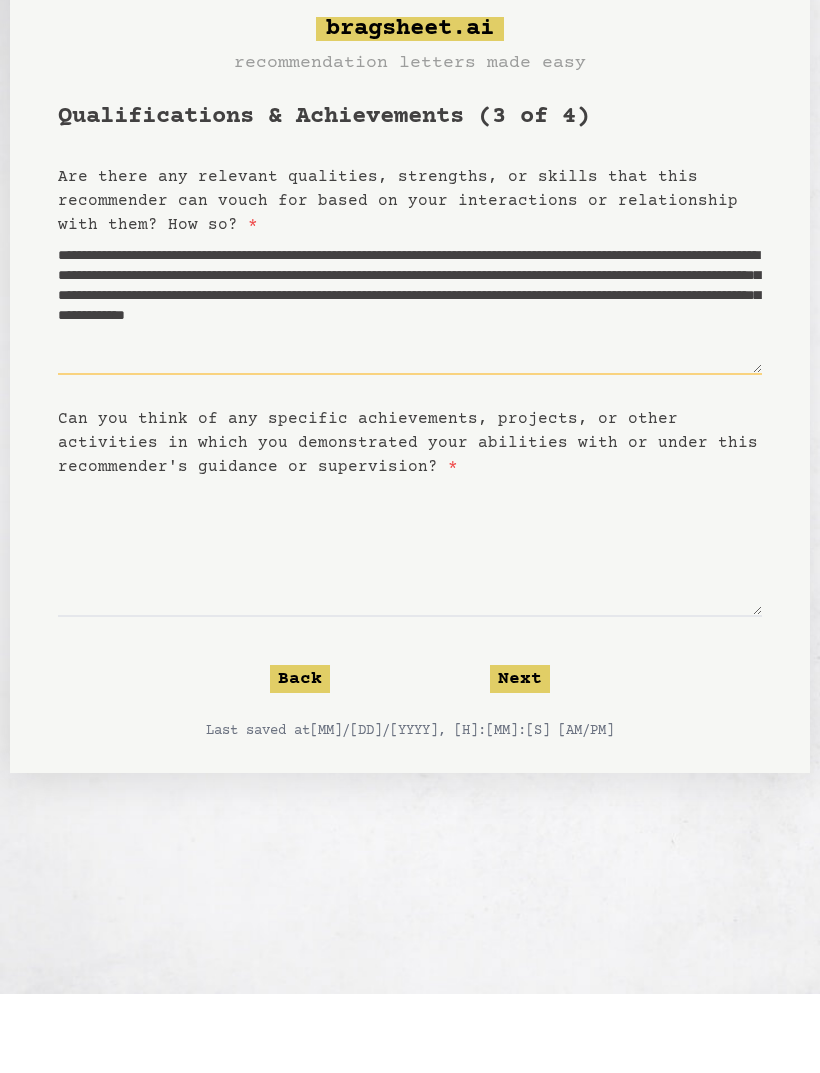 click on "**********" at bounding box center (410, 385) 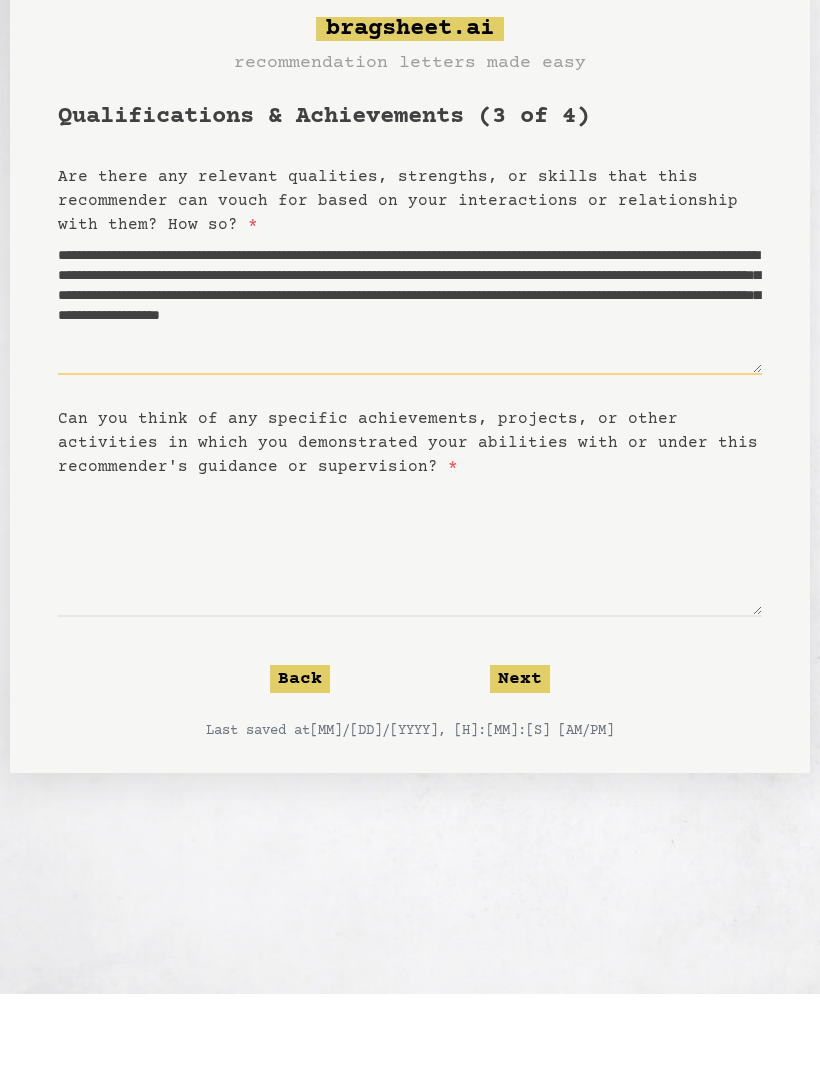 click on "**********" at bounding box center [410, 385] 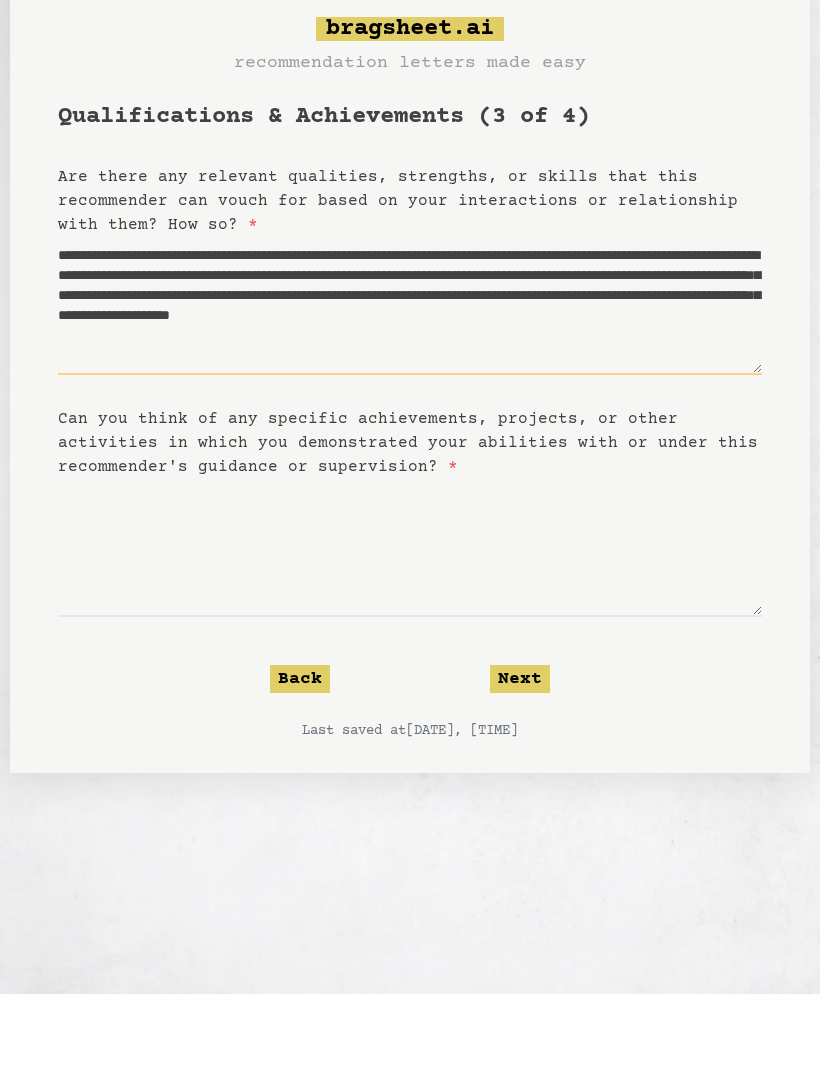 click on "**********" at bounding box center (410, 385) 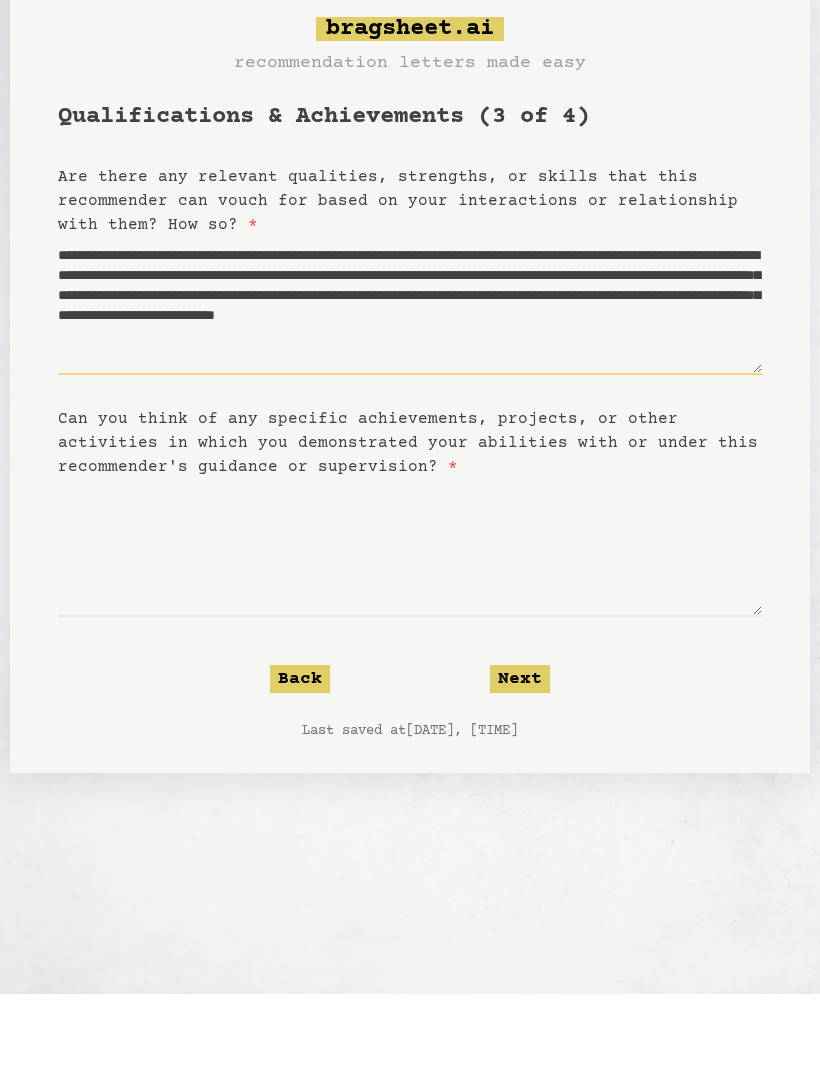 click on "**********" at bounding box center [410, 385] 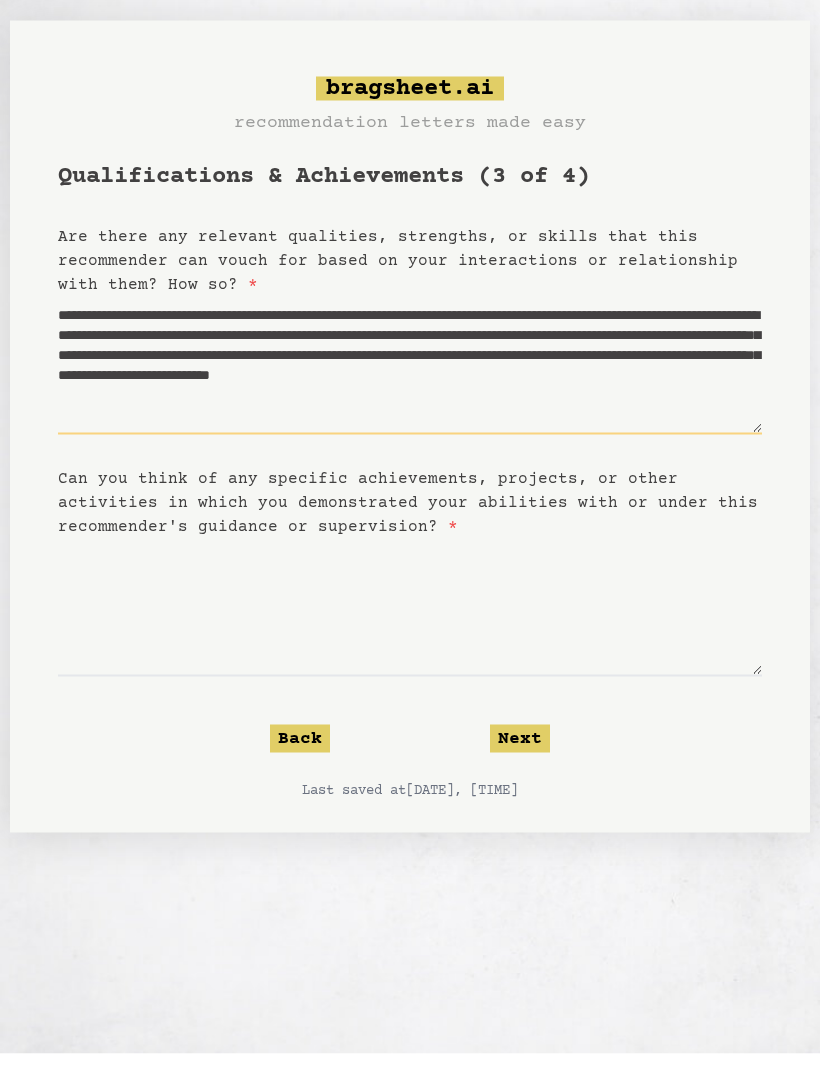 click on "**********" at bounding box center (410, 385) 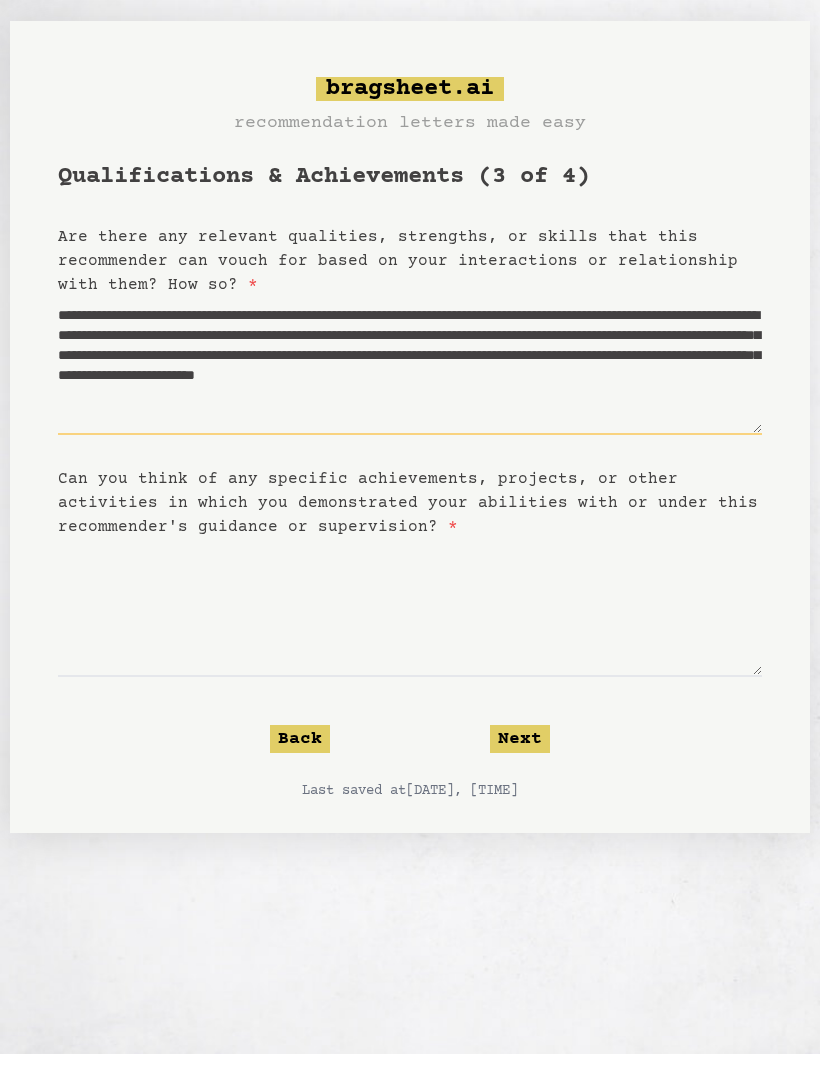 click on "**********" at bounding box center [410, 385] 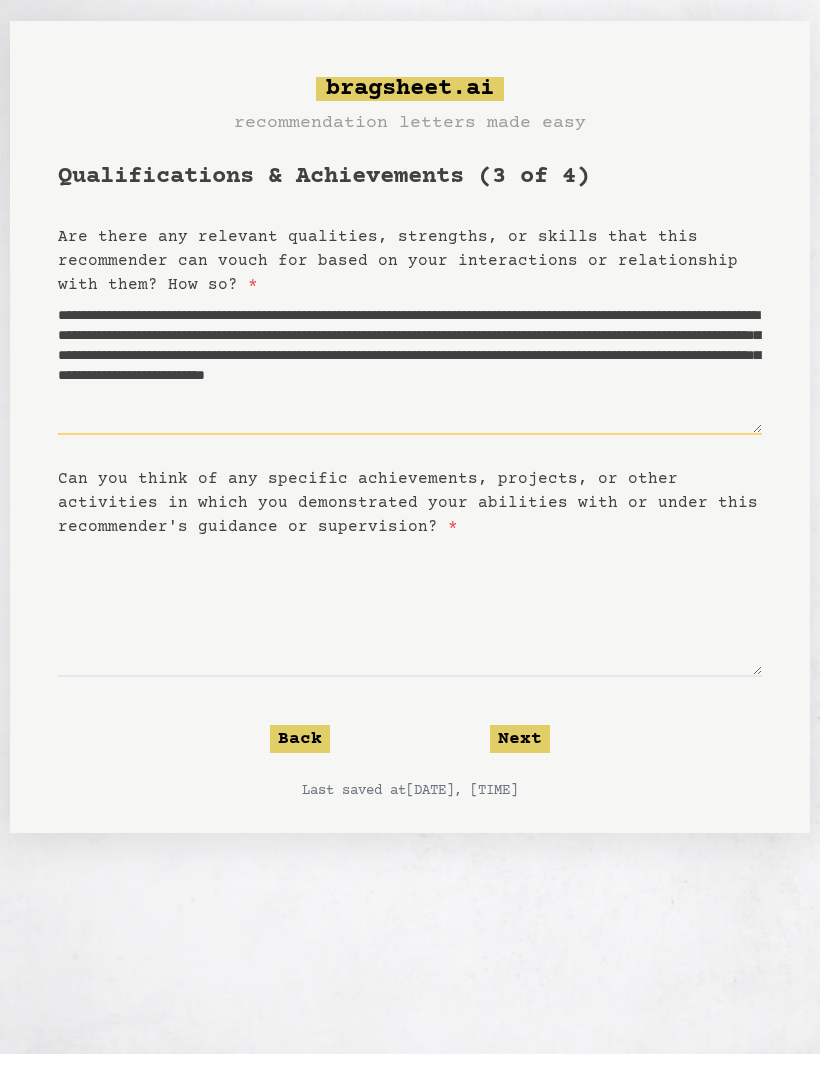 click on "**********" at bounding box center [410, 385] 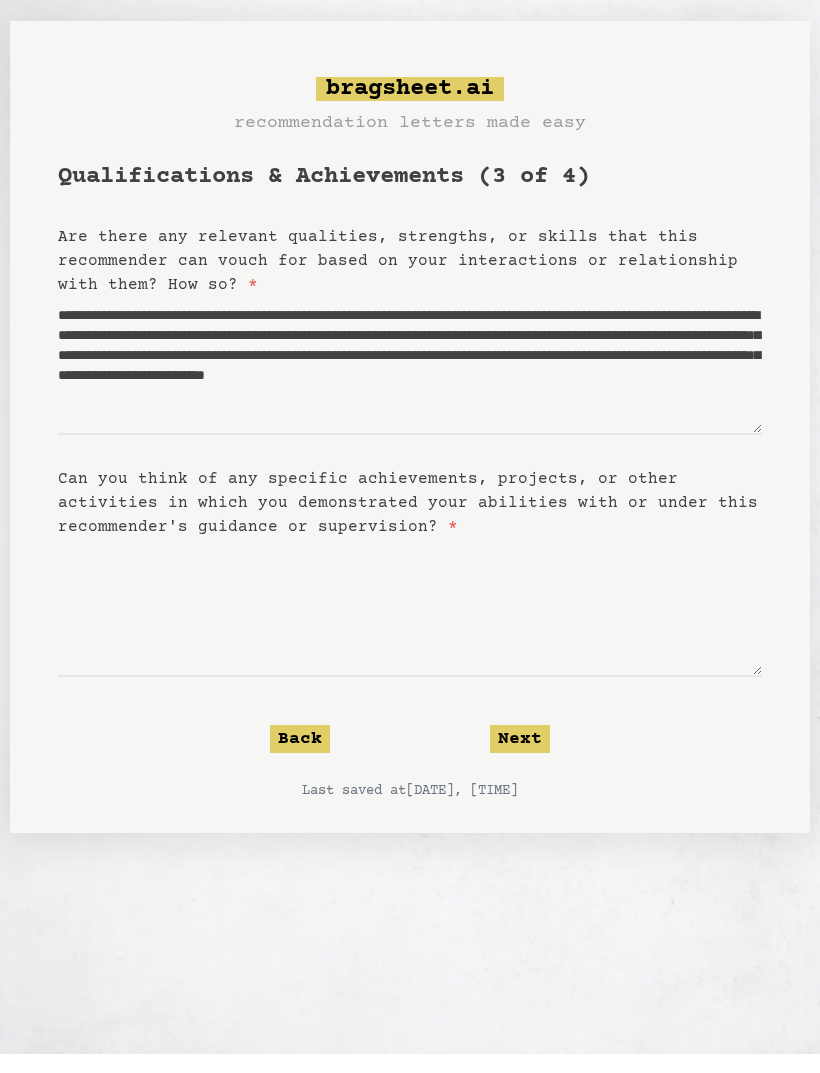 click on "Can you think of any specific achievements, projects, or other
activities in which you demonstrated your abilities with or
under this recommender's guidance or supervision?   *" at bounding box center (408, 522) 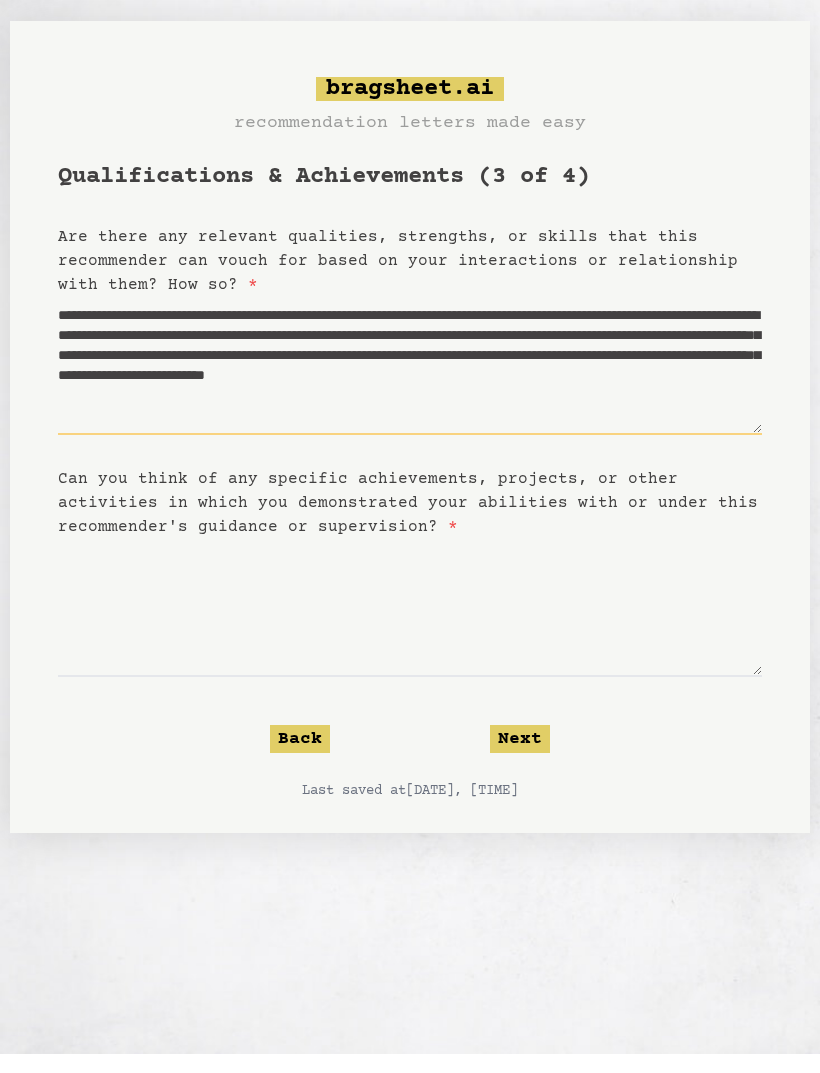 click on "**********" at bounding box center [410, 385] 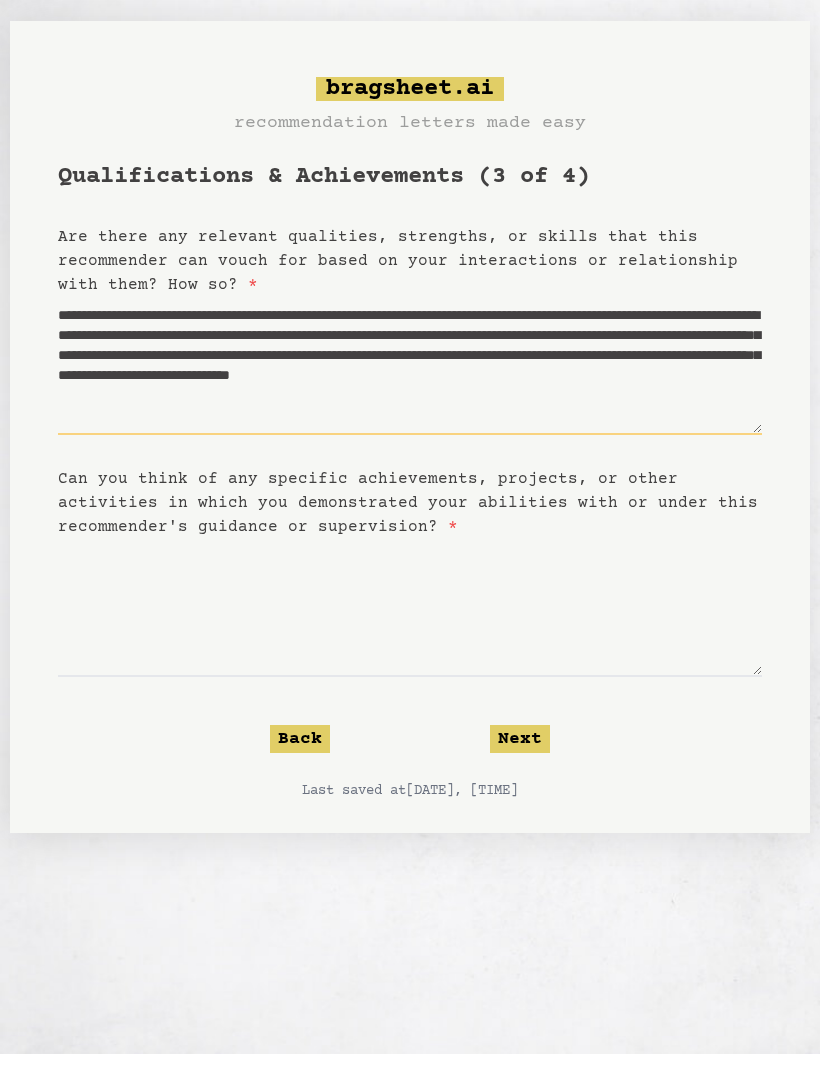 click on "**********" at bounding box center (410, 385) 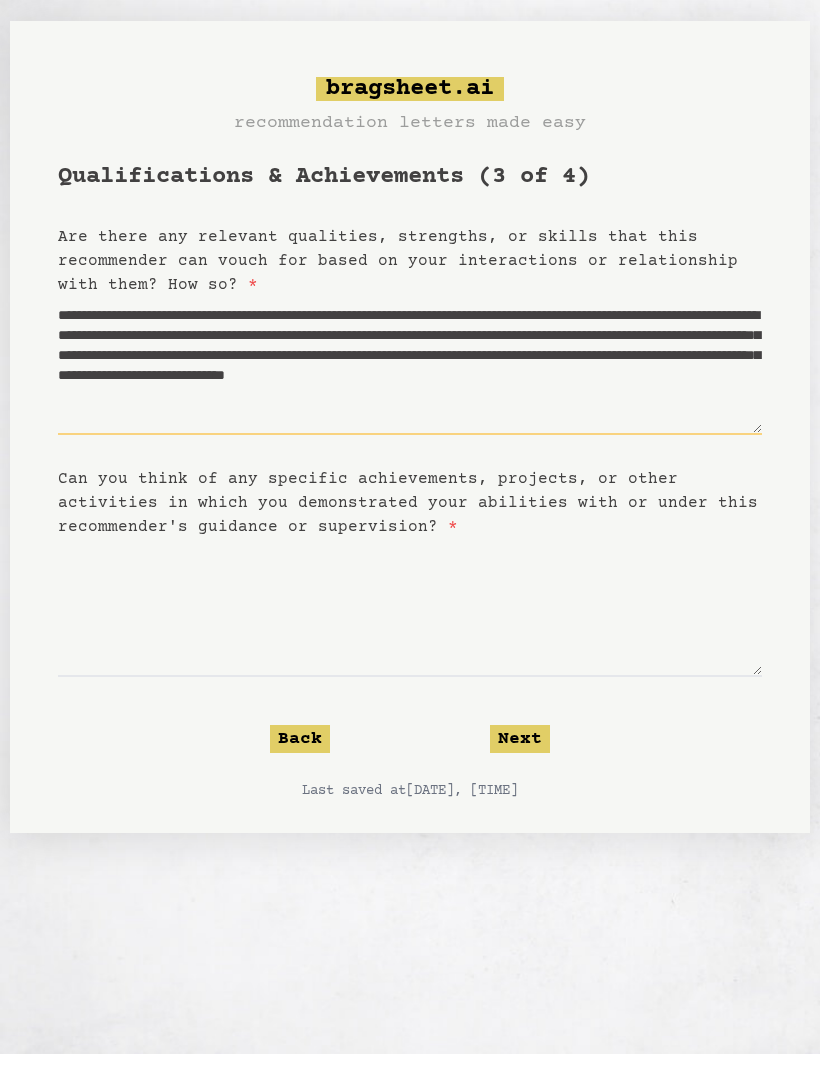 click on "**********" at bounding box center [410, 385] 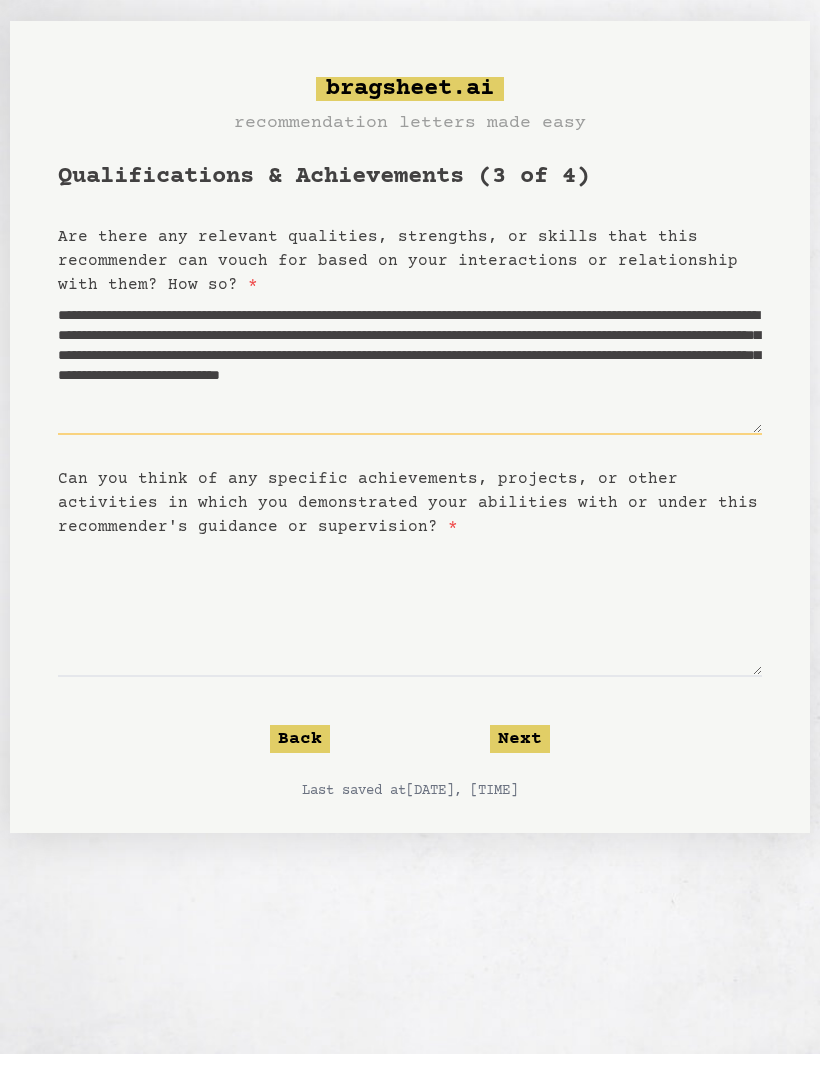 click on "**********" at bounding box center [410, 385] 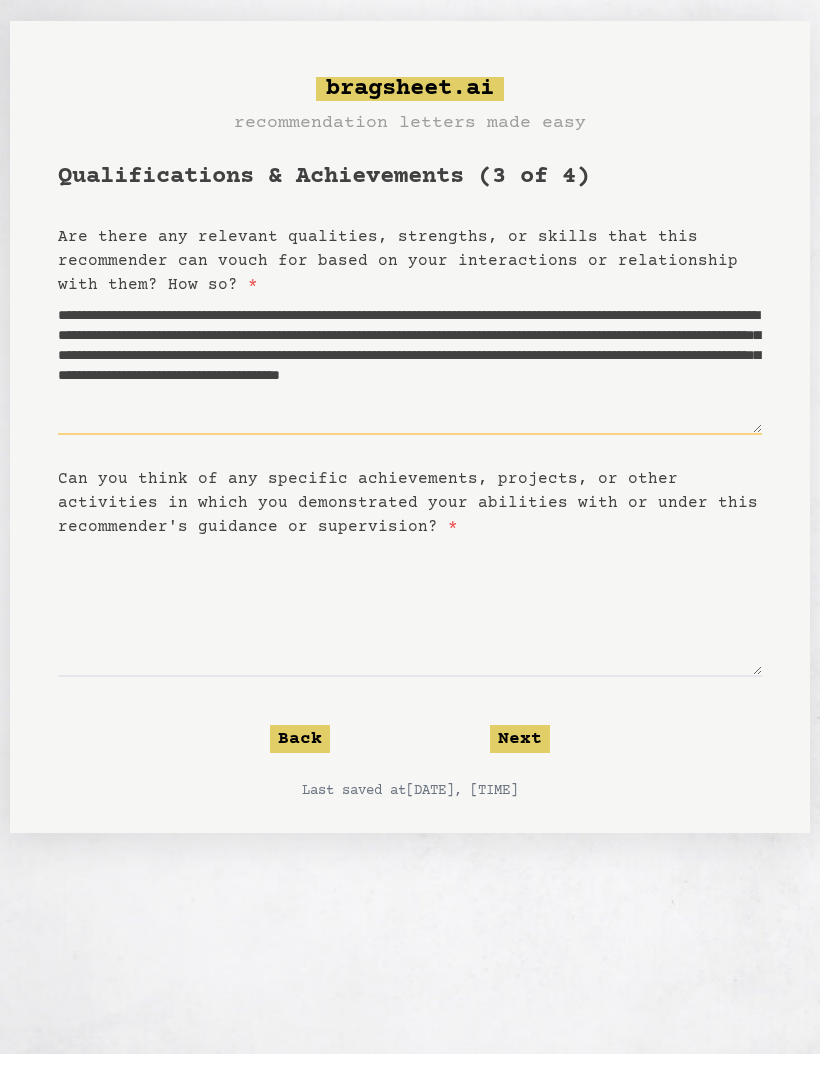 click on "**********" at bounding box center (410, 385) 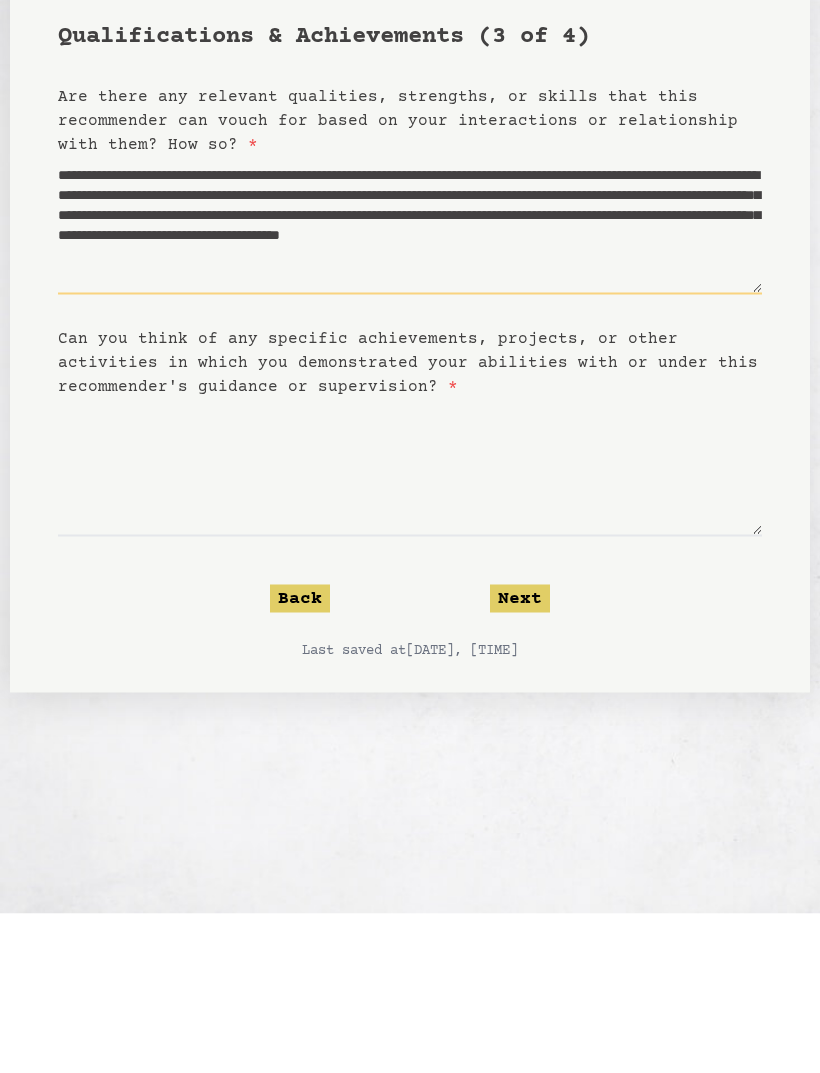 click on "**********" at bounding box center [410, 385] 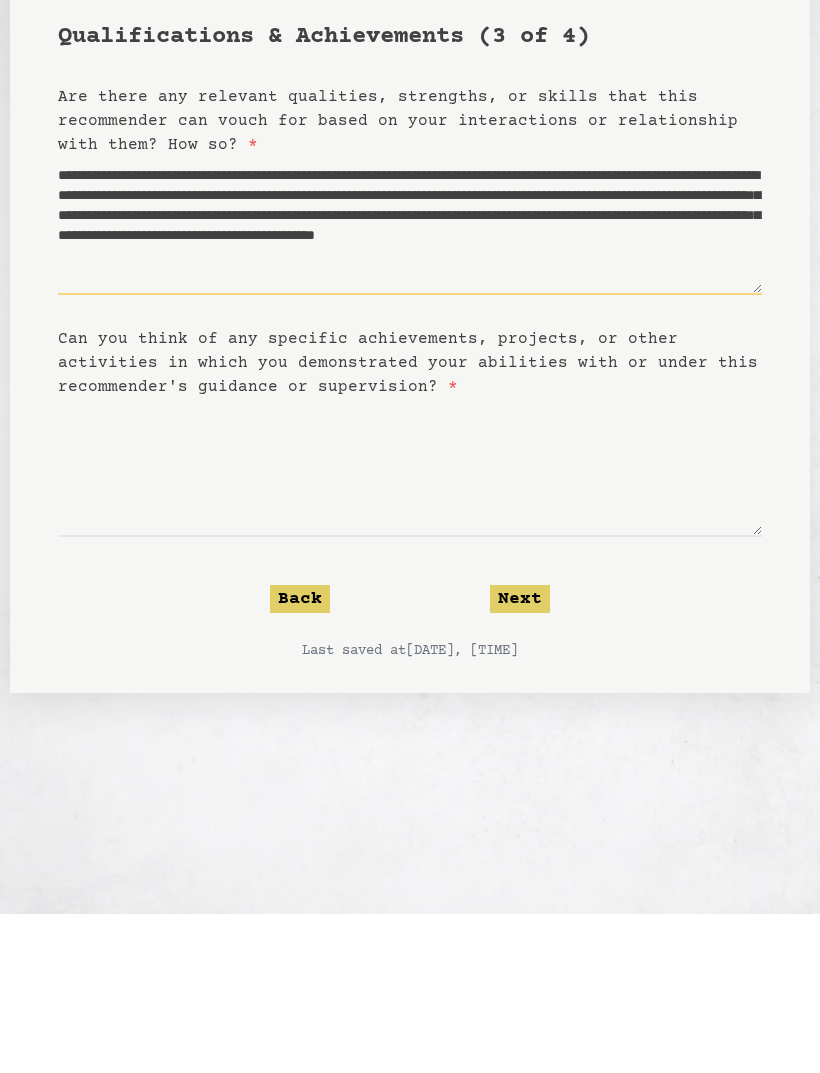 click on "**********" at bounding box center (410, 385) 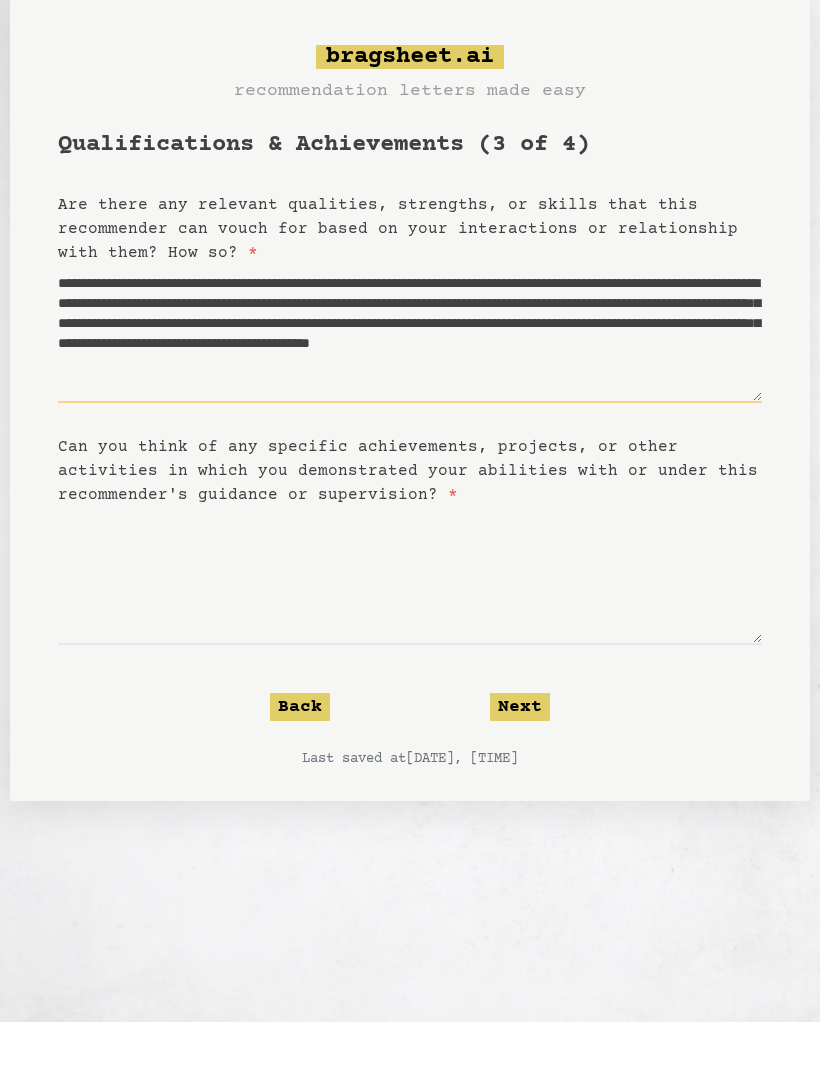 click on "**********" at bounding box center (410, 385) 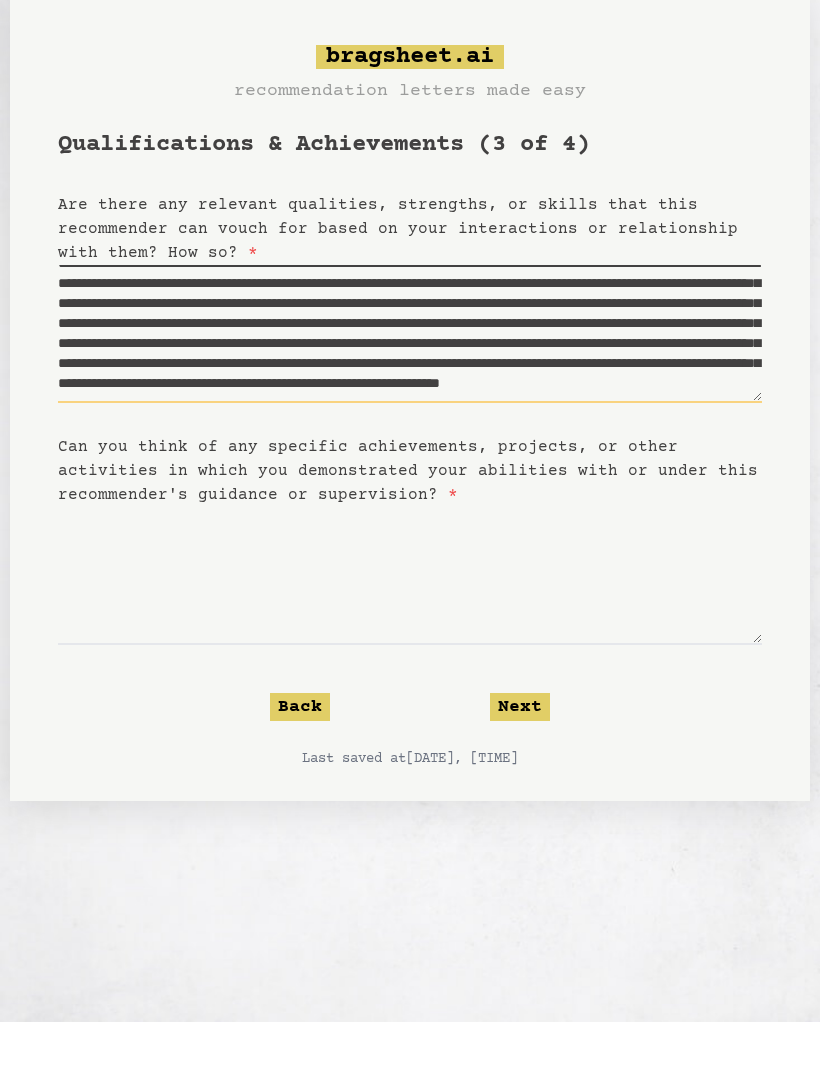 scroll, scrollTop: 120, scrollLeft: 0, axis: vertical 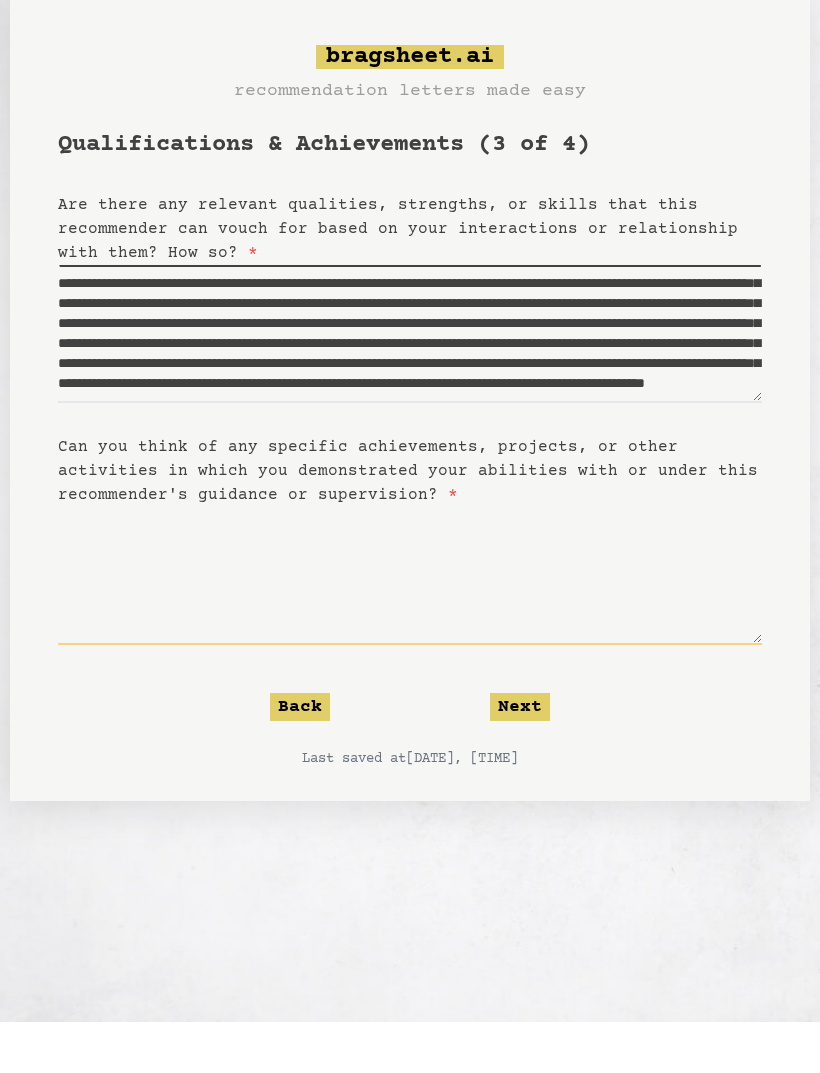 click on "Can you think of any specific achievements, projects, or other
activities in which you demonstrated your abilities with or
under this recommender's guidance or supervision?   *" at bounding box center (410, 627) 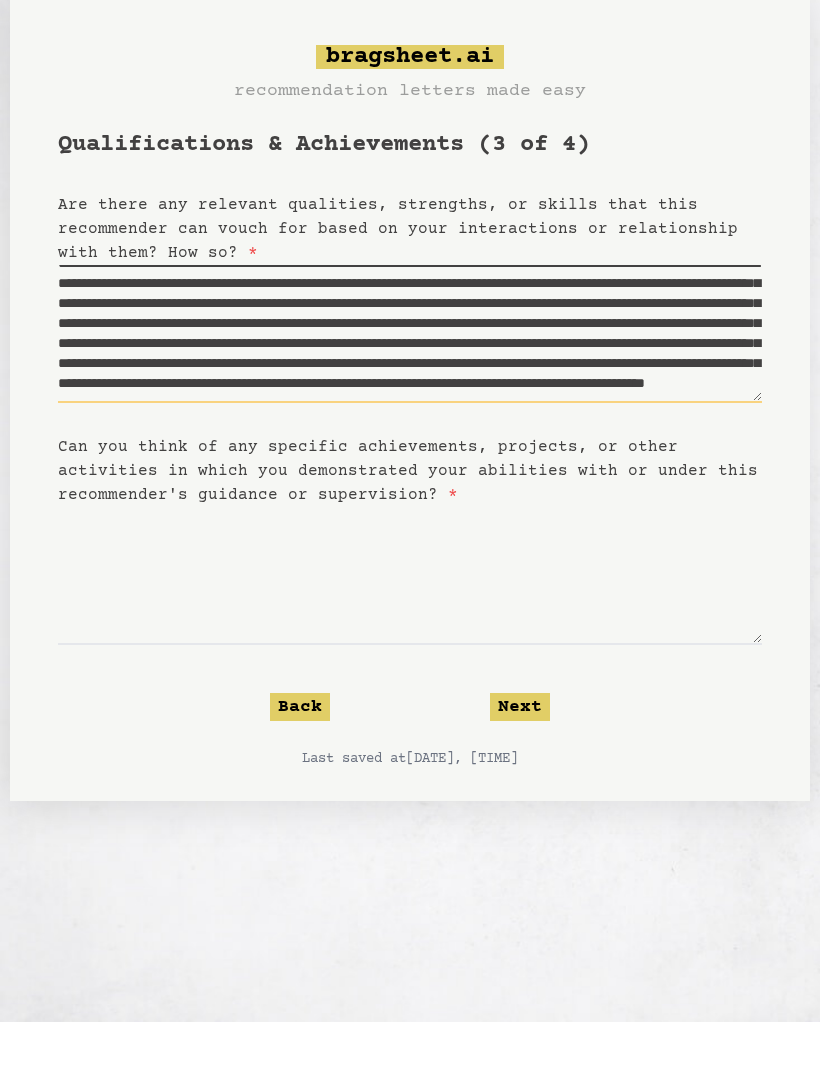 click on "**********" at bounding box center [410, 385] 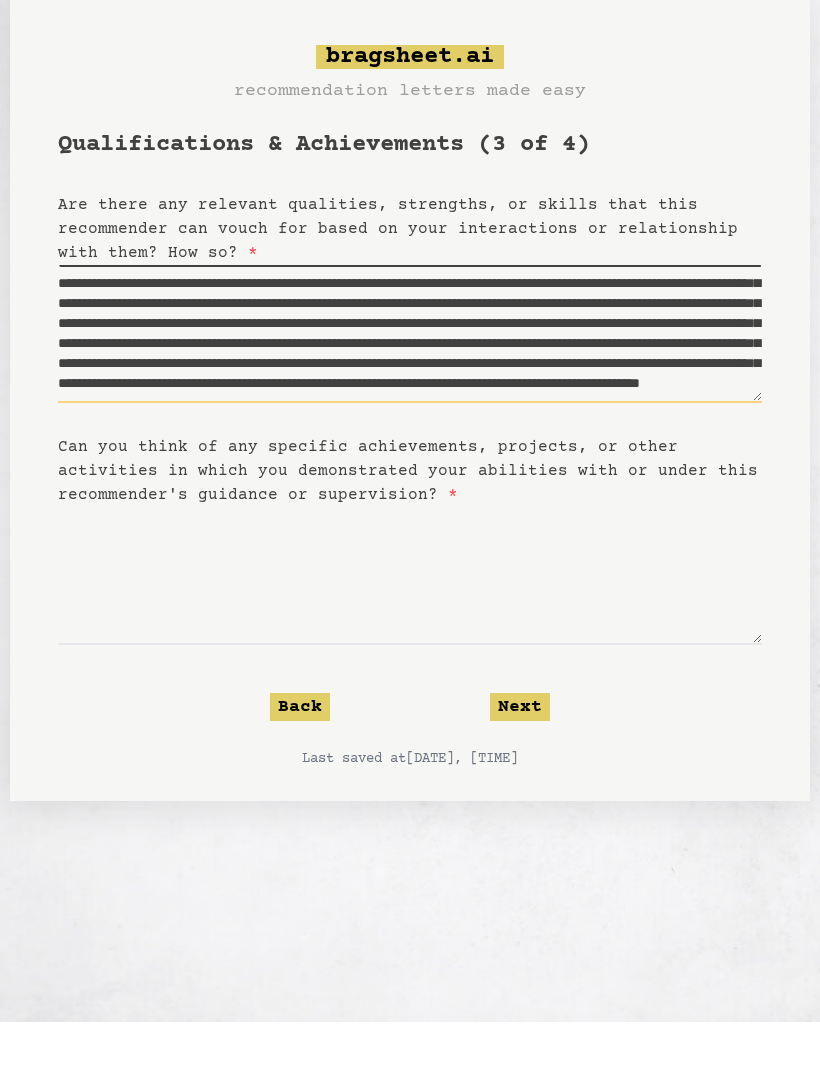 scroll, scrollTop: 120, scrollLeft: 0, axis: vertical 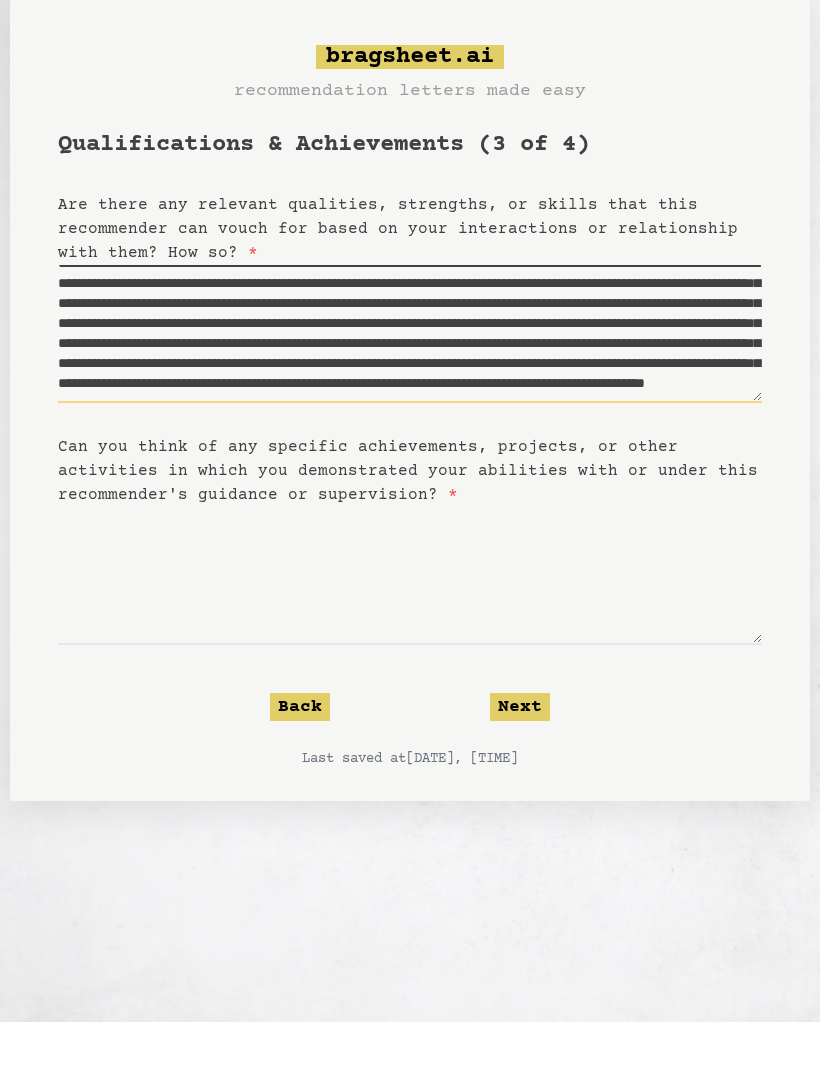 click on "**********" at bounding box center (410, 385) 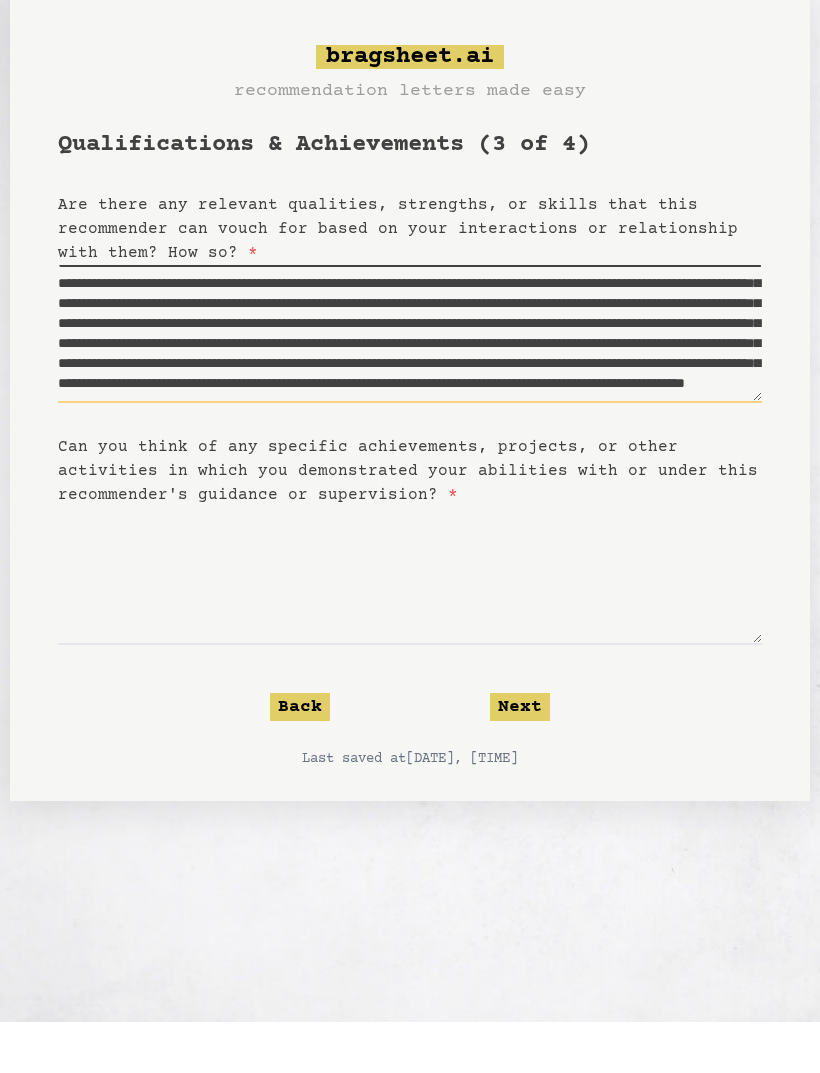click on "**********" at bounding box center [410, 385] 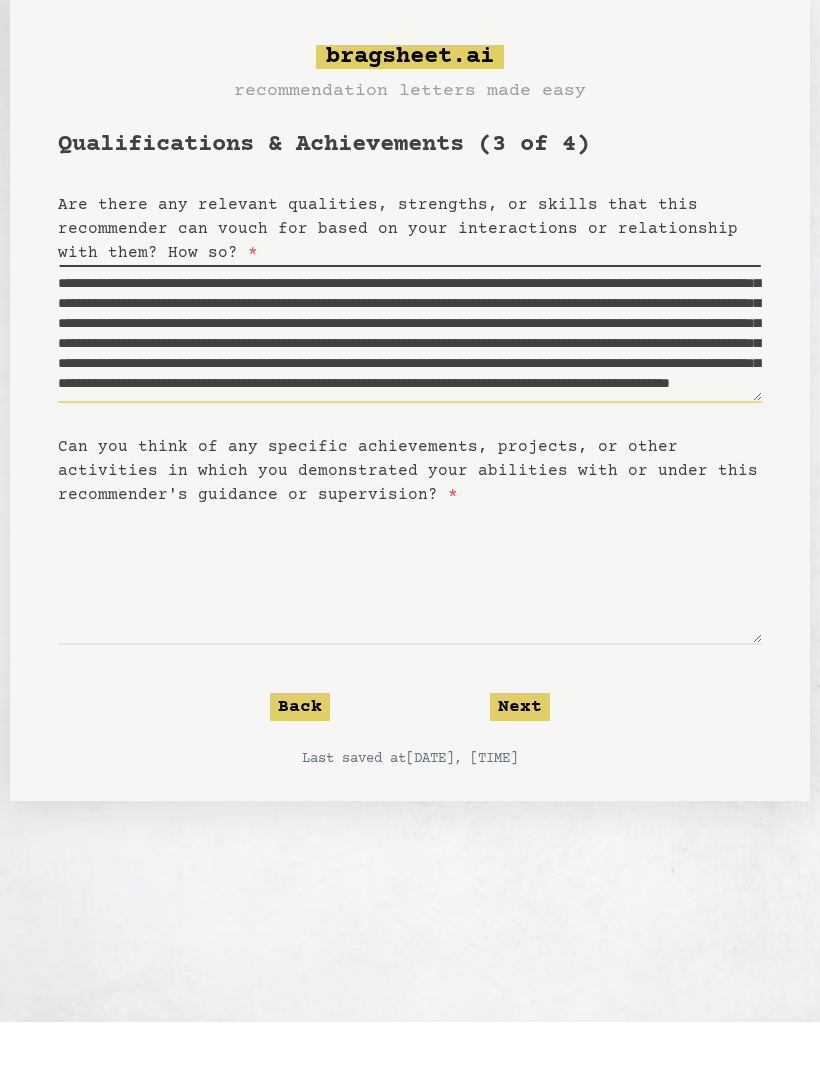 click on "**********" at bounding box center [410, 385] 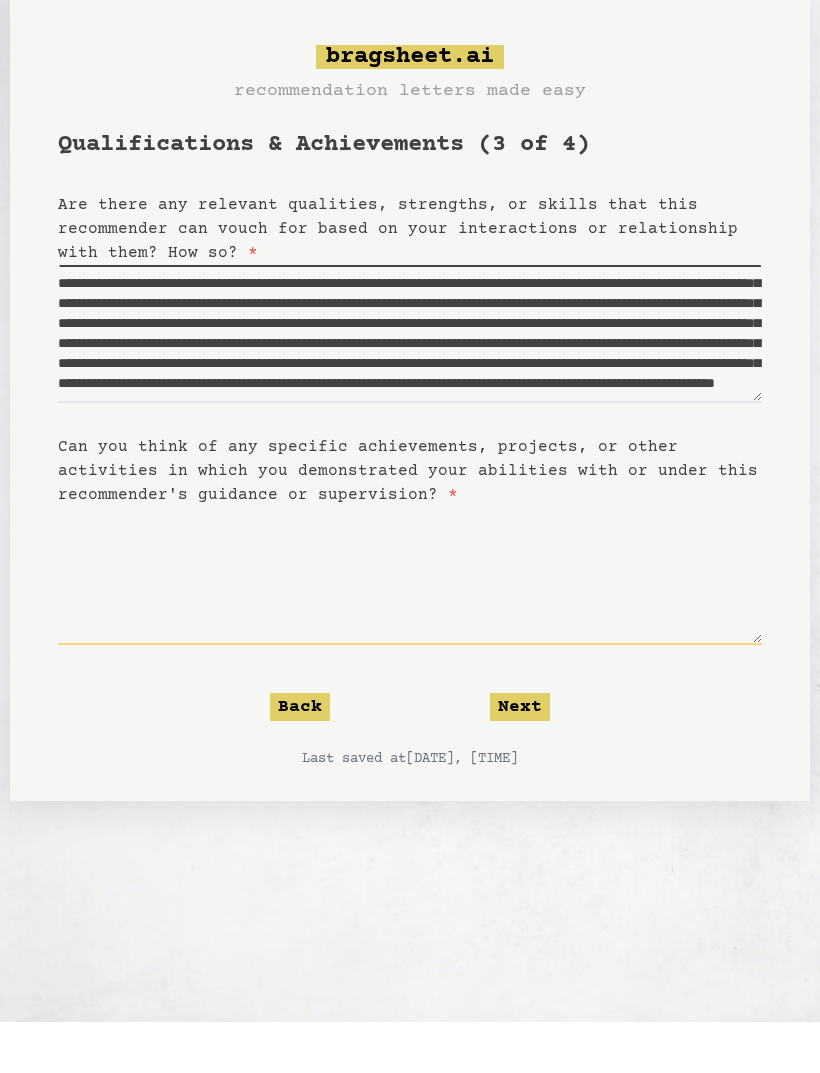 click on "Can you think of any specific achievements, projects, or other
activities in which you demonstrated your abilities with or
under this recommender's guidance or supervision?   *" at bounding box center [410, 627] 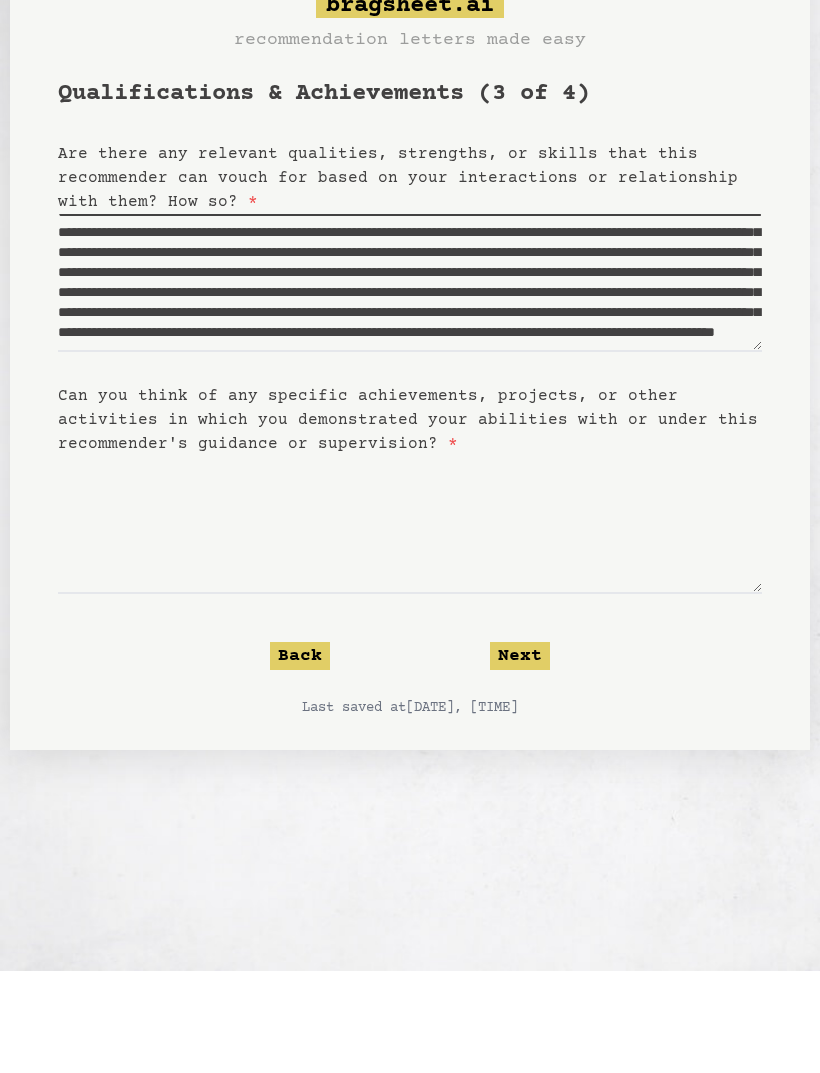 click on "**********" at bounding box center (410, 385) 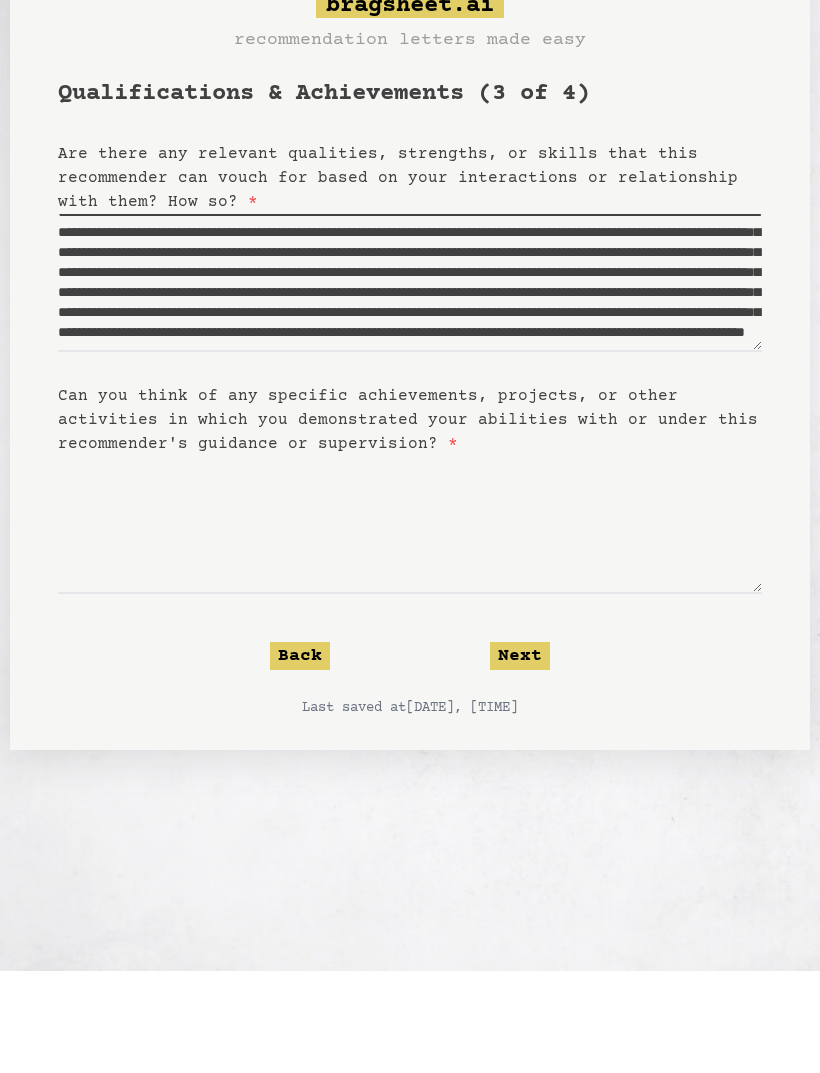 click on "Qualifications & Achievements (3 of 4)   Are there any relevant qualities, strengths, or skills that this
recommender can vouch for based on your interactions or
relationship with them? How so?   *         Can you think of any specific achievements, projects, or other
activities in which you demonstrated your abilities with or
under this recommender's guidance or supervision?   *         Back   Next   Last saved at  7/17/2025, 5:33:52 PM" at bounding box center [410, 500] 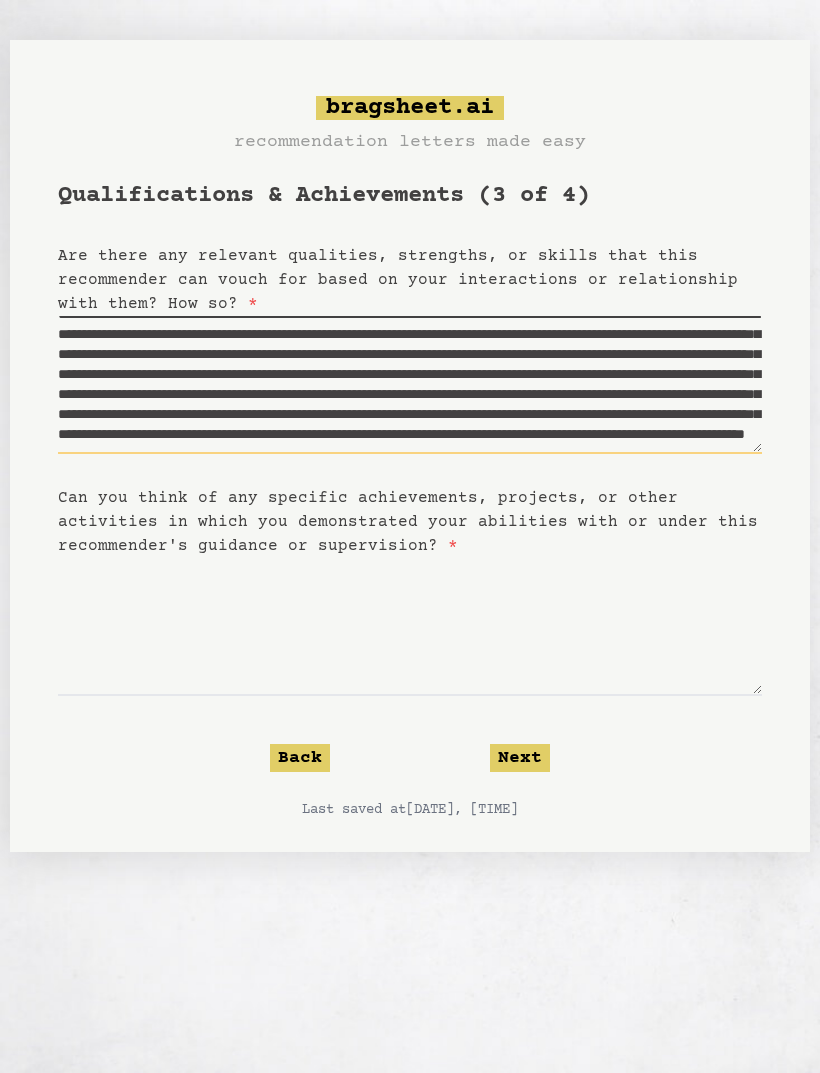 click on "**********" at bounding box center (410, 385) 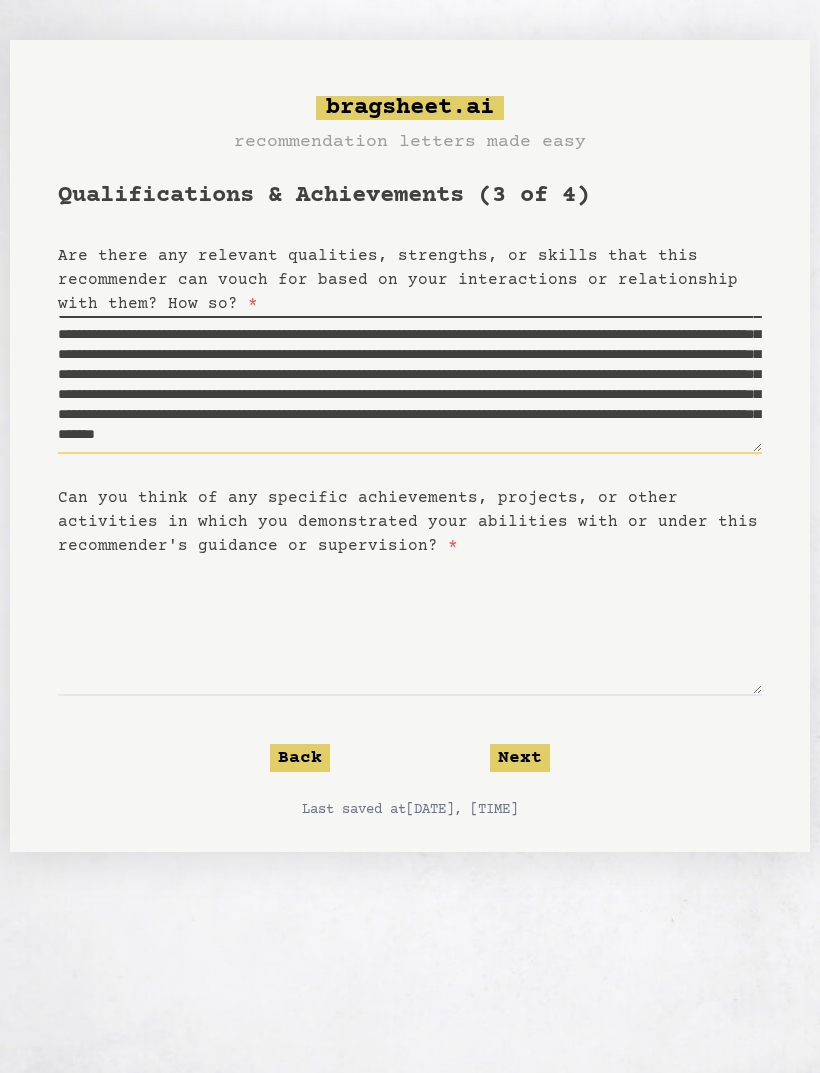 scroll, scrollTop: 130, scrollLeft: 0, axis: vertical 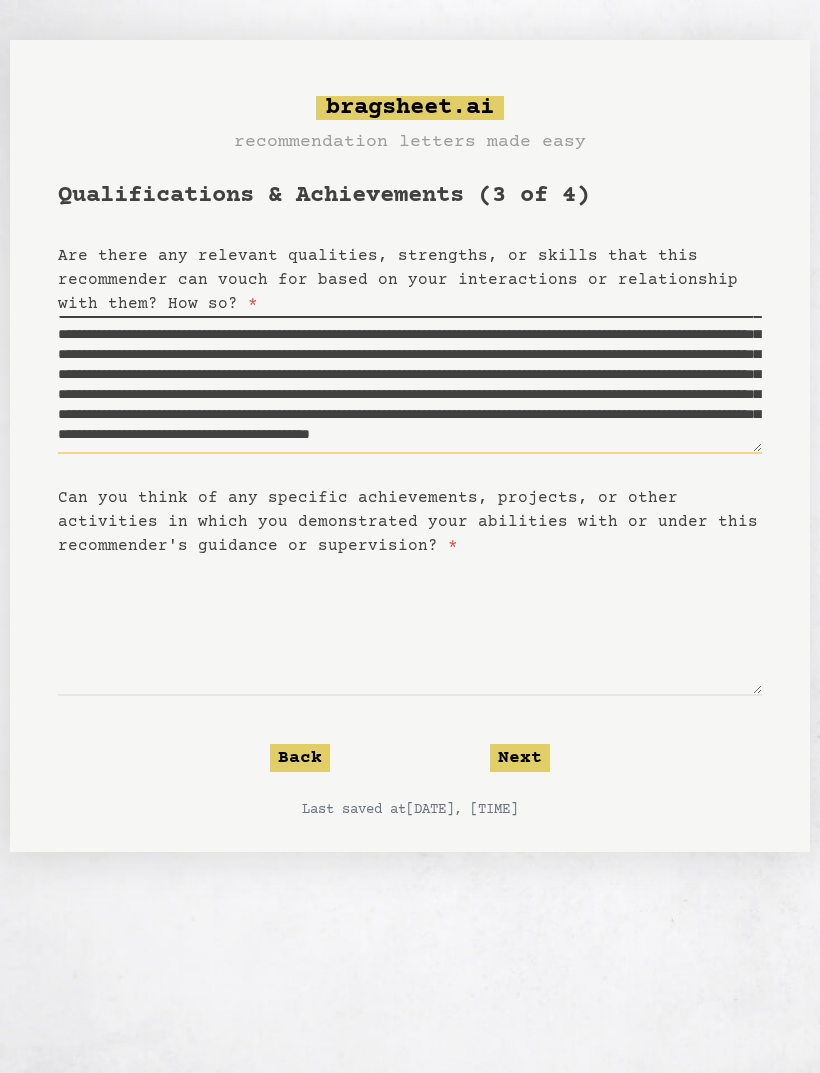 click on "Are there any relevant qualities, strengths, or skills that this
recommender can vouch for based on your interactions or
relationship with them? How so?   *" at bounding box center [410, 385] 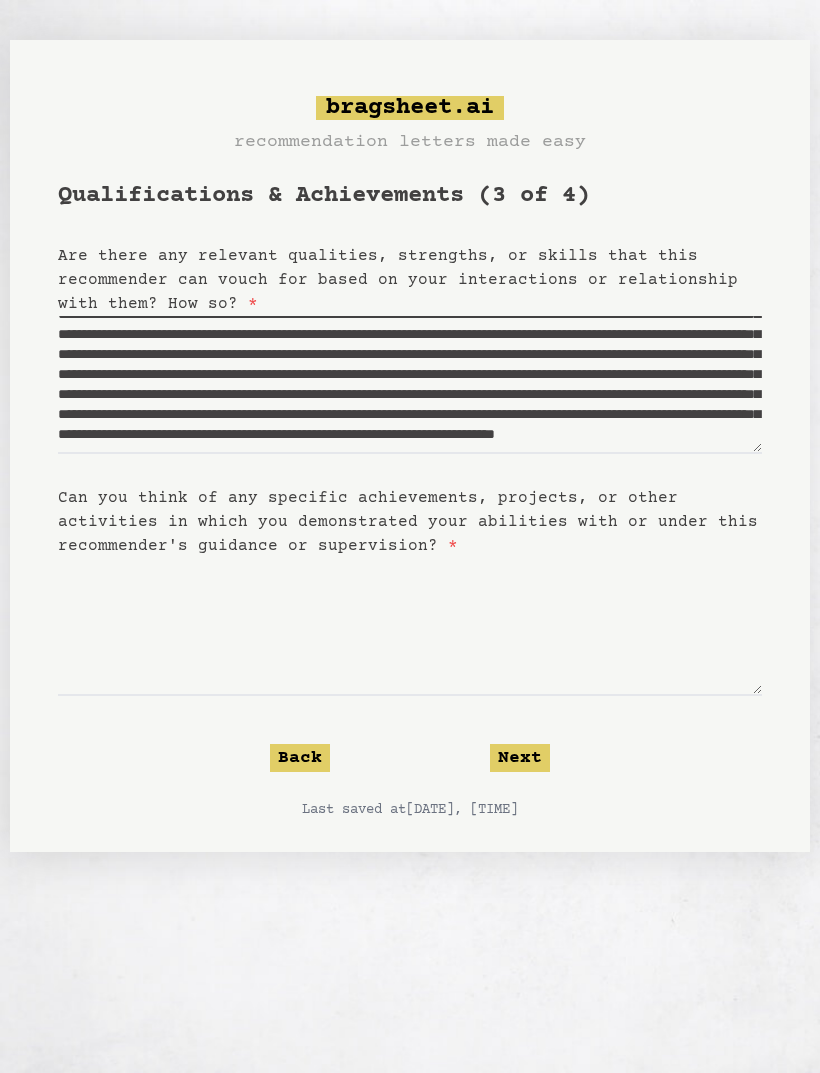 click on "bragsheet.ai   recommendation letters made easy   Qualifications & Achievements (3 of 4)   Are there any relevant qualities, strengths, or skills that this
recommender can vouch for based on your interactions or
relationship with them? How so?   *         Can you think of any specific achievements, projects, or other
activities in which you demonstrated your abilities with or
under this recommender's guidance or supervision?   *         Back   Next   Last saved at  7/17/2025, 5:34:00 PM" at bounding box center [410, 446] 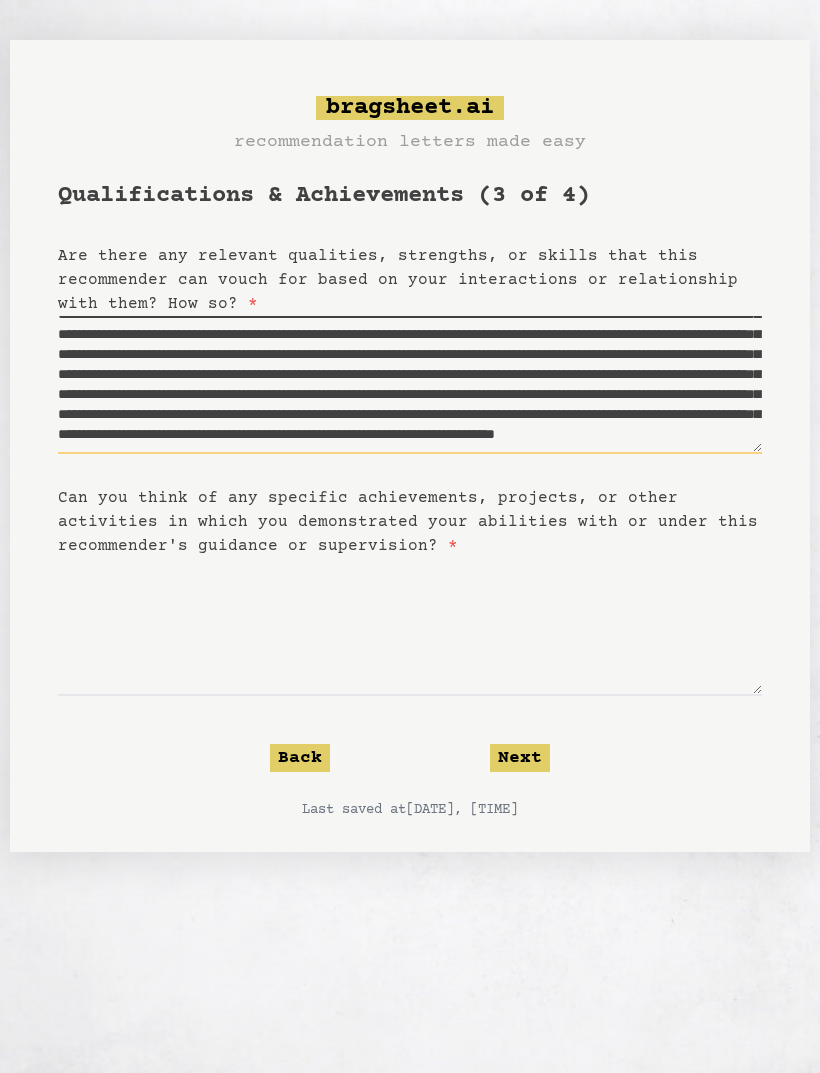 click on "Are there any relevant qualities, strengths, or skills that this
recommender can vouch for based on your interactions or
relationship with them? How so?   *" at bounding box center [410, 385] 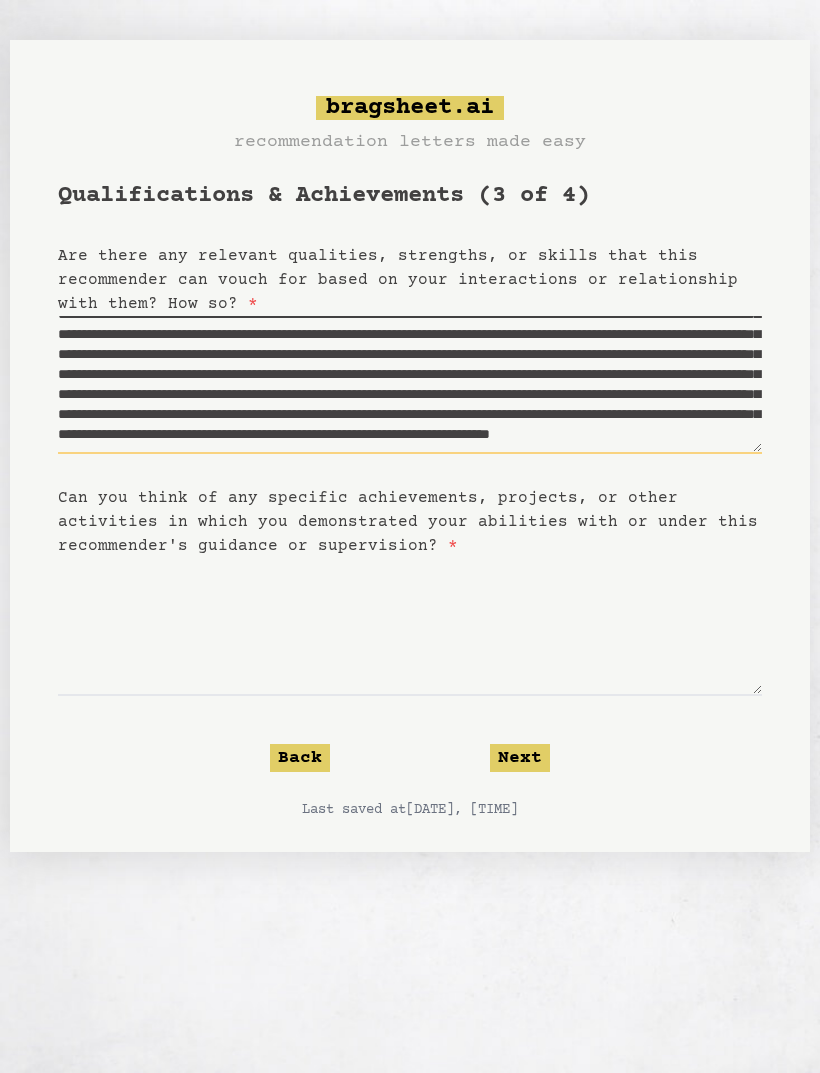 click on "Are there any relevant qualities, strengths, or skills that this
recommender can vouch for based on your interactions or
relationship with them? How so?   *" at bounding box center [410, 385] 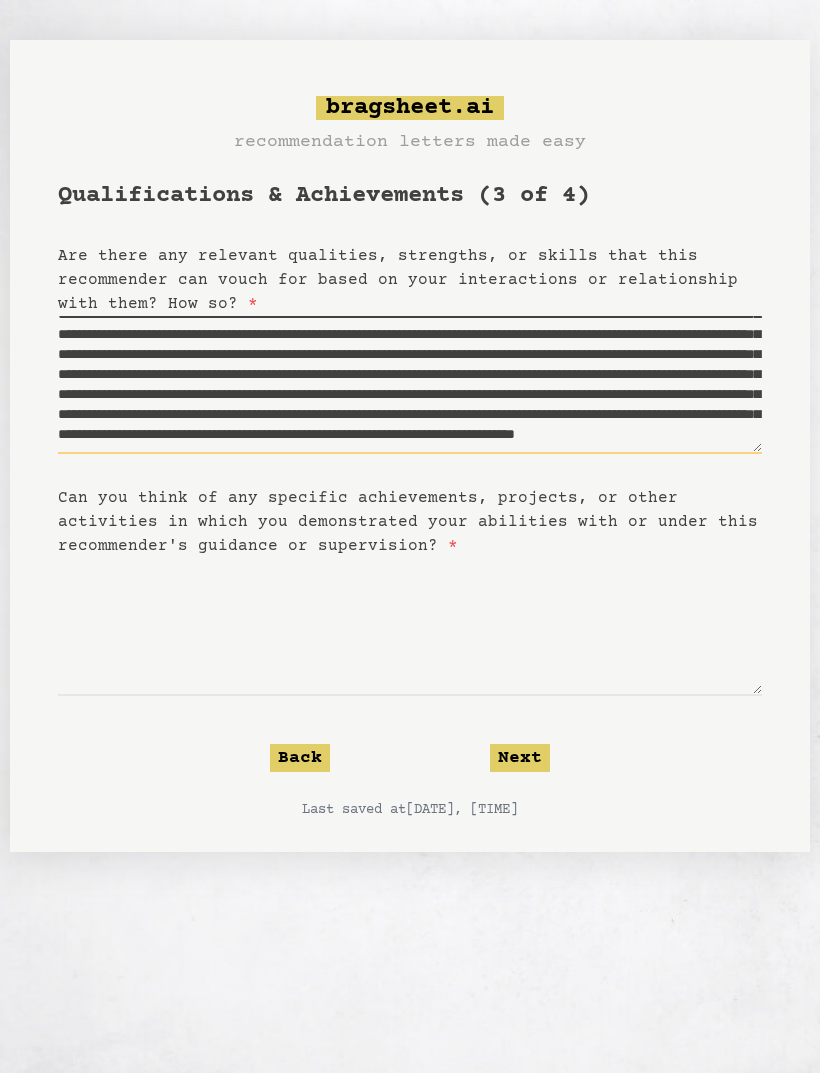 scroll, scrollTop: 160, scrollLeft: 0, axis: vertical 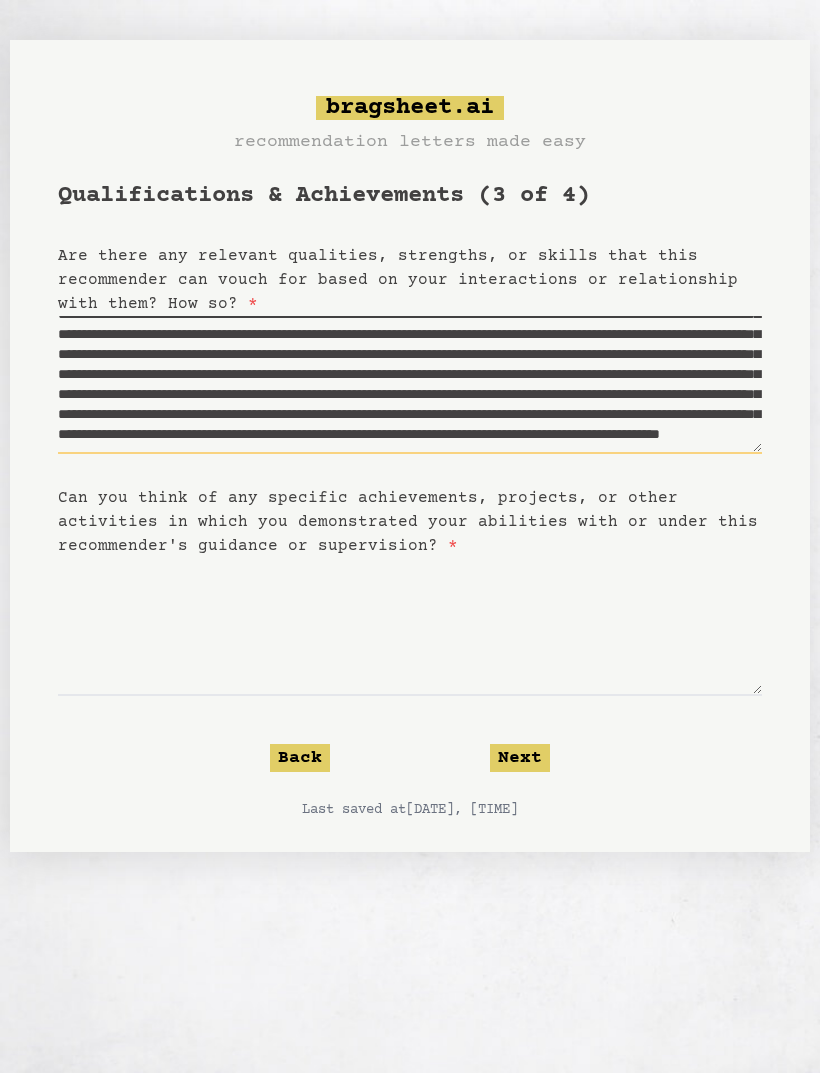 type on "**********" 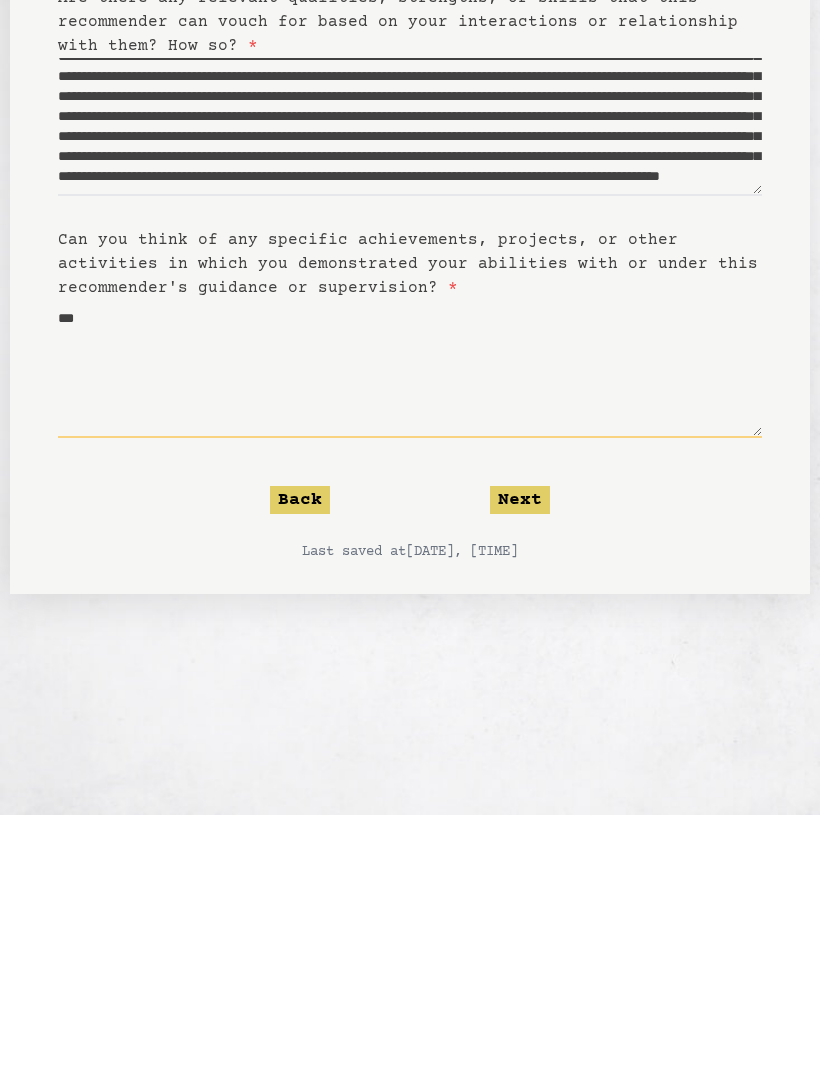 type on "***" 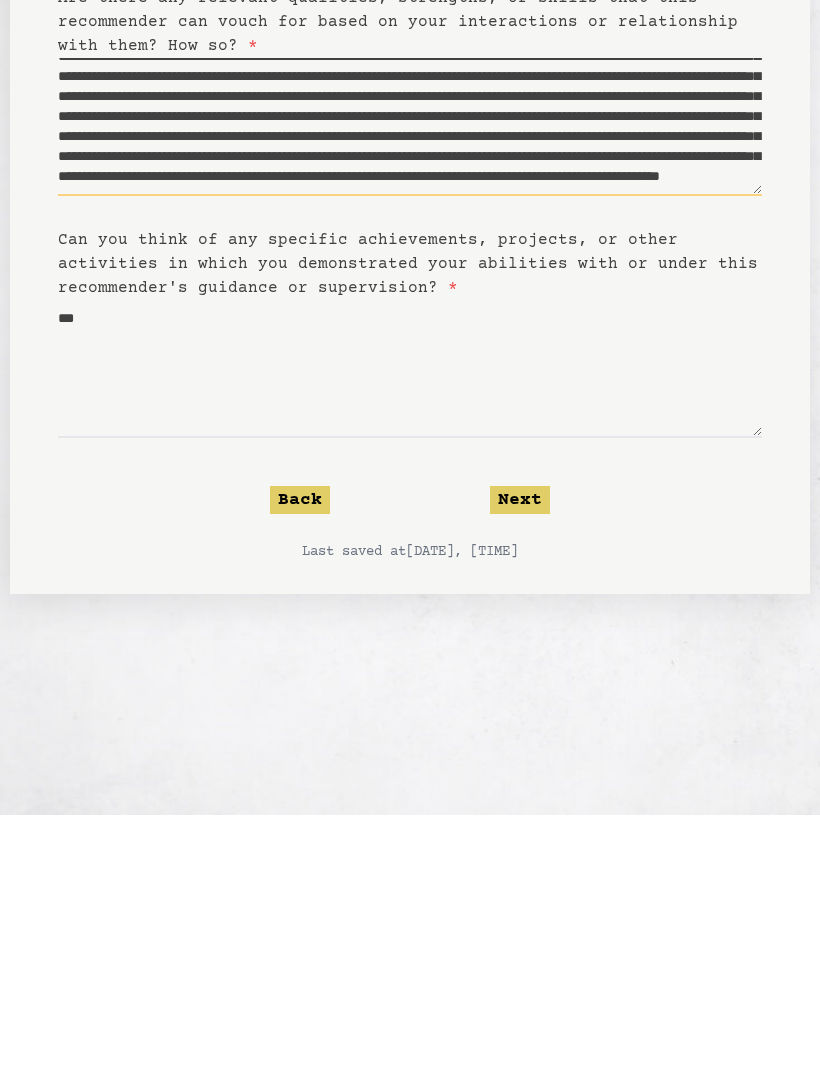 click on "Are there any relevant qualities, strengths, or skills that this
recommender can vouch for based on your interactions or
relationship with them? How so?   *" at bounding box center (410, 385) 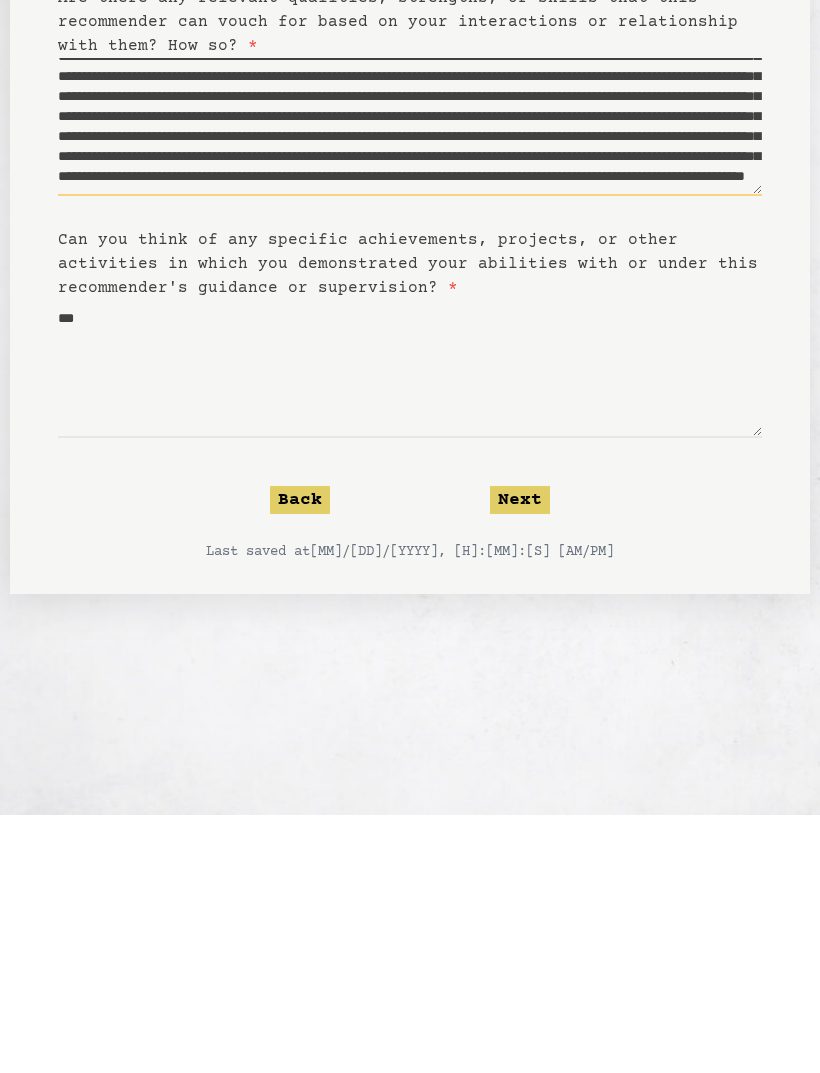 type on "**********" 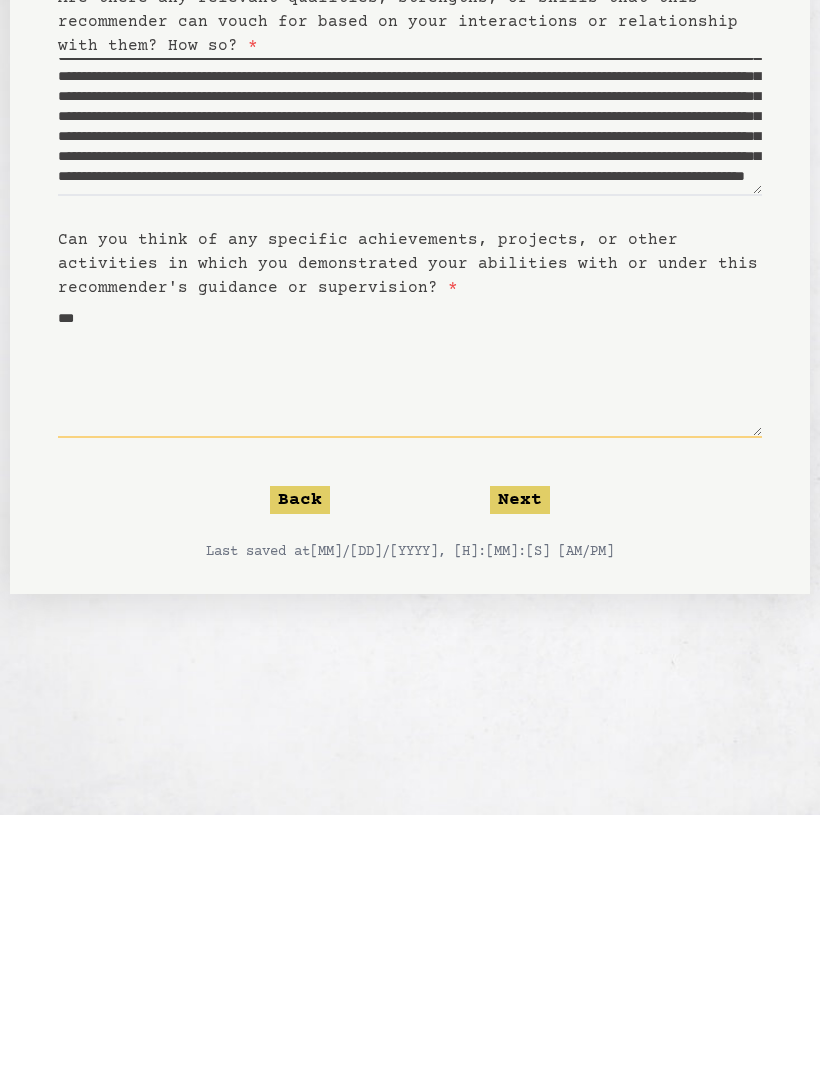 click on "***" at bounding box center [410, 627] 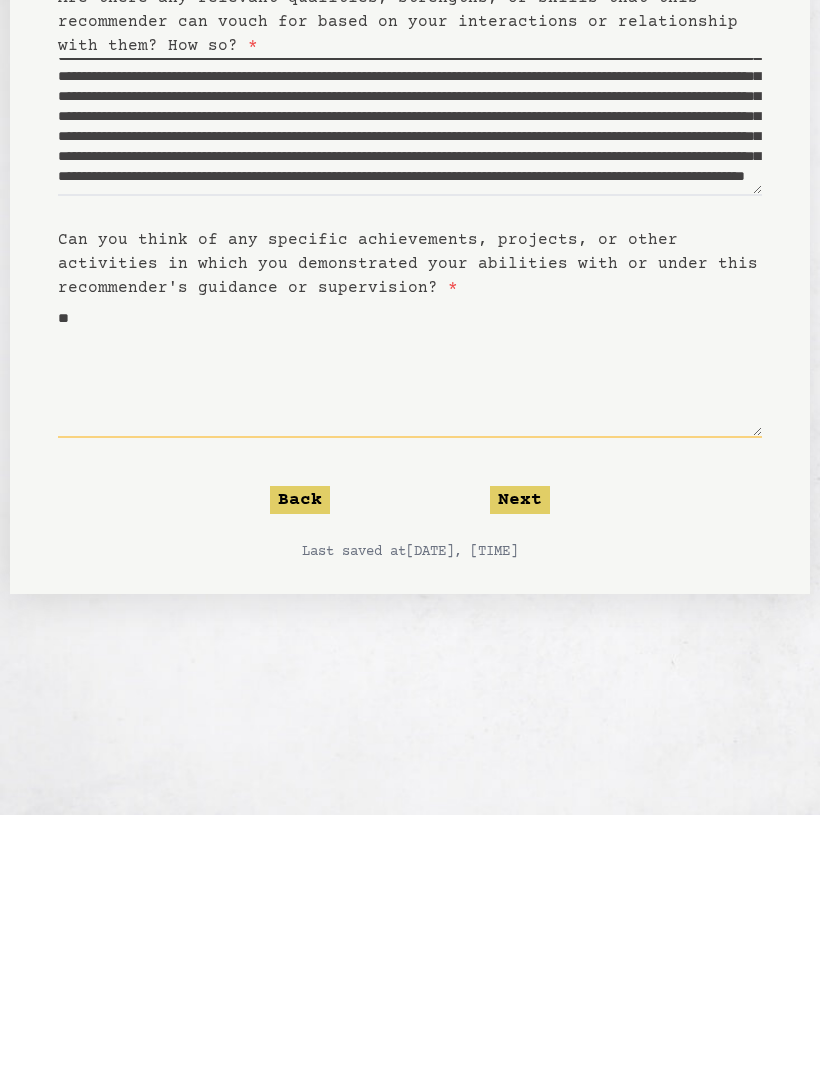 type on "*" 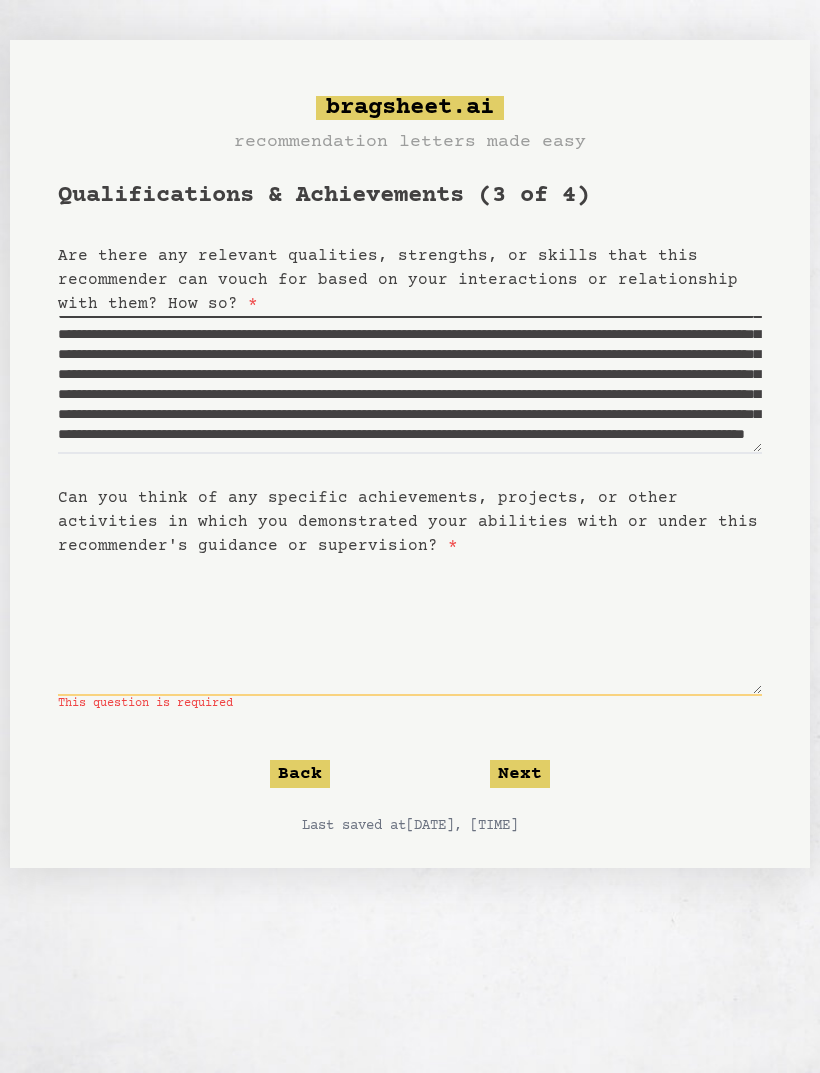 click on "Can you think of any specific achievements, projects, or other
activities in which you demonstrated your abilities with or
under this recommender's guidance or supervision?   *" at bounding box center [410, 627] 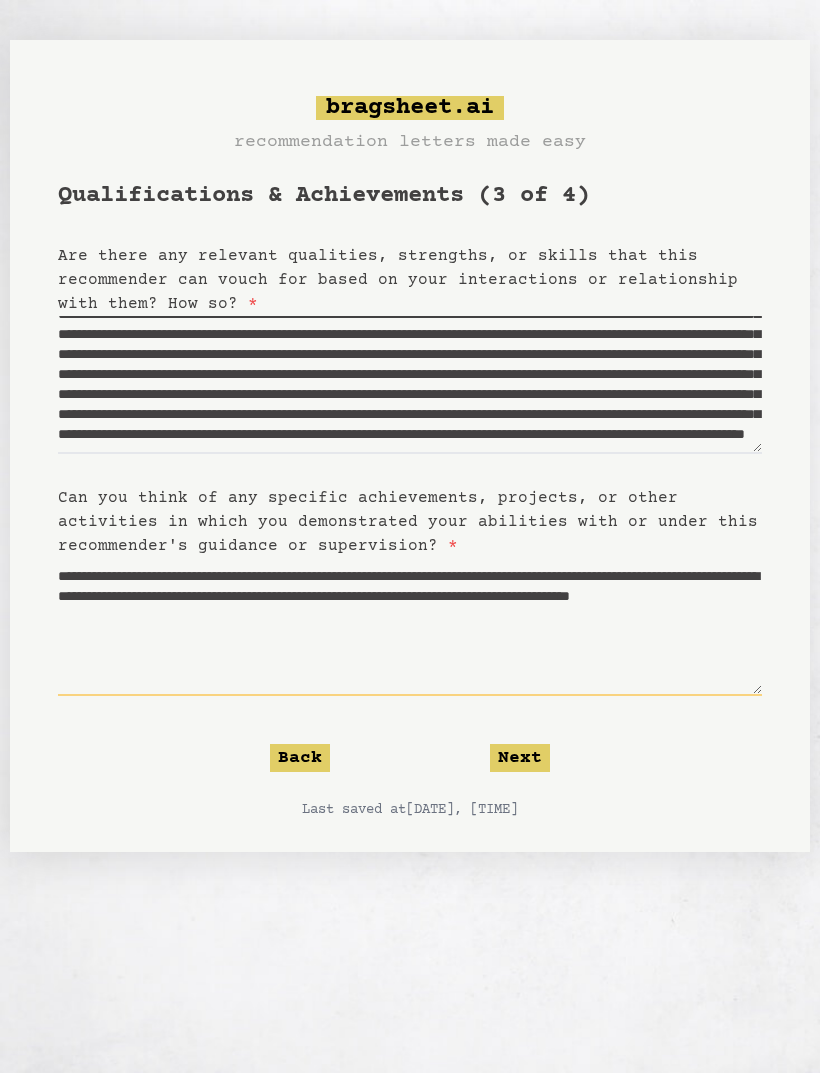 click on "**********" at bounding box center (410, 627) 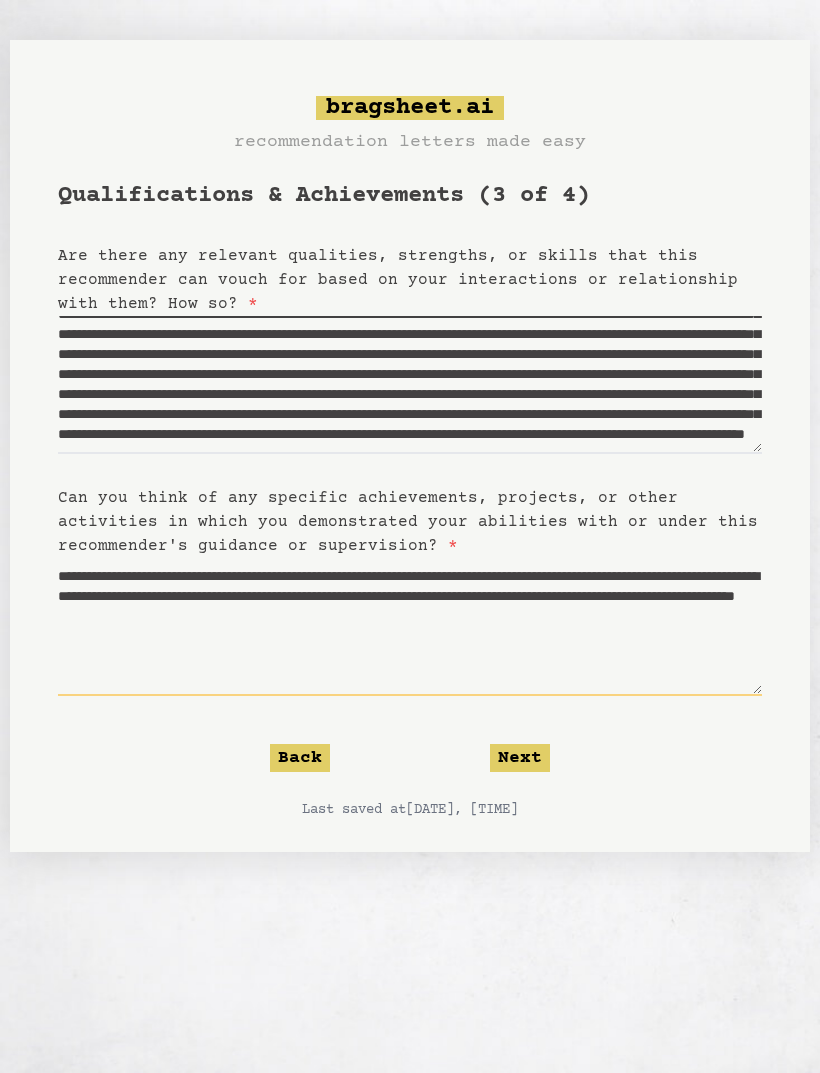 click on "**********" at bounding box center (410, 627) 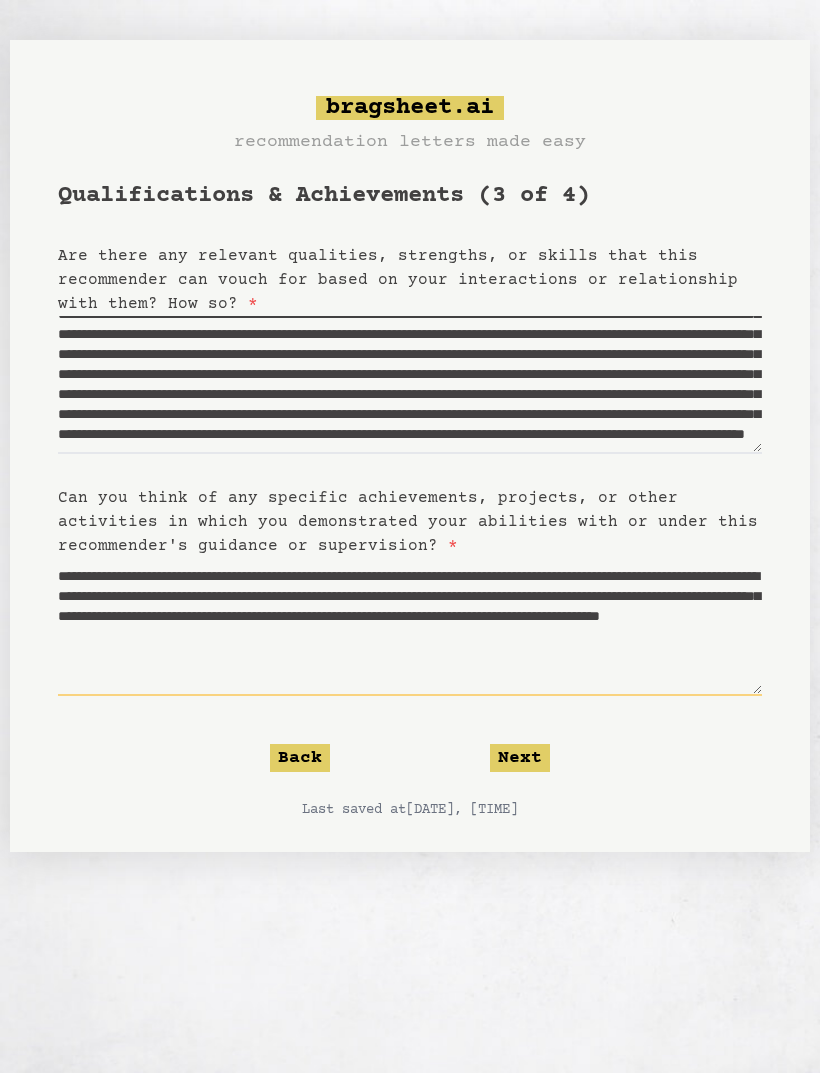 type on "**********" 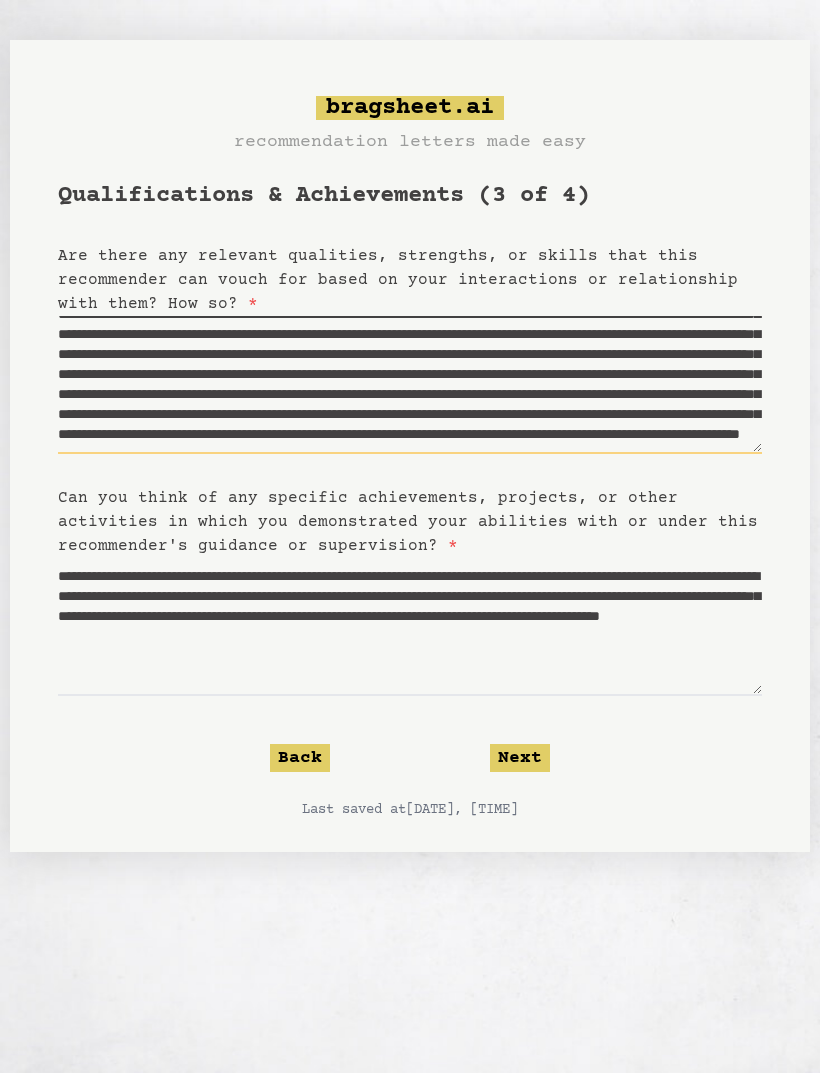 type on "**********" 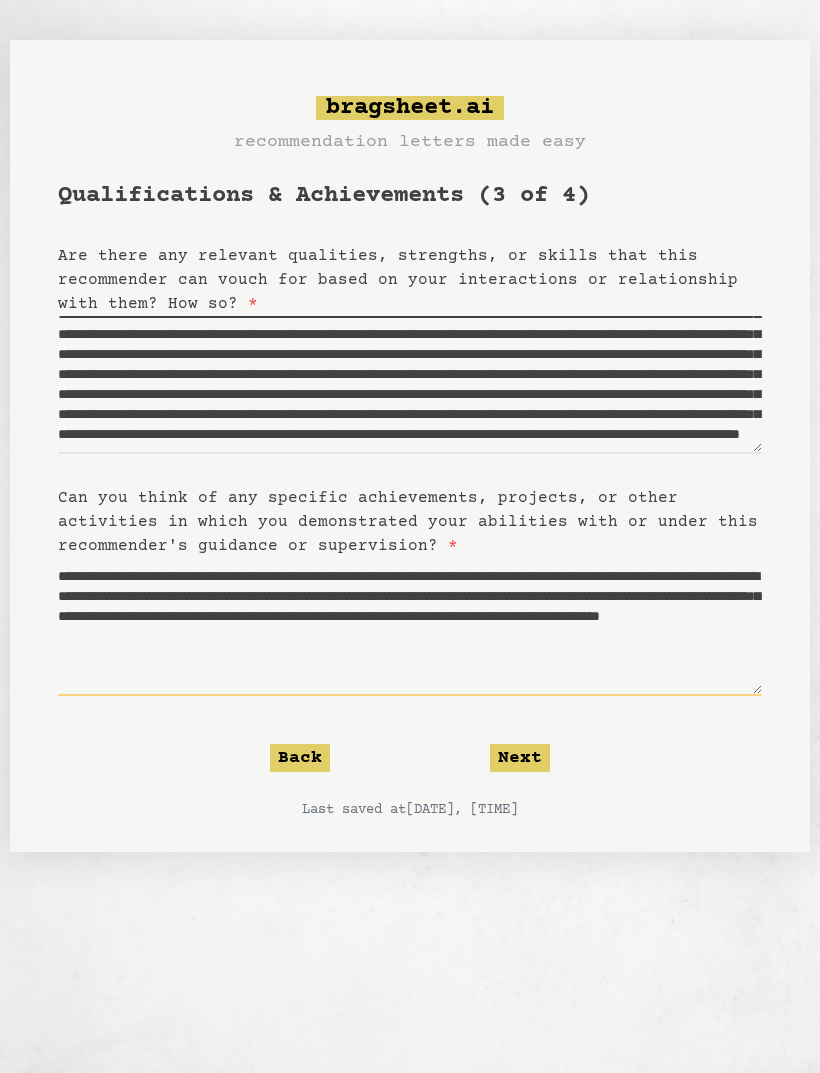 click on "**********" at bounding box center [410, 627] 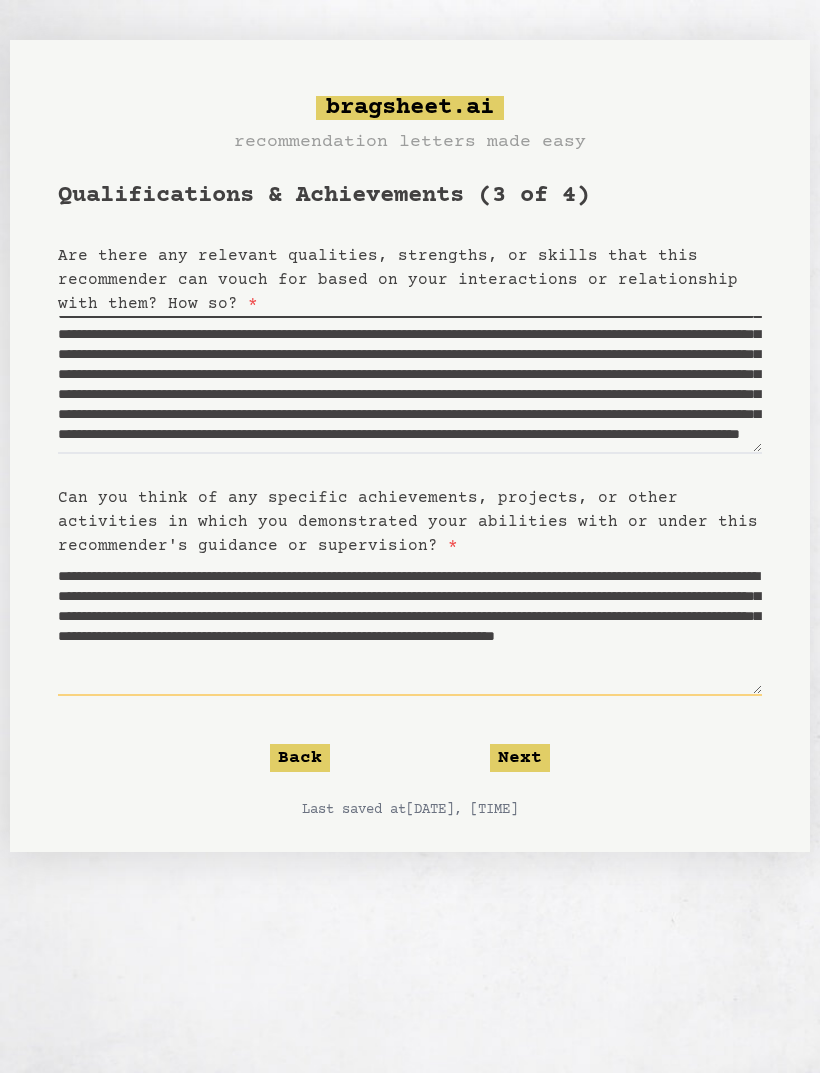 scroll, scrollTop: 10, scrollLeft: 0, axis: vertical 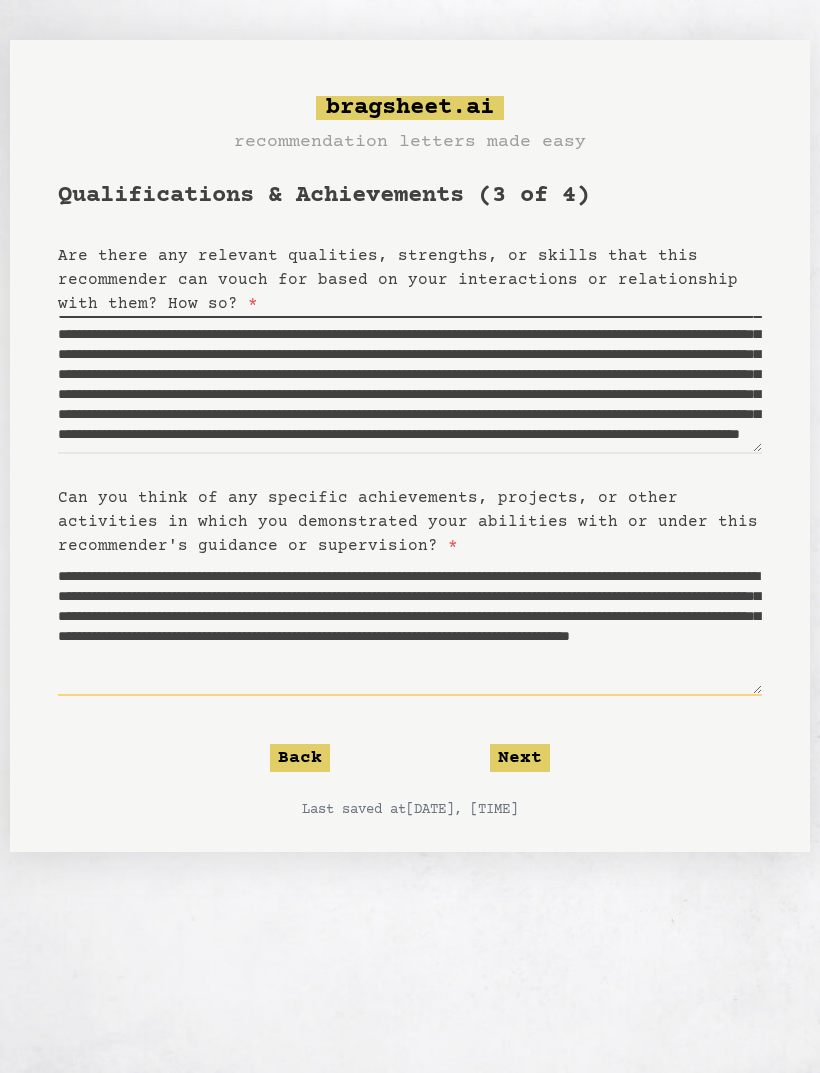 click on "**********" at bounding box center [410, 627] 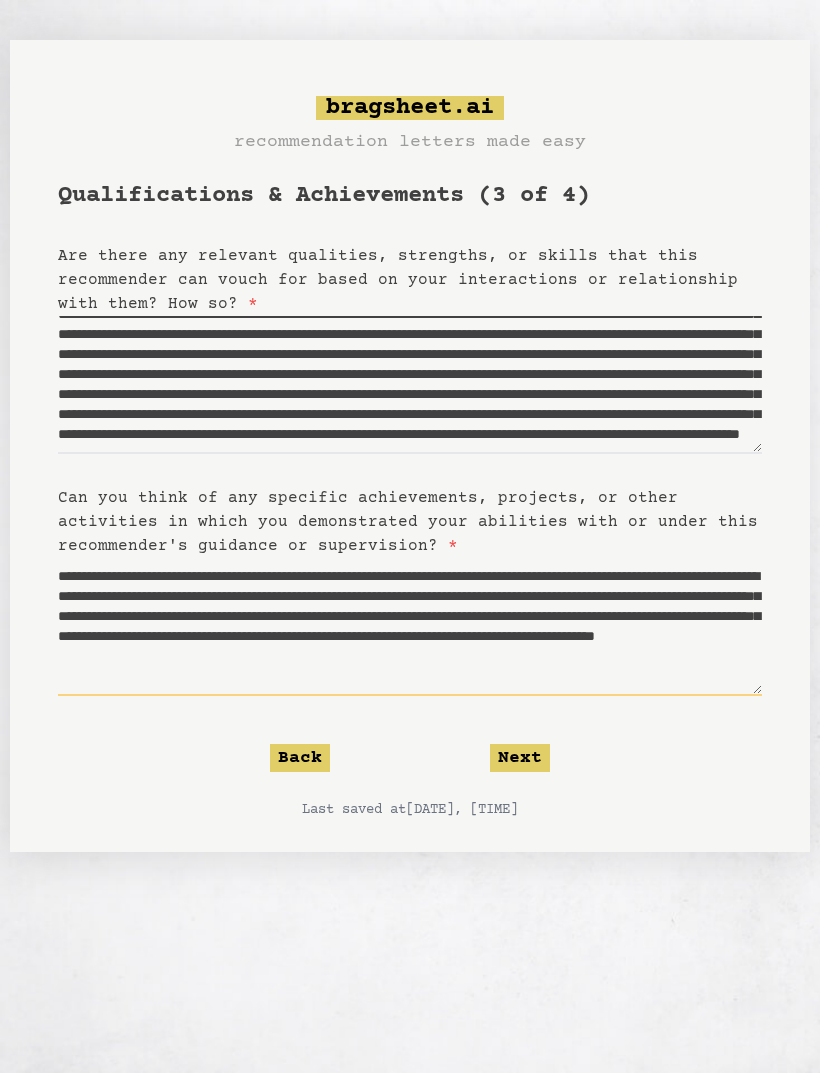 click on "**********" at bounding box center (410, 627) 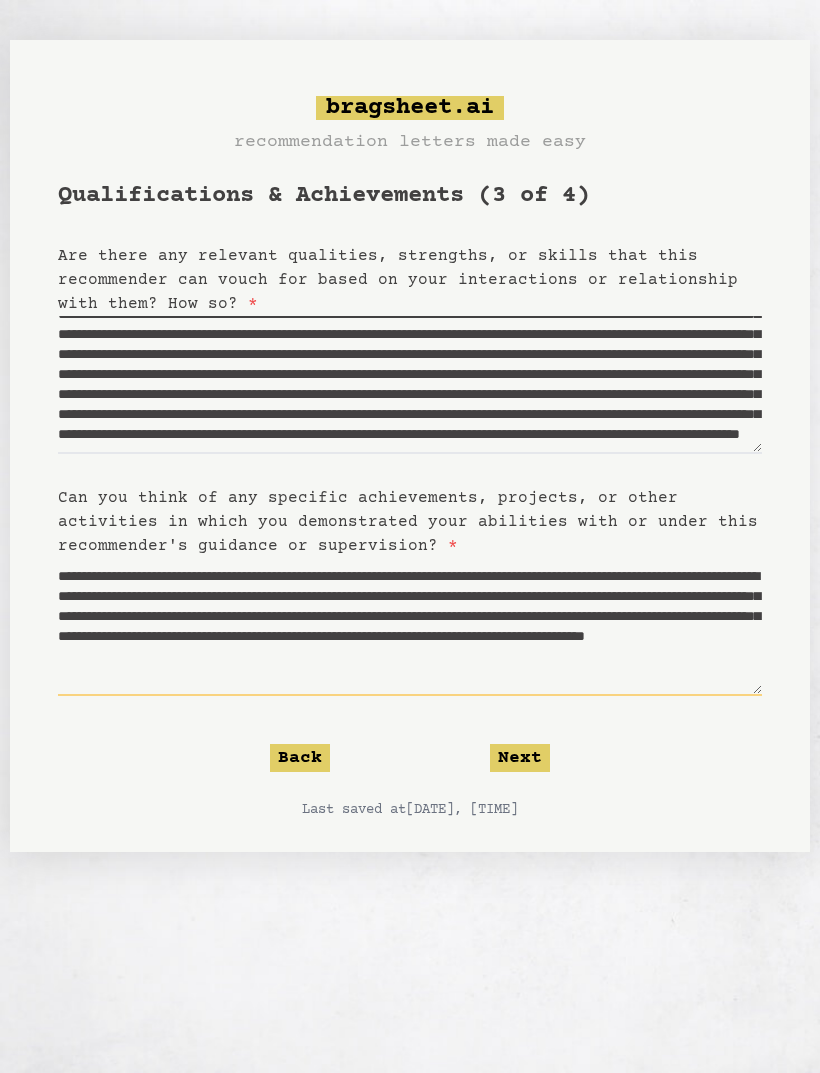 click on "**********" at bounding box center (410, 627) 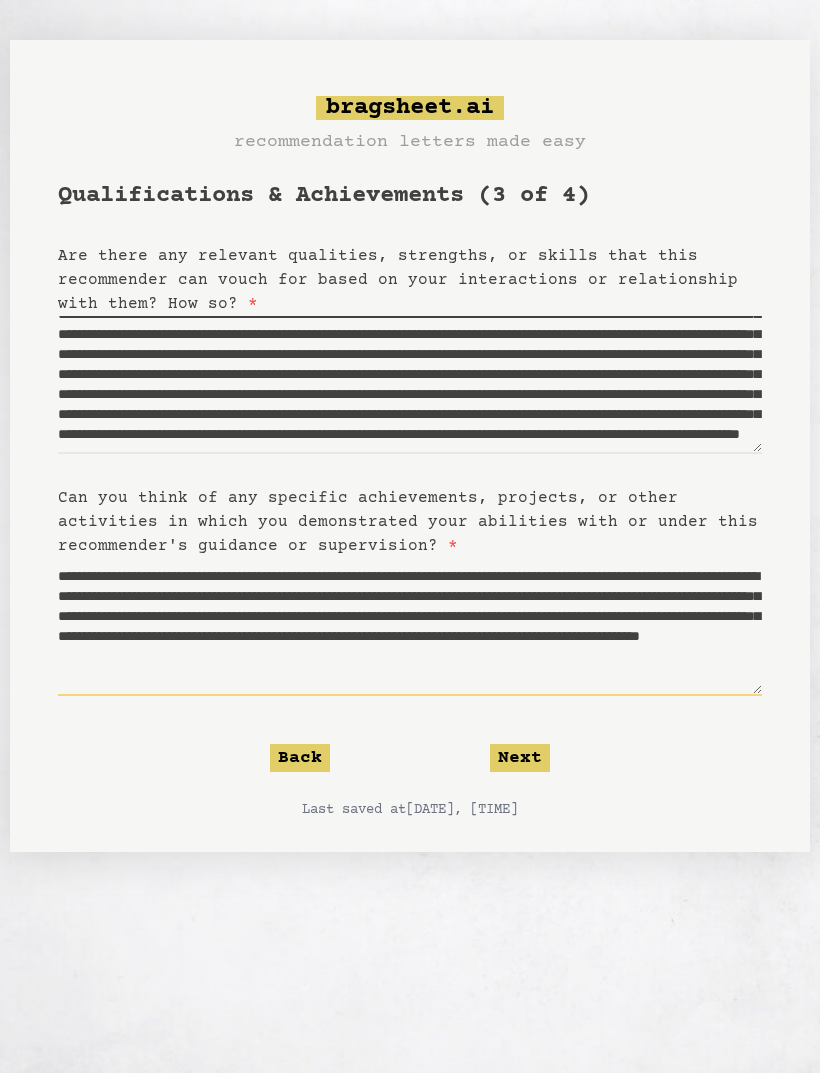 click on "**********" at bounding box center (410, 627) 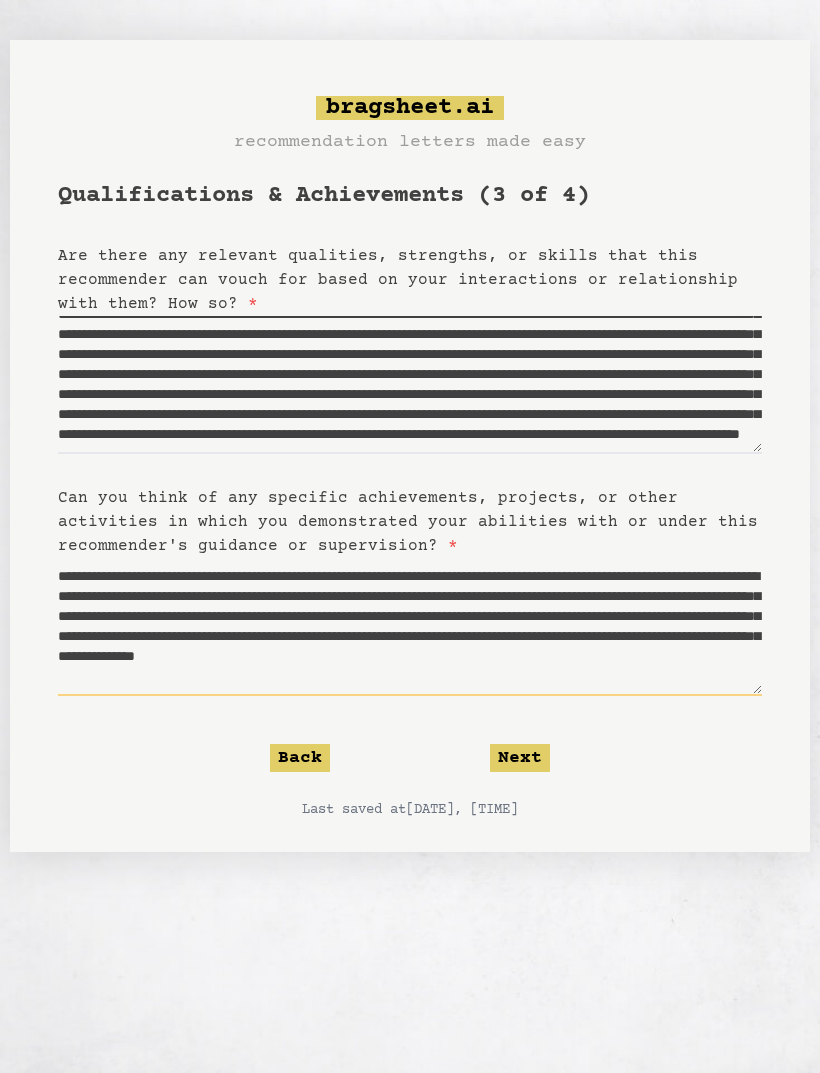 scroll, scrollTop: 30, scrollLeft: 0, axis: vertical 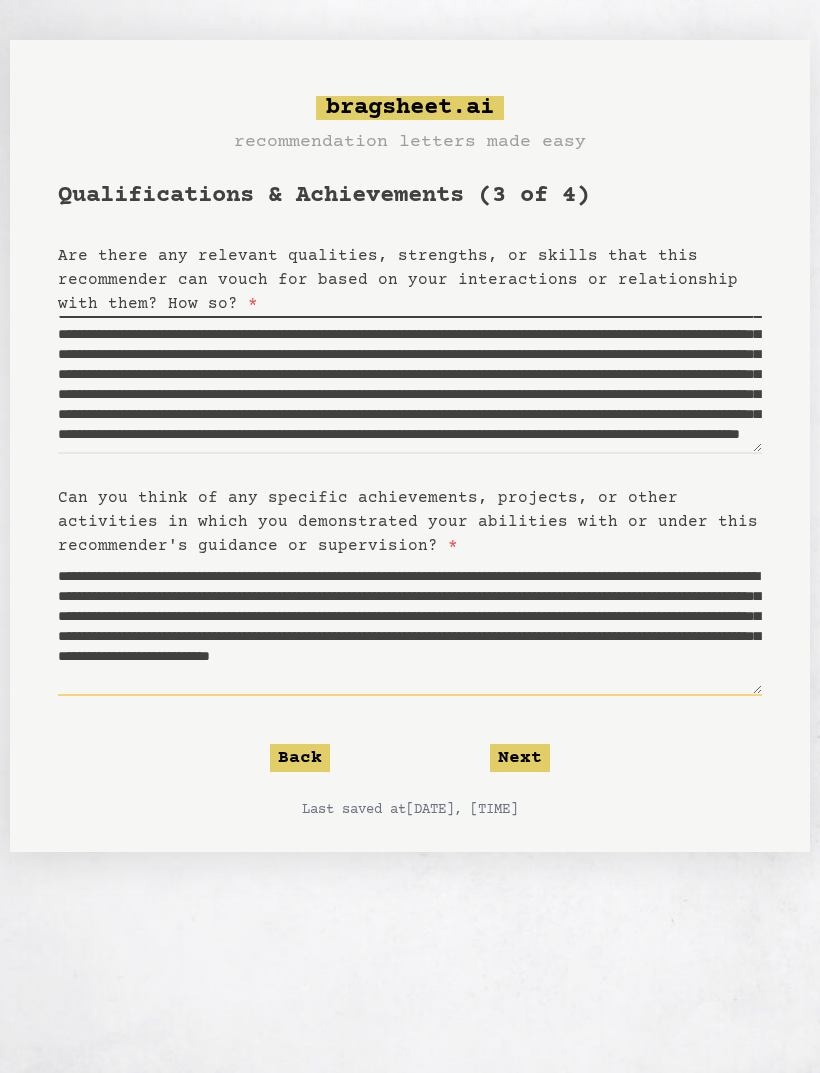click on "**********" at bounding box center (410, 627) 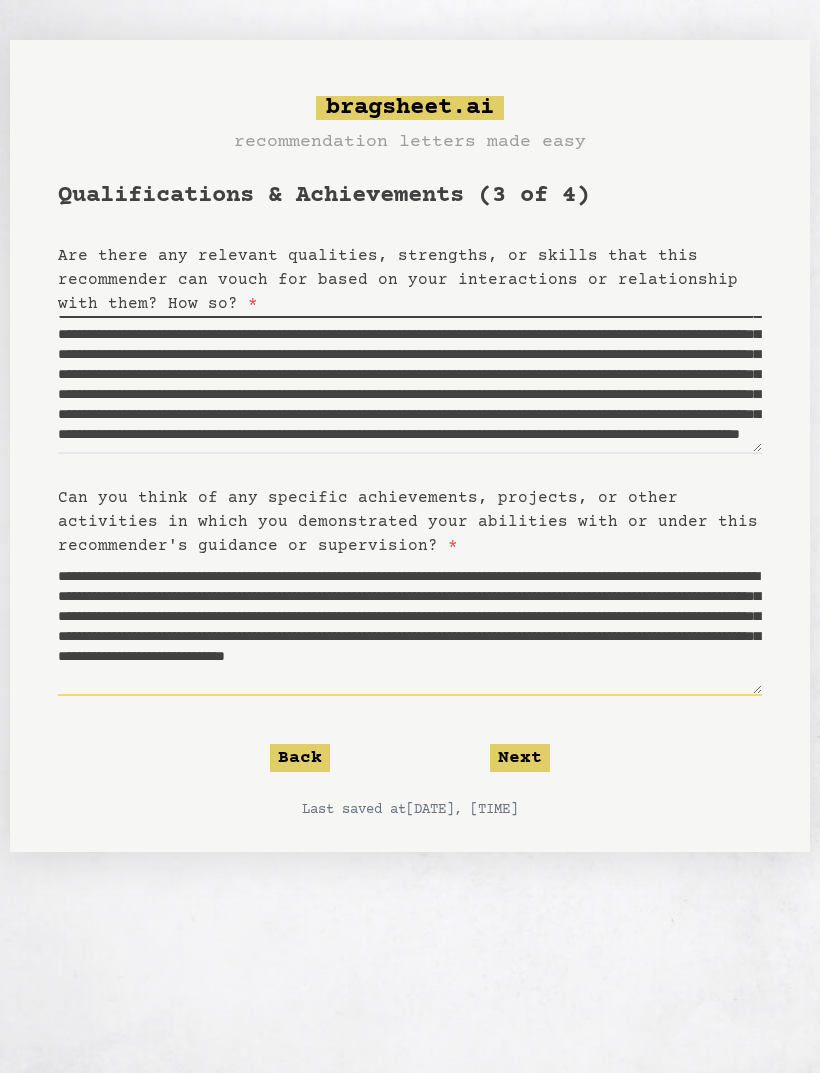 click on "**********" at bounding box center (410, 627) 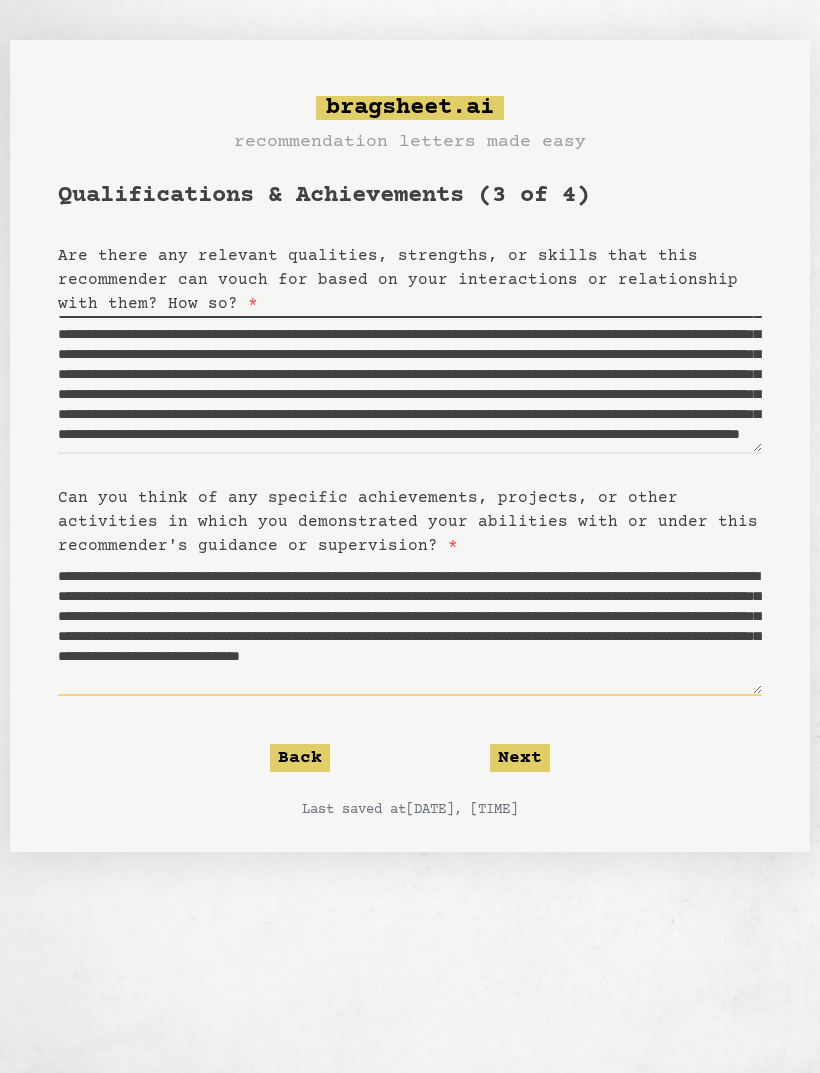 click on "**********" at bounding box center [410, 627] 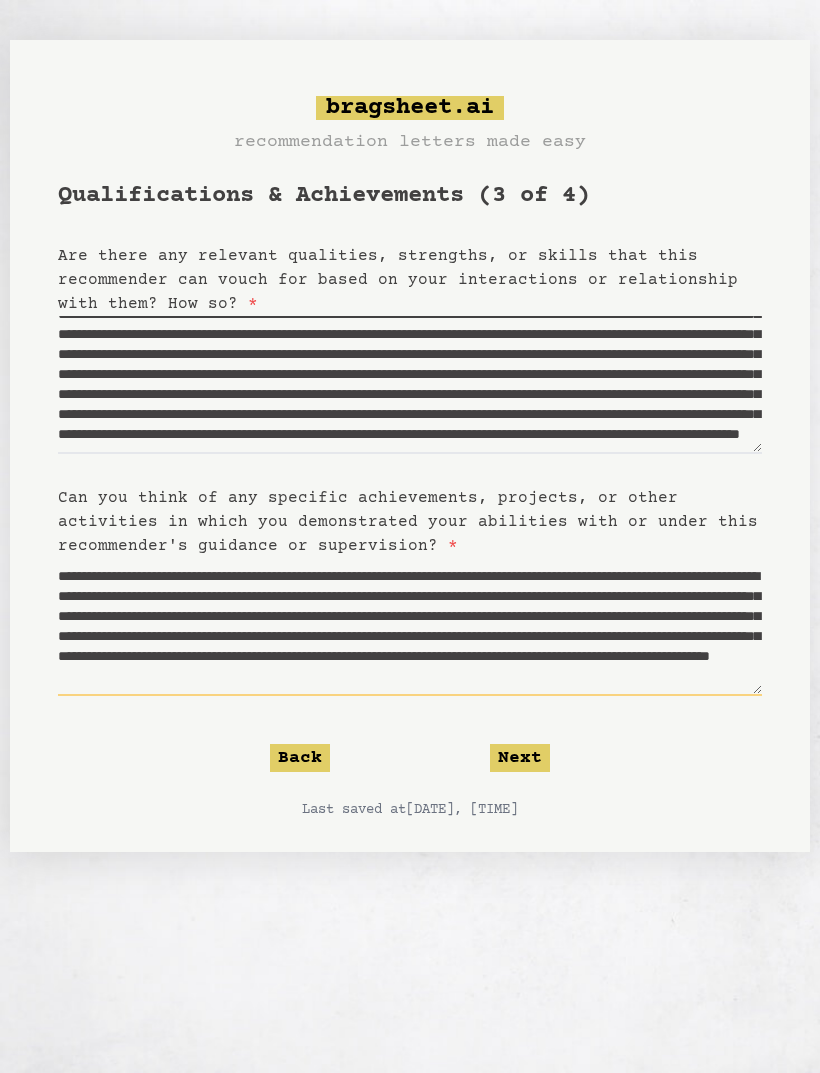 scroll, scrollTop: 60, scrollLeft: 0, axis: vertical 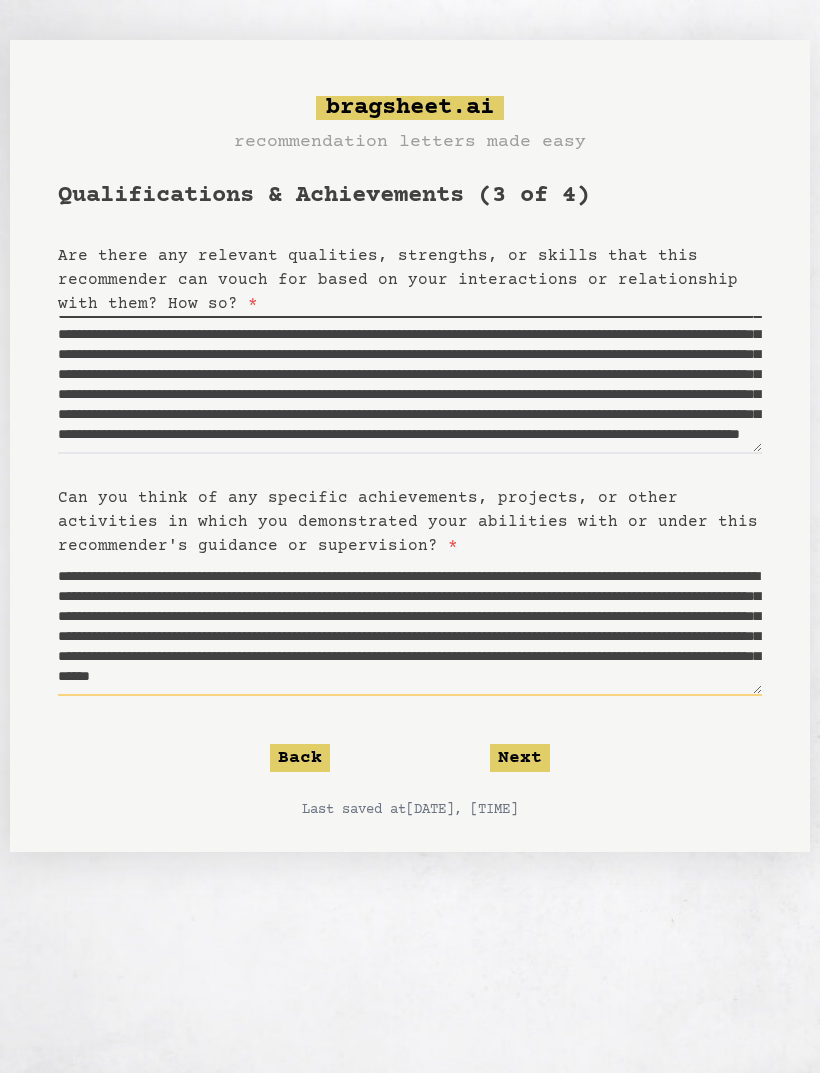 click on "**********" at bounding box center (410, 627) 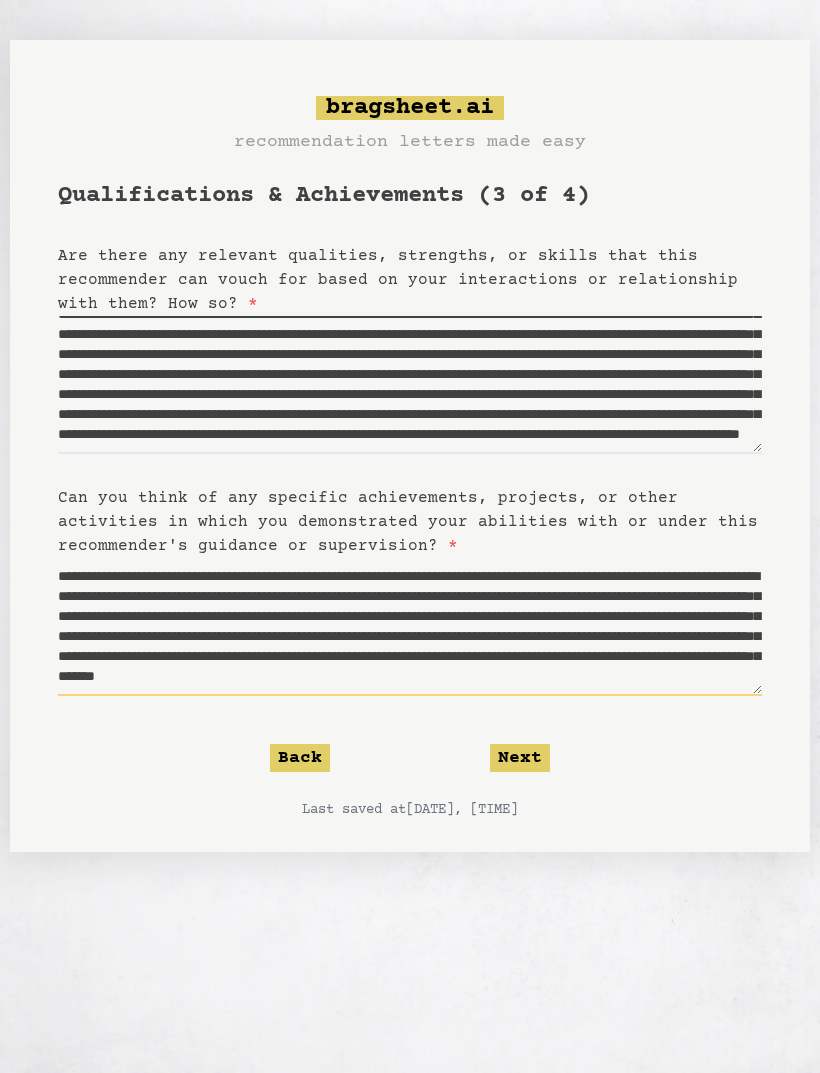 click on "**********" at bounding box center [410, 627] 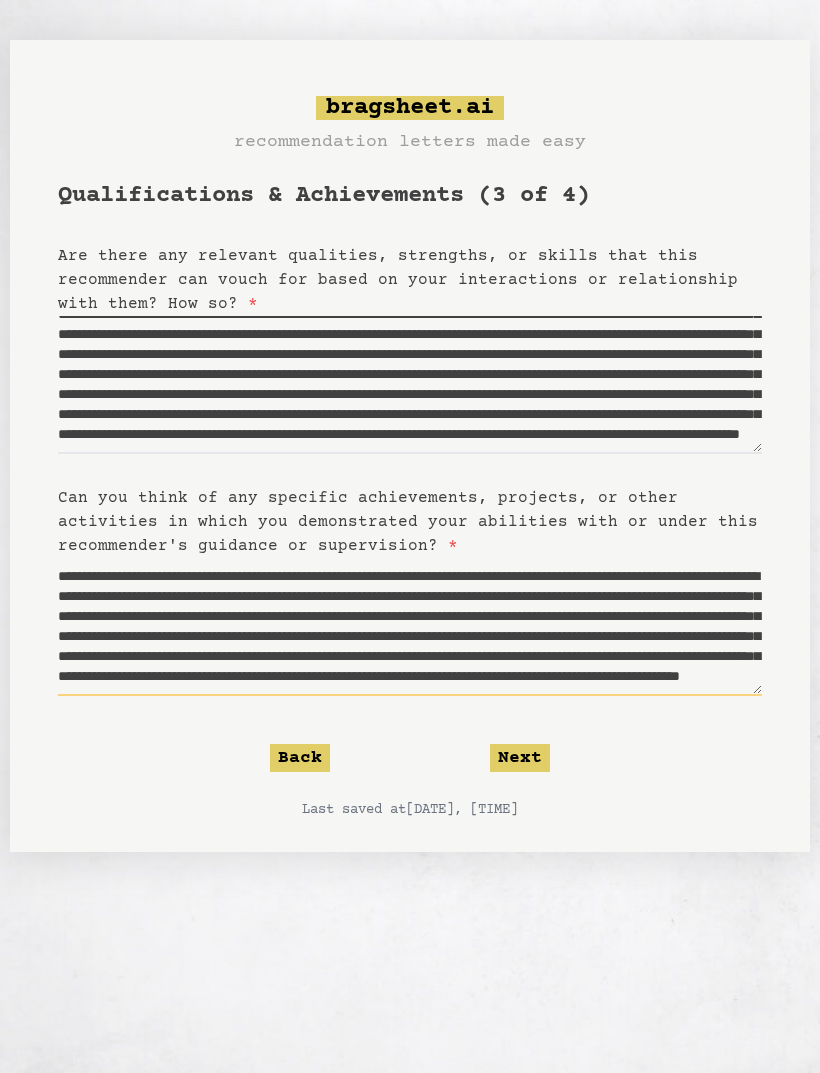 scroll, scrollTop: 90, scrollLeft: 0, axis: vertical 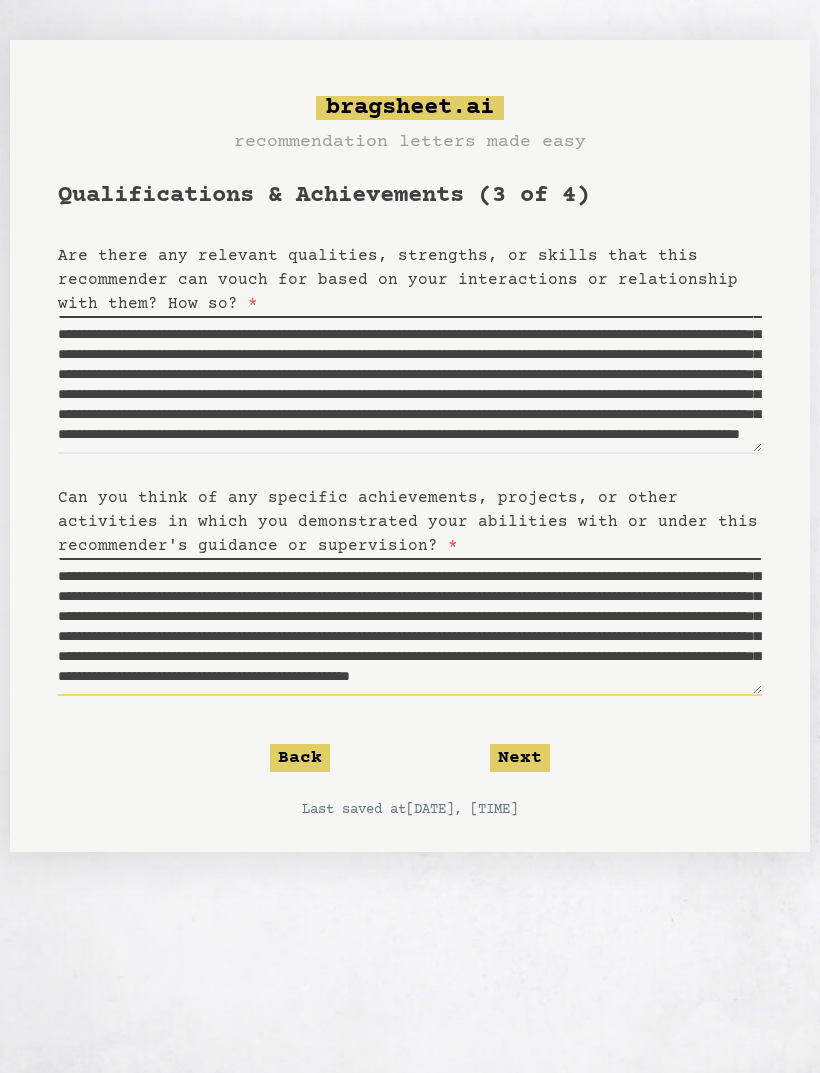 click on "**********" at bounding box center [410, 627] 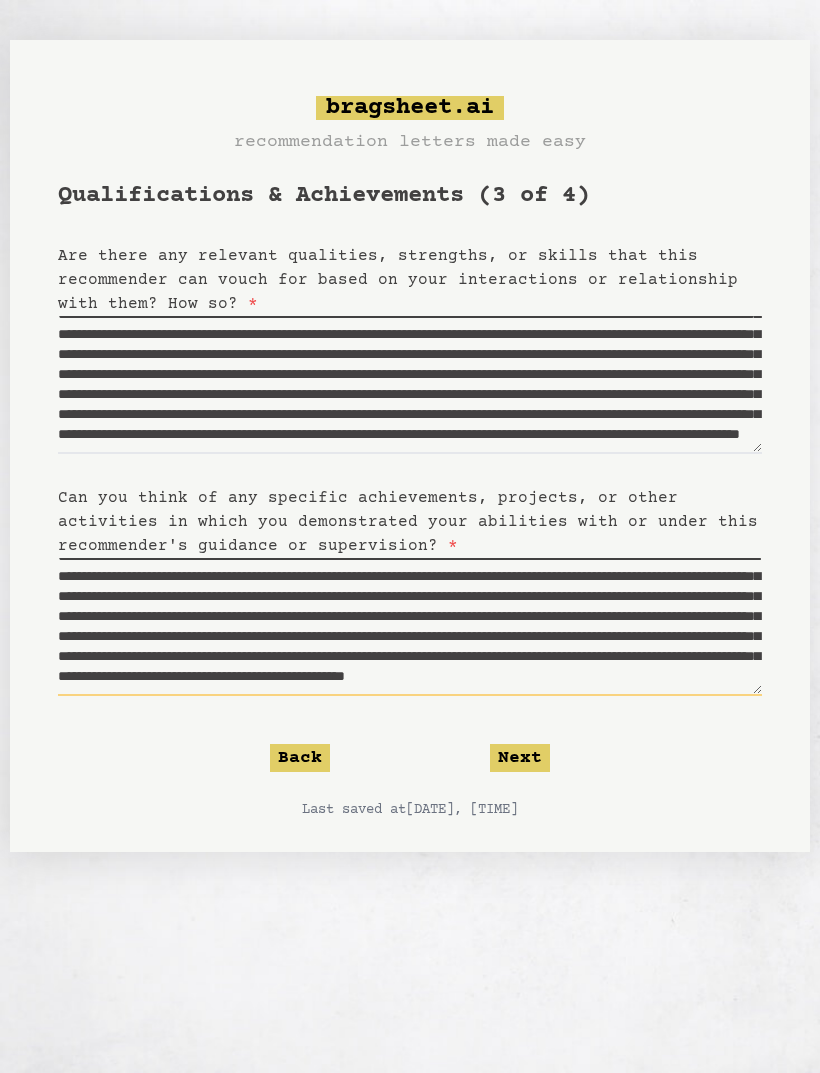 scroll, scrollTop: 100, scrollLeft: 0, axis: vertical 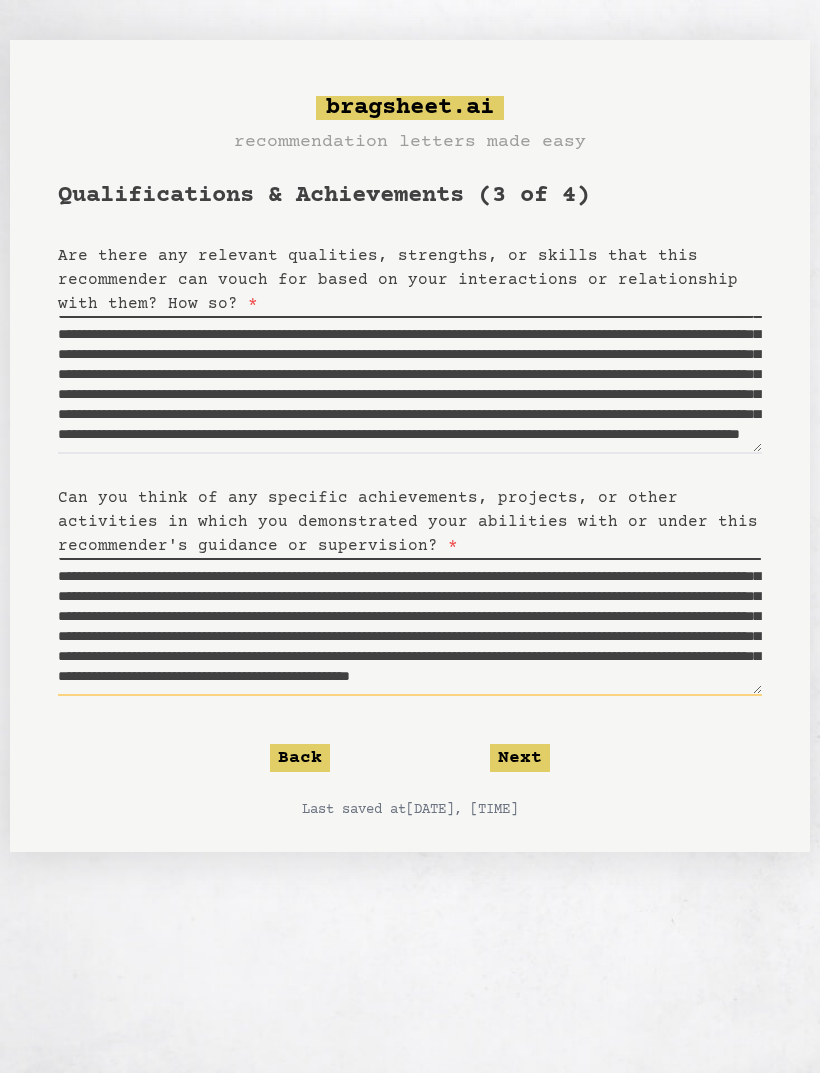 click on "**********" at bounding box center [410, 627] 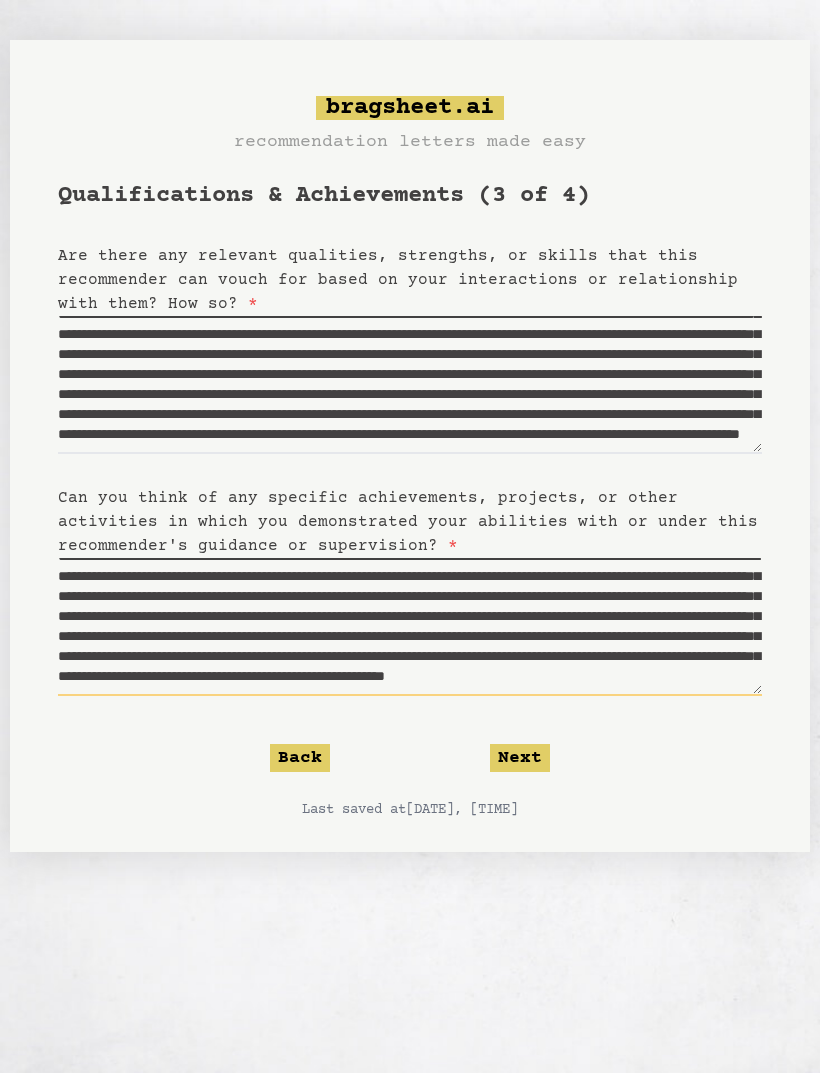 scroll, scrollTop: 110, scrollLeft: 0, axis: vertical 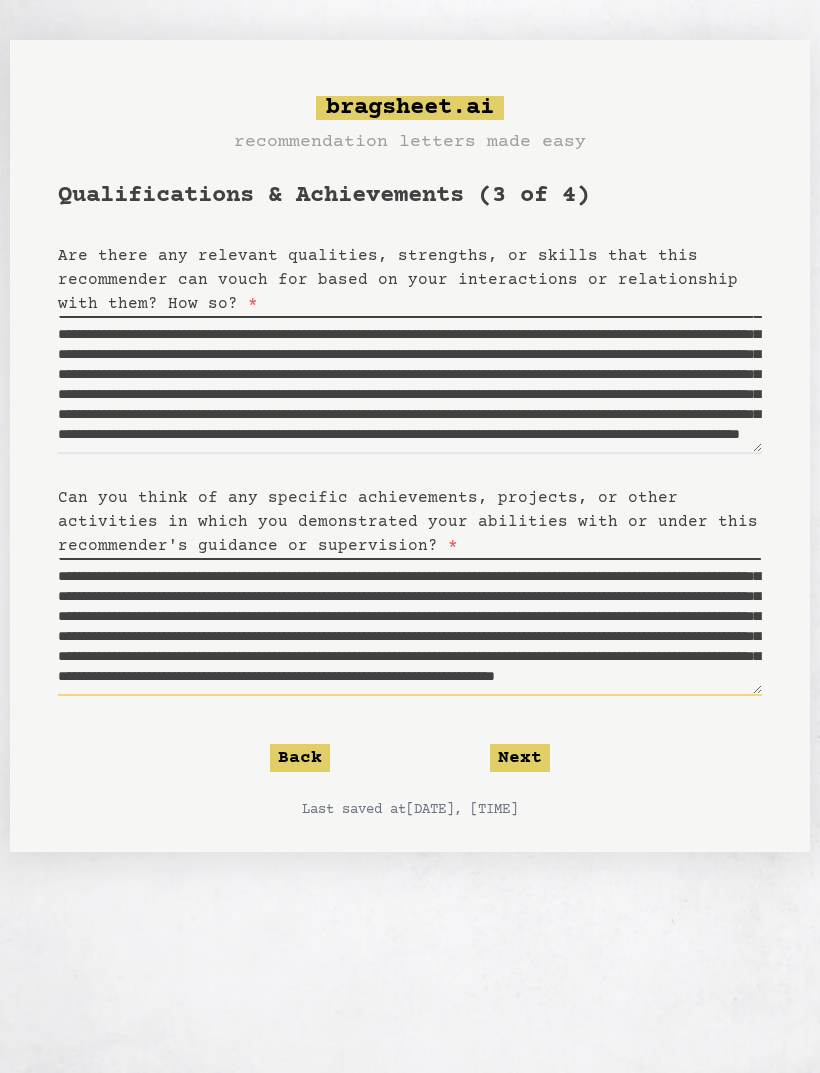 type on "**********" 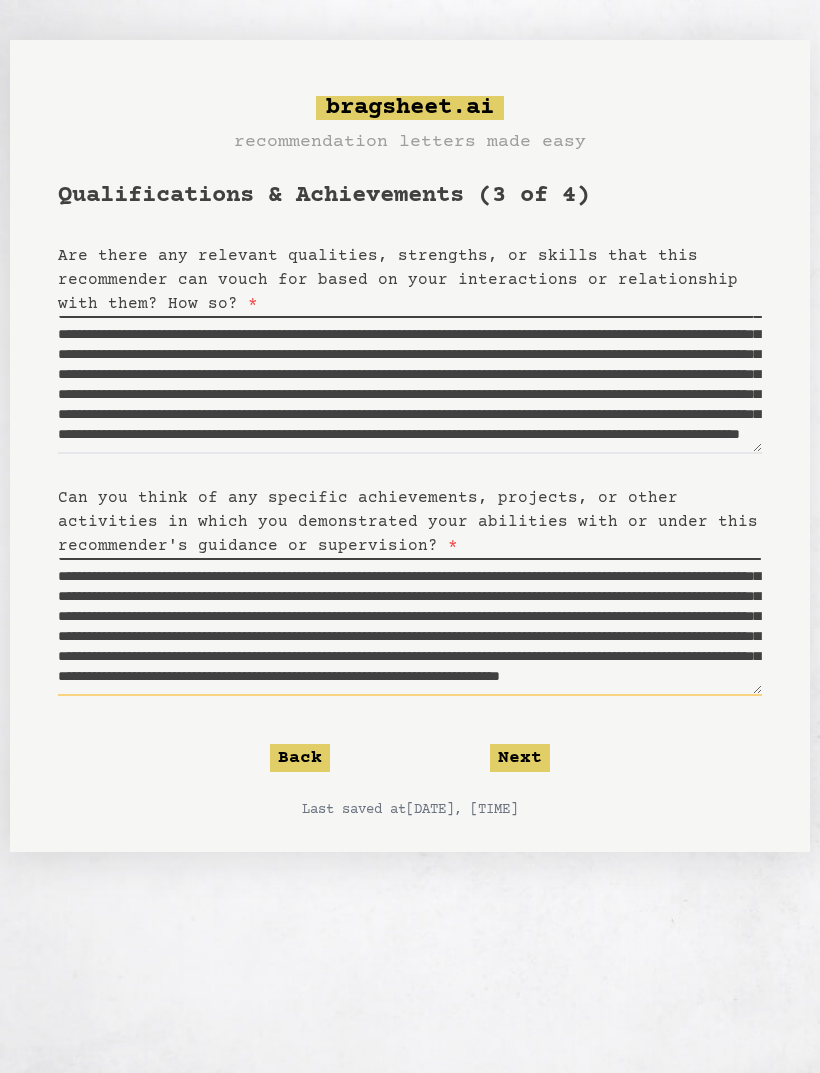 scroll, scrollTop: 120, scrollLeft: 0, axis: vertical 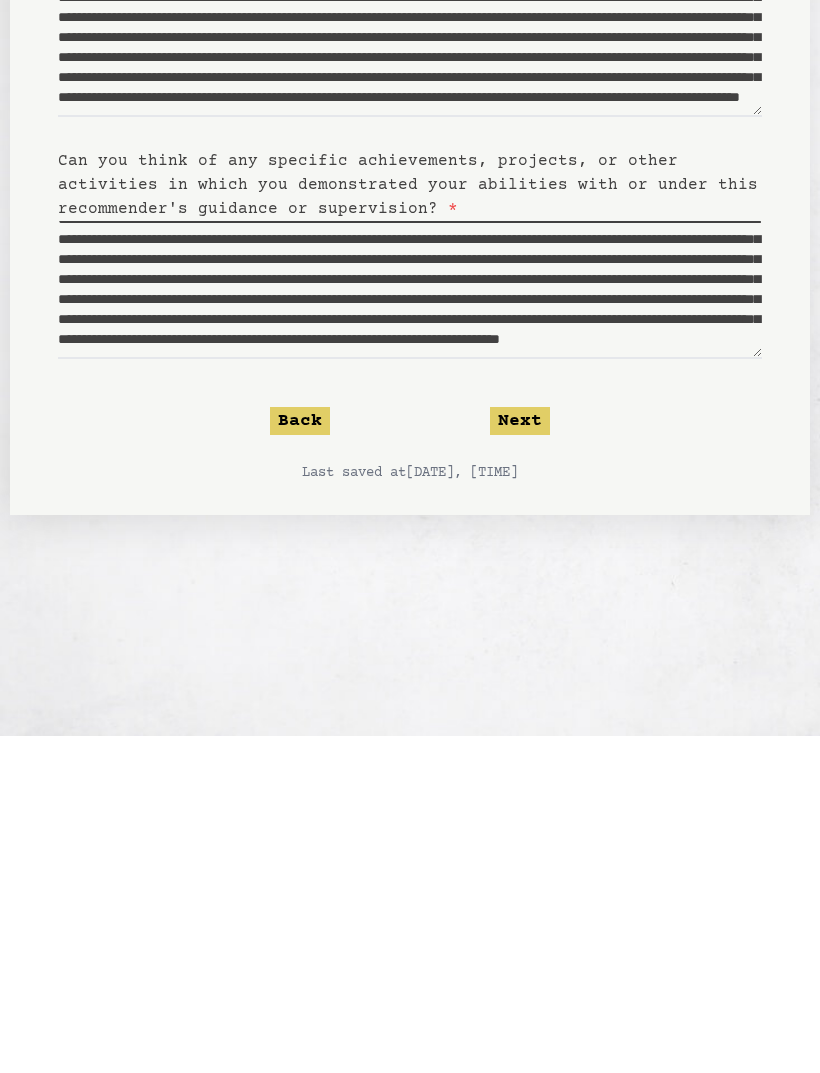 click on "Next" 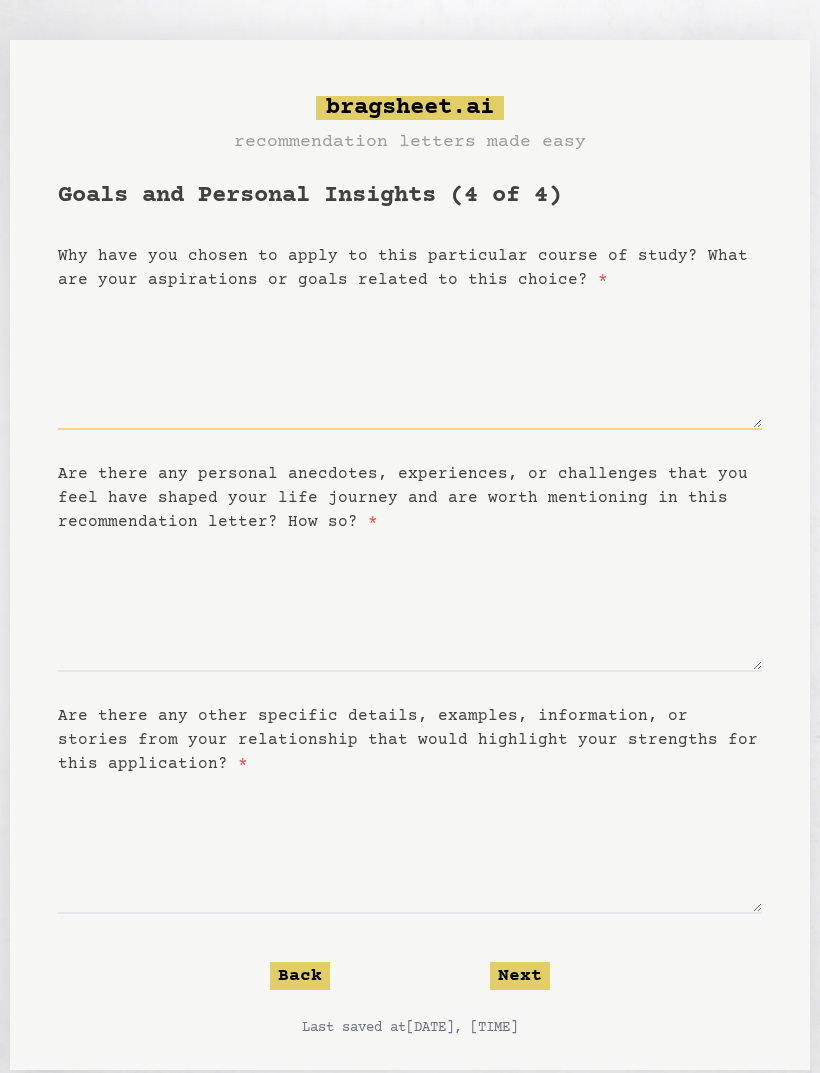 click on "Why have you chosen to apply to this particular course of study?
What are your aspirations or goals related to this choice?   *" at bounding box center (410, 361) 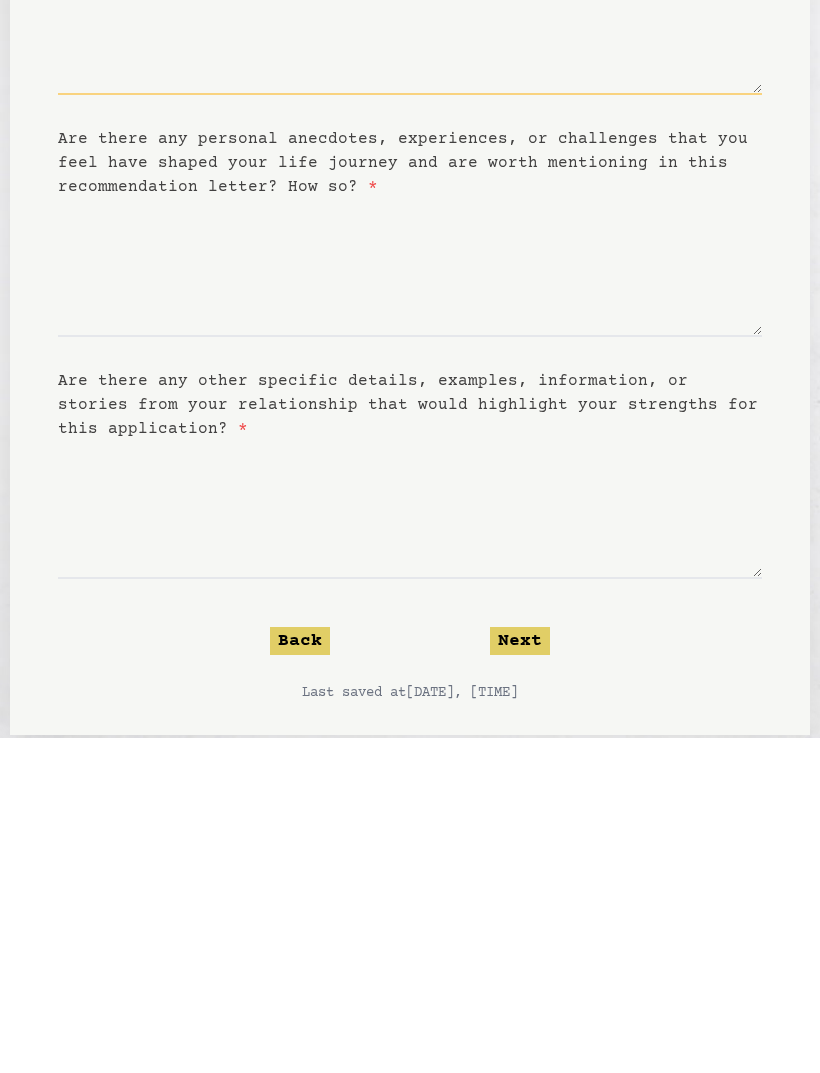 scroll, scrollTop: 37, scrollLeft: 0, axis: vertical 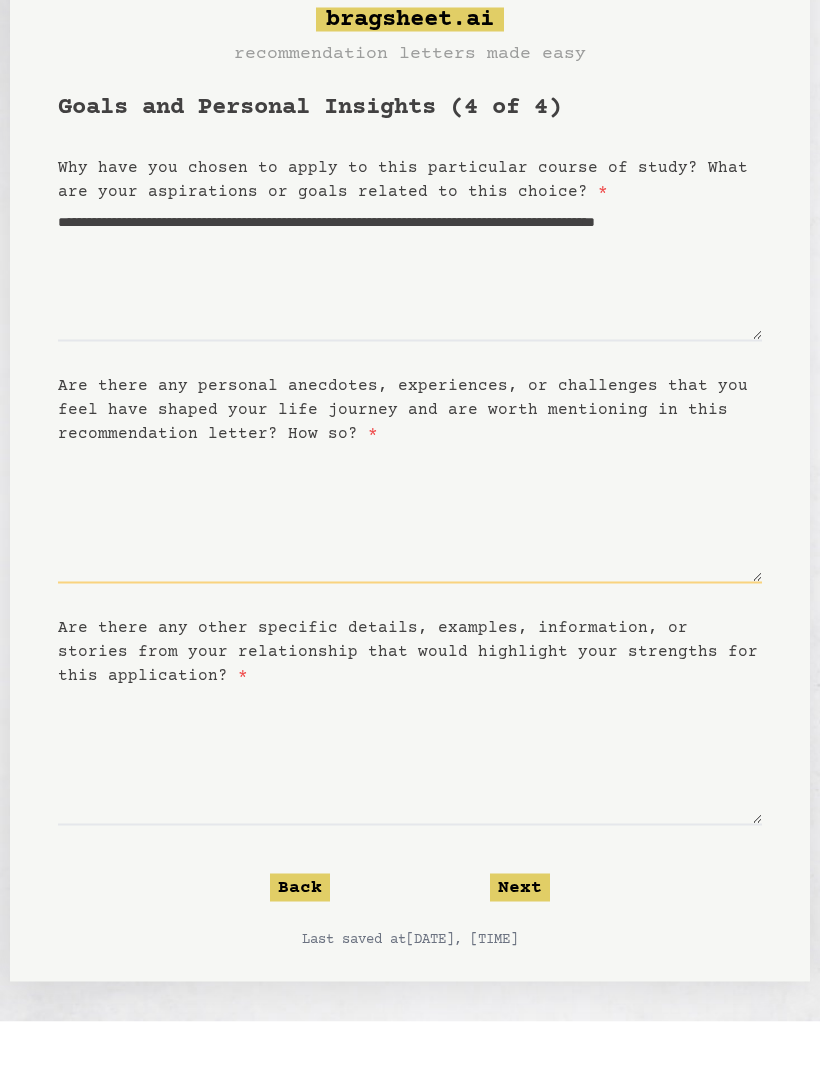 click on "Are there any personal anecdotes, experiences, or challenges
that you feel have shaped your life journey and are worth
mentioning in this recommendation letter? How so?   *" at bounding box center (410, 566) 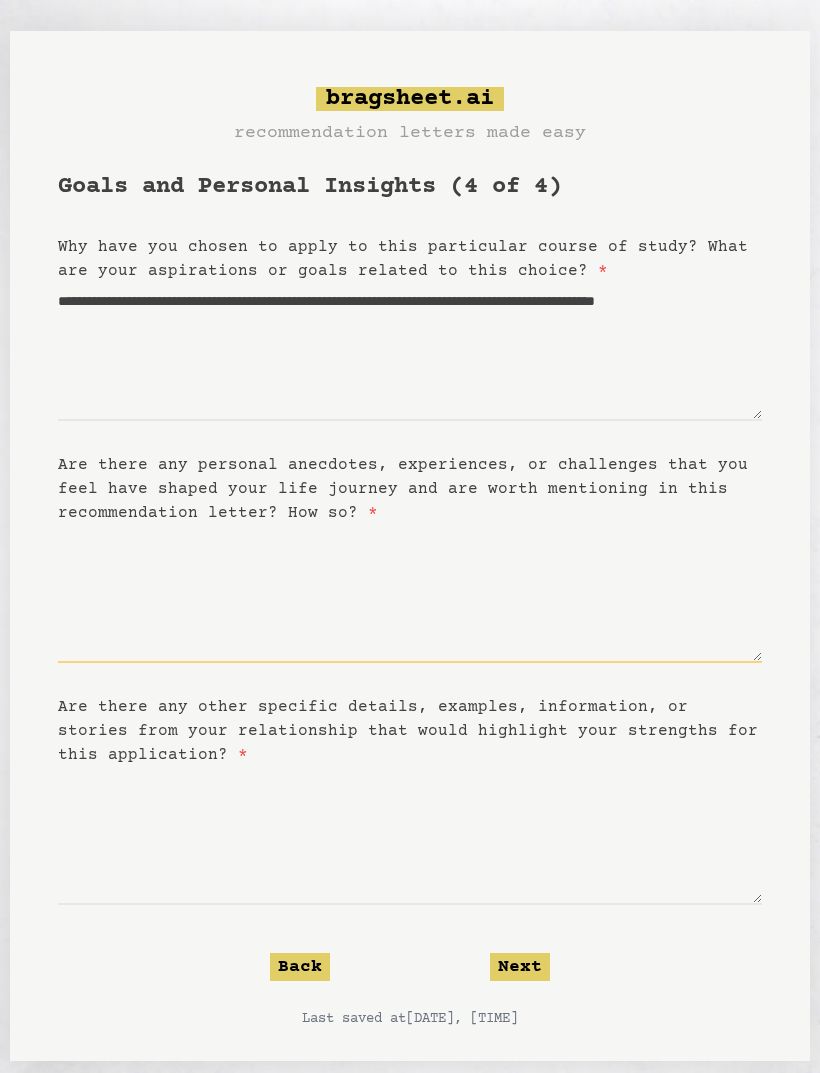 scroll, scrollTop: 0, scrollLeft: 0, axis: both 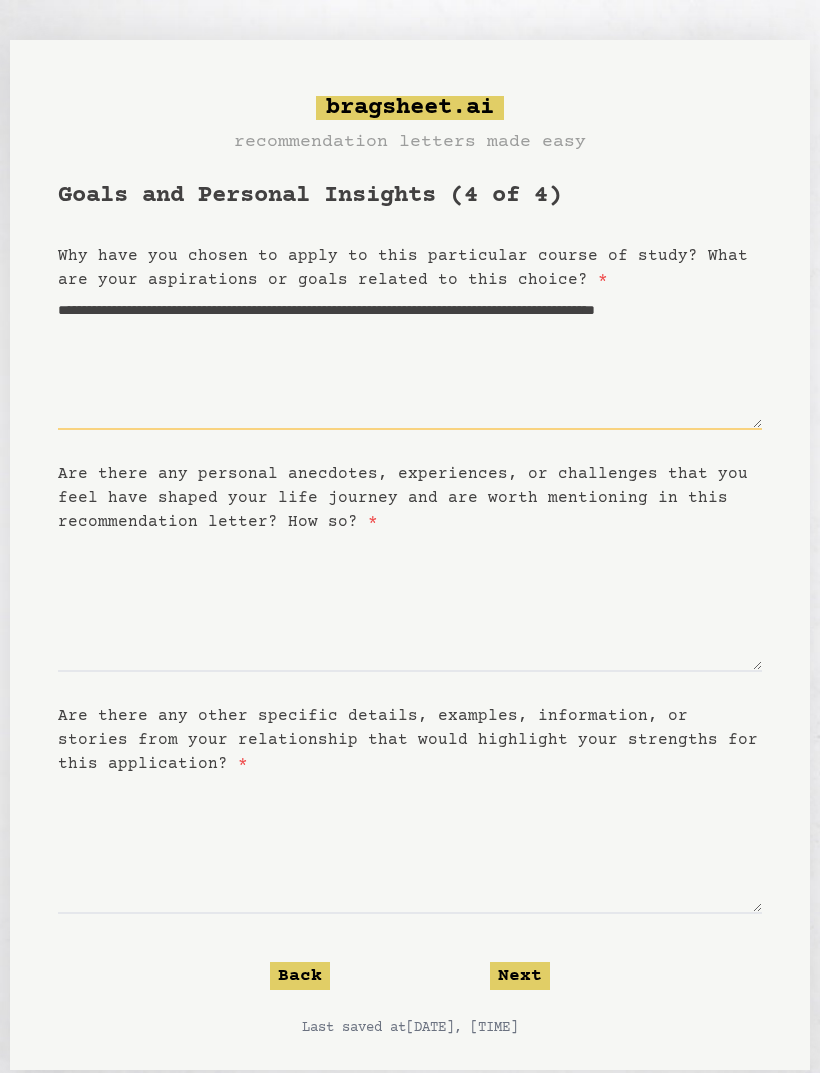 click on "**********" at bounding box center (410, 361) 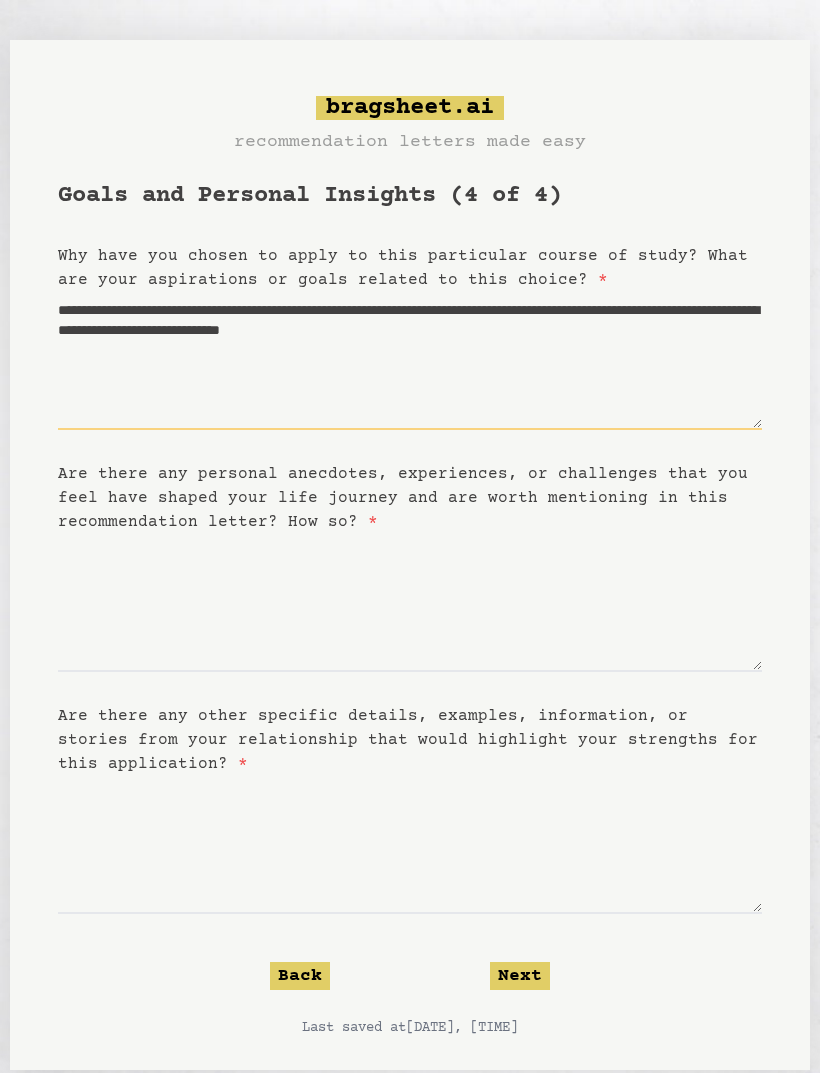 click on "**********" at bounding box center (410, 361) 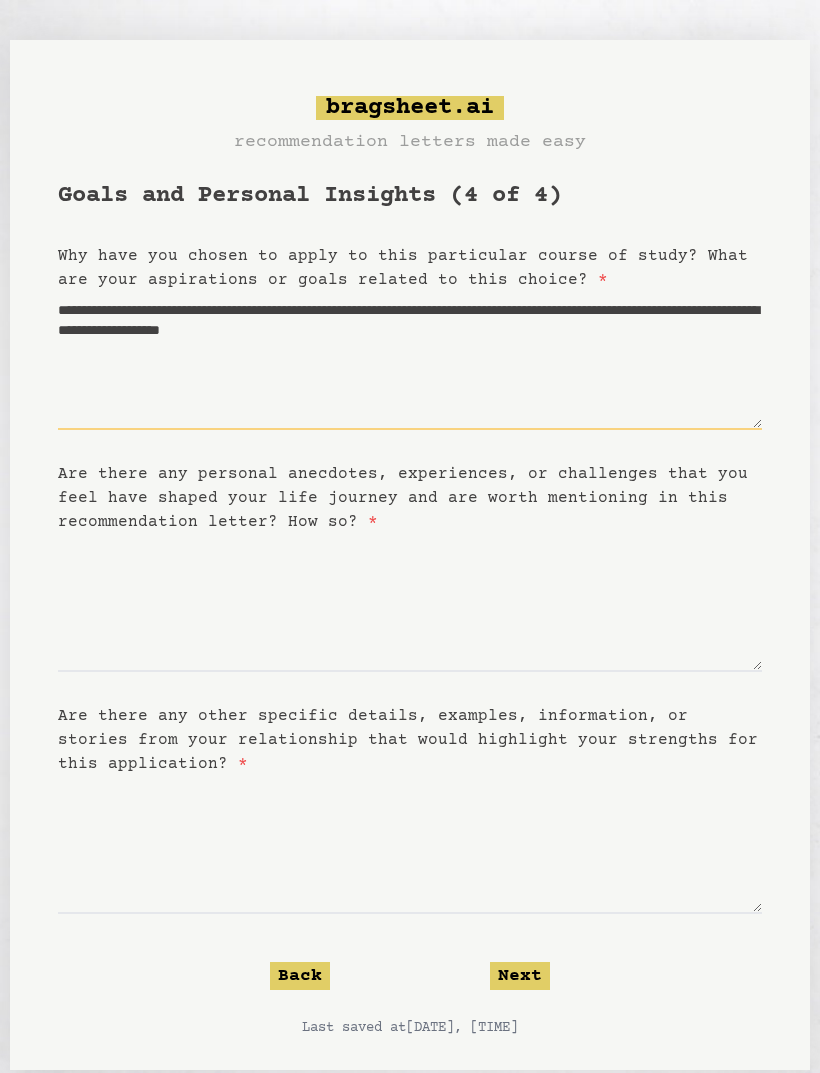 click on "**********" at bounding box center (410, 361) 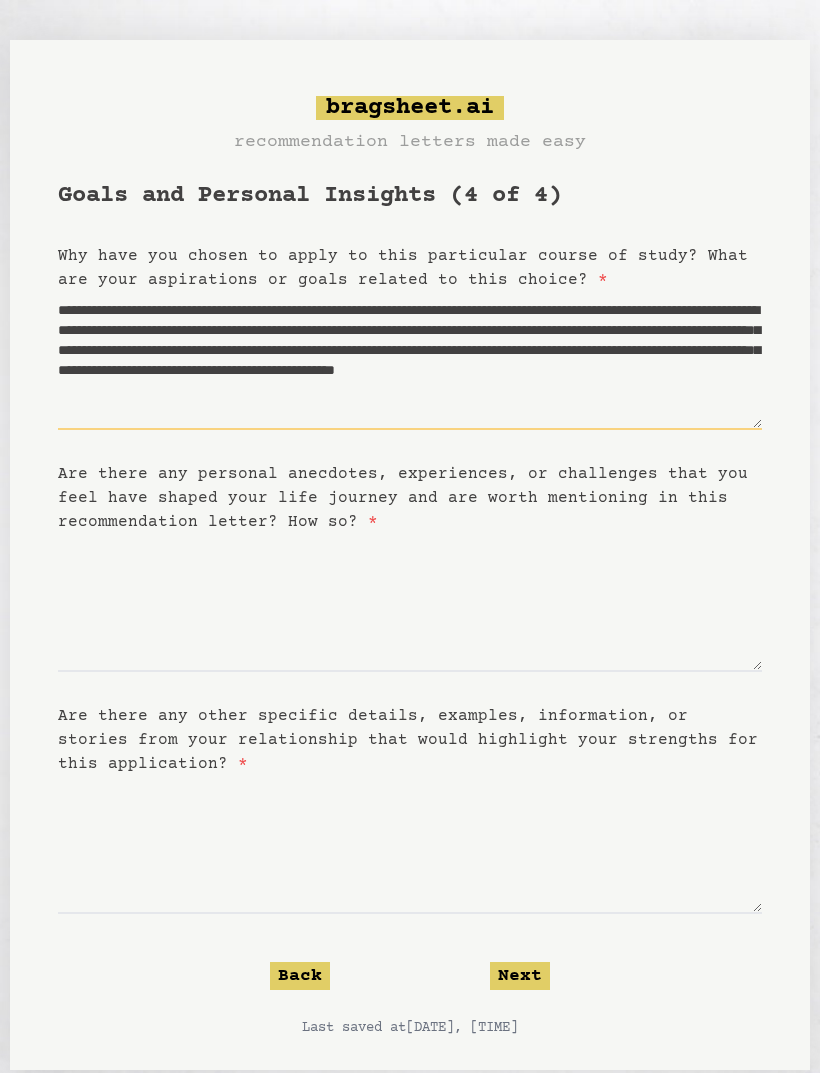 click on "**********" at bounding box center [410, 361] 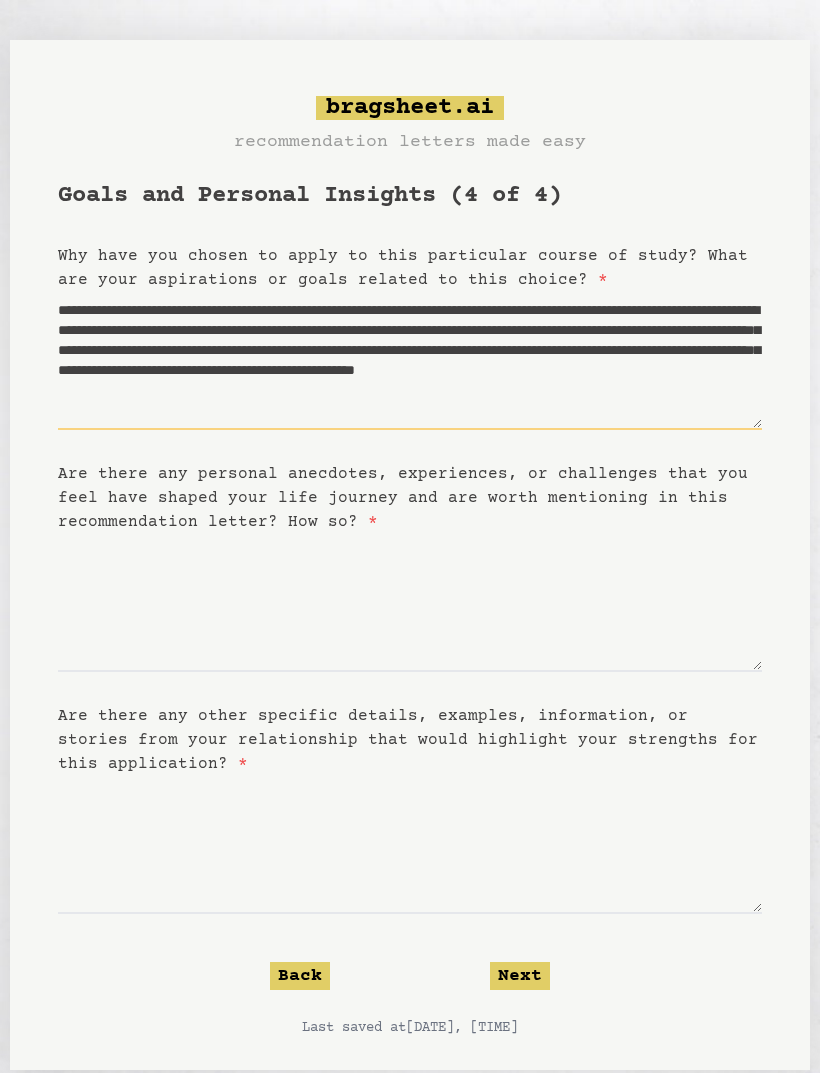 click on "**********" at bounding box center [410, 361] 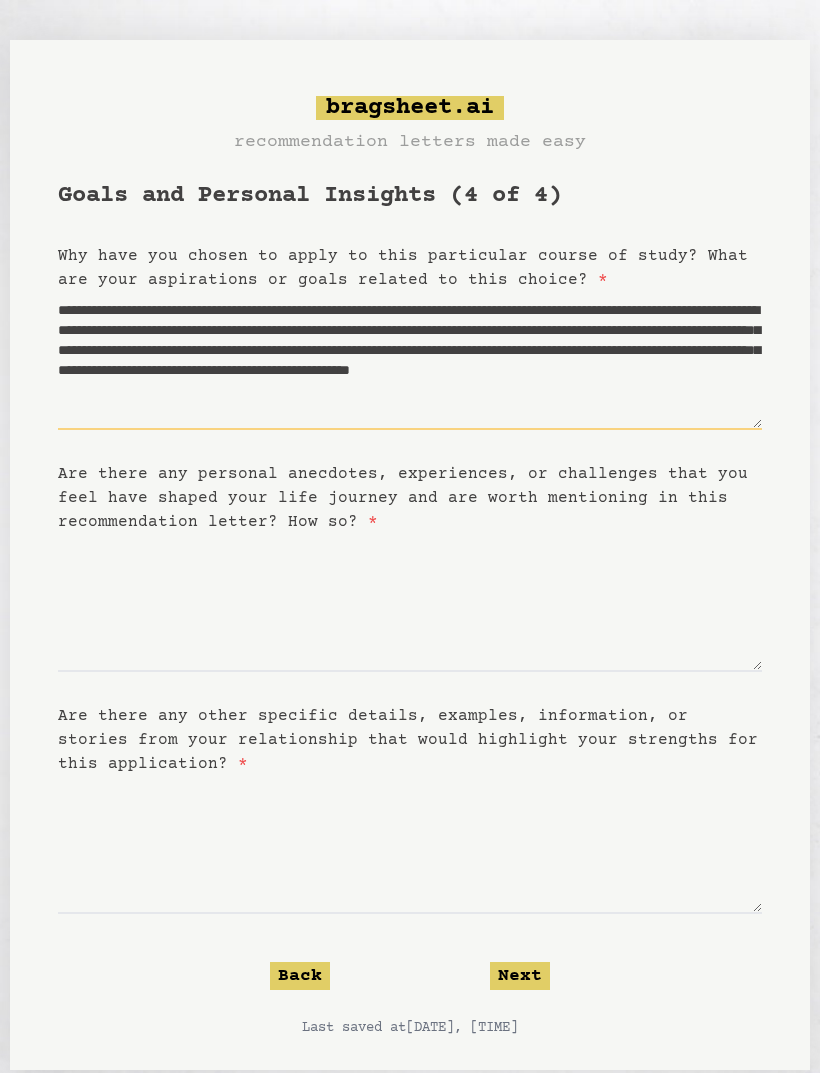click on "**********" at bounding box center (410, 361) 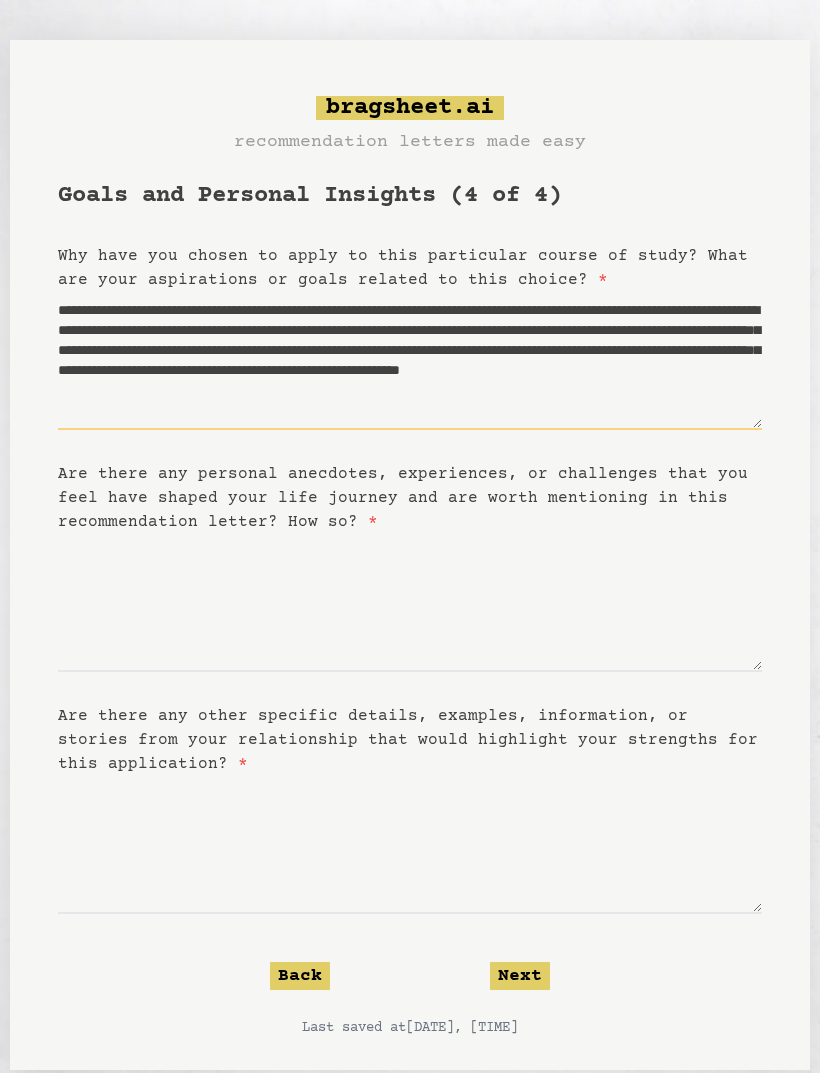 scroll, scrollTop: 10, scrollLeft: 0, axis: vertical 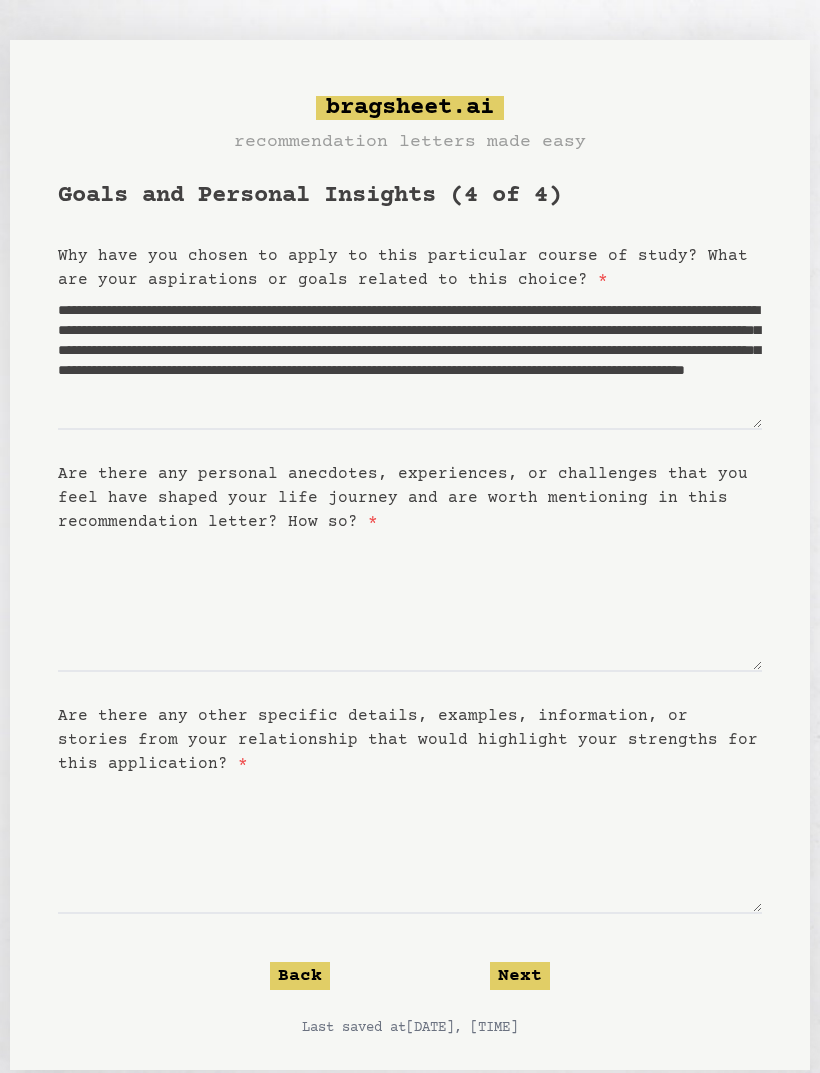 click on "**********" at bounding box center [410, 609] 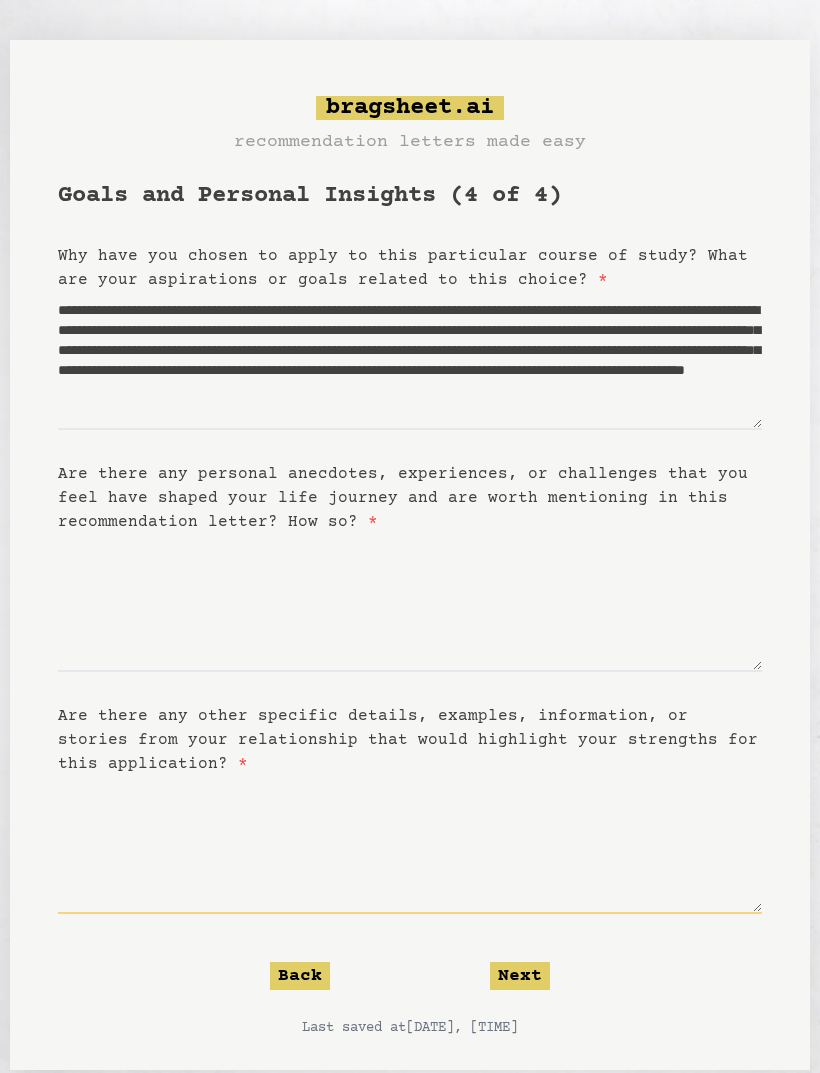 click on "Are there any other specific details, examples, information, or
stories from your relationship that would highlight your
strengths for this application?   *" at bounding box center [410, 845] 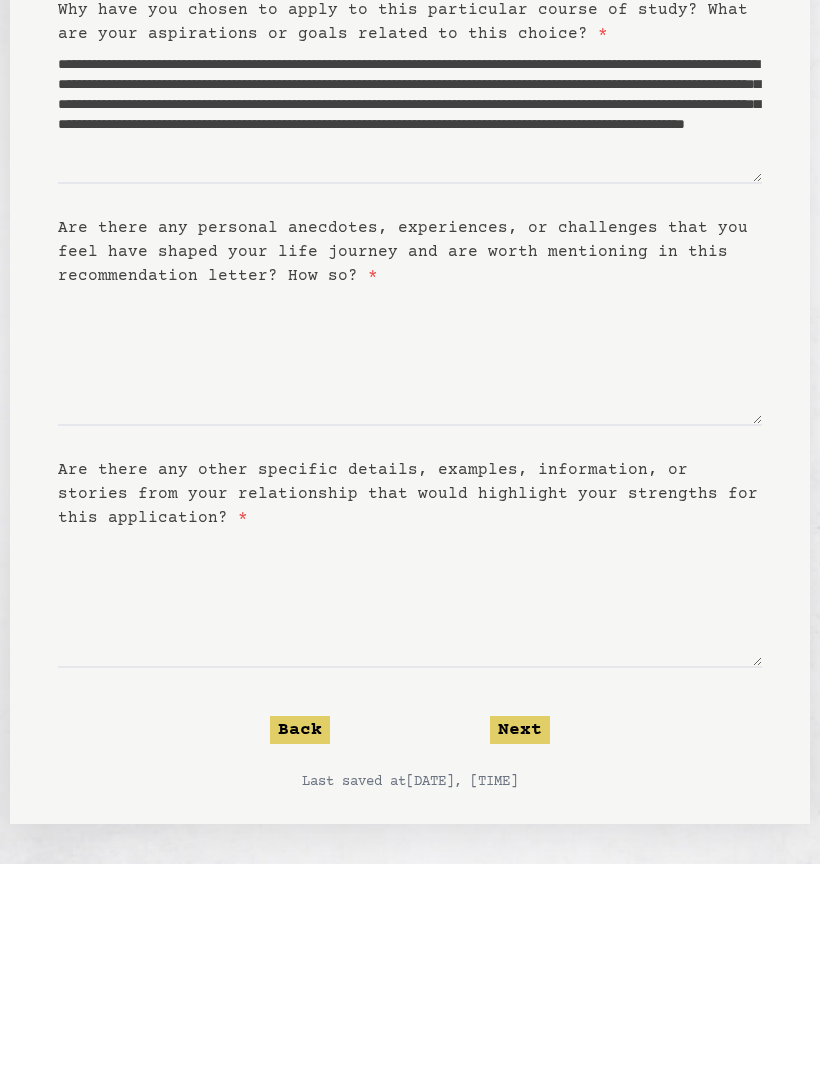click on "**********" at bounding box center [410, 572] 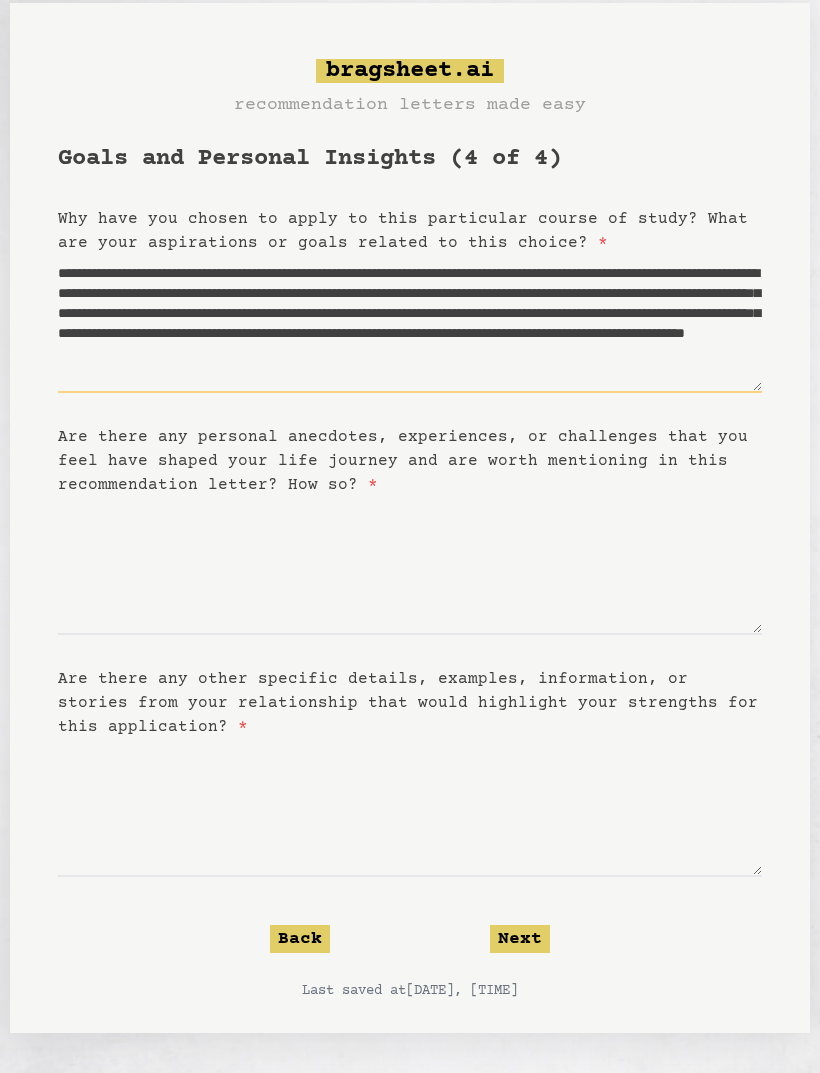 click on "**********" at bounding box center (410, 324) 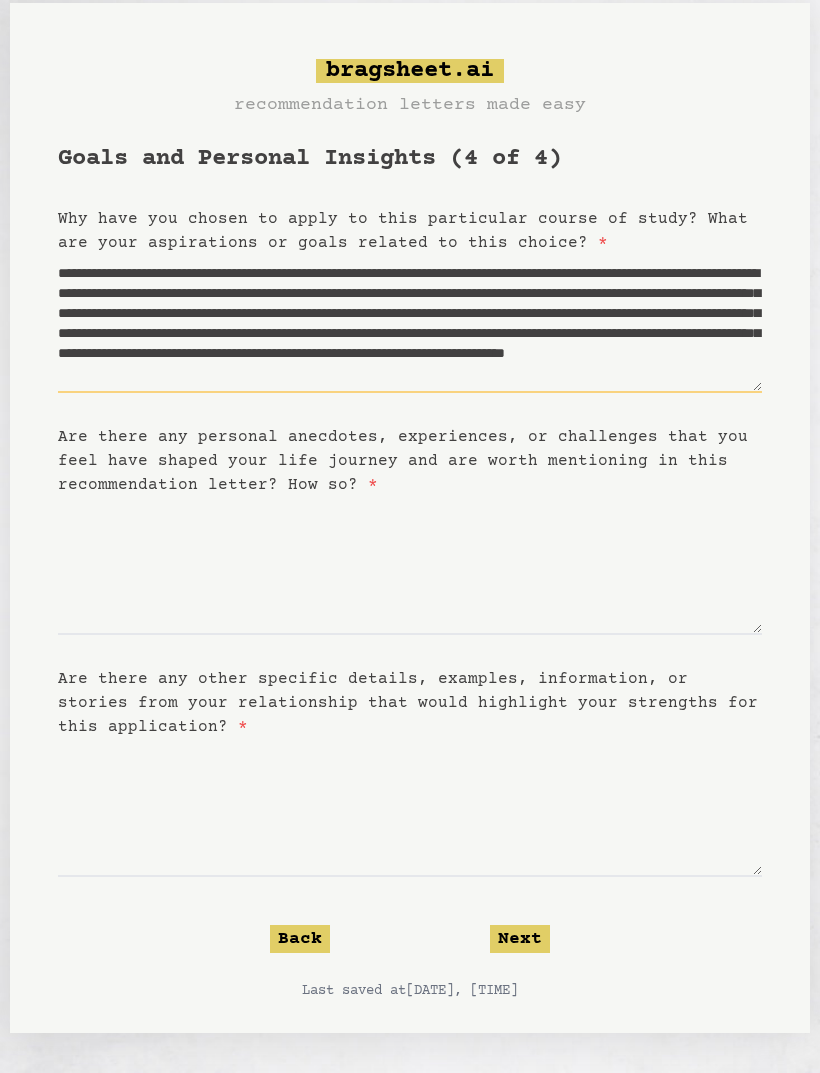 scroll, scrollTop: 50, scrollLeft: 0, axis: vertical 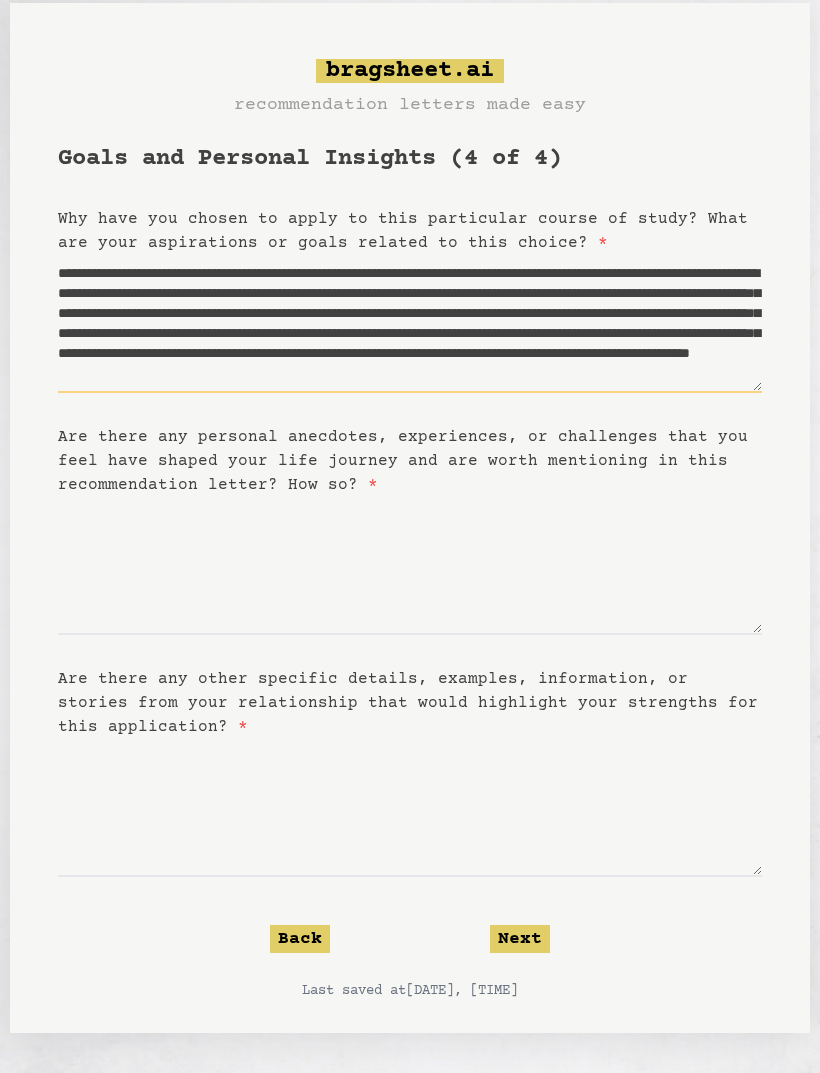click on "**********" at bounding box center [410, 324] 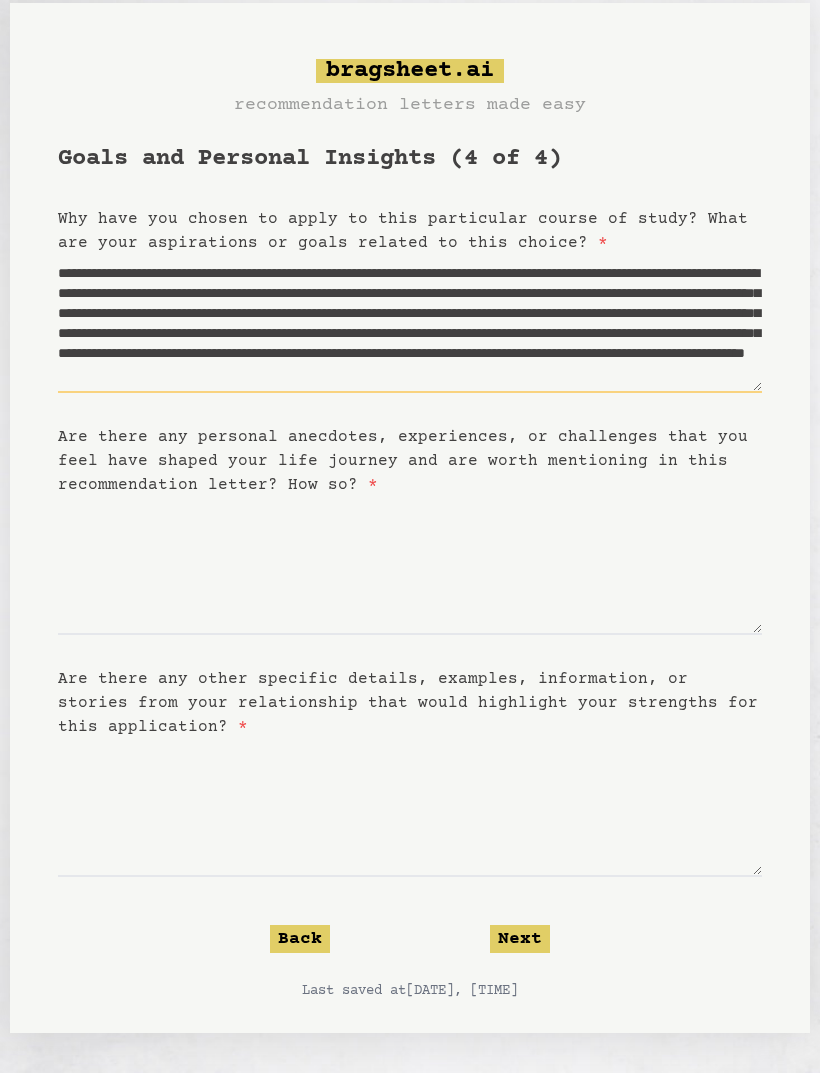 click on "**********" at bounding box center (410, 324) 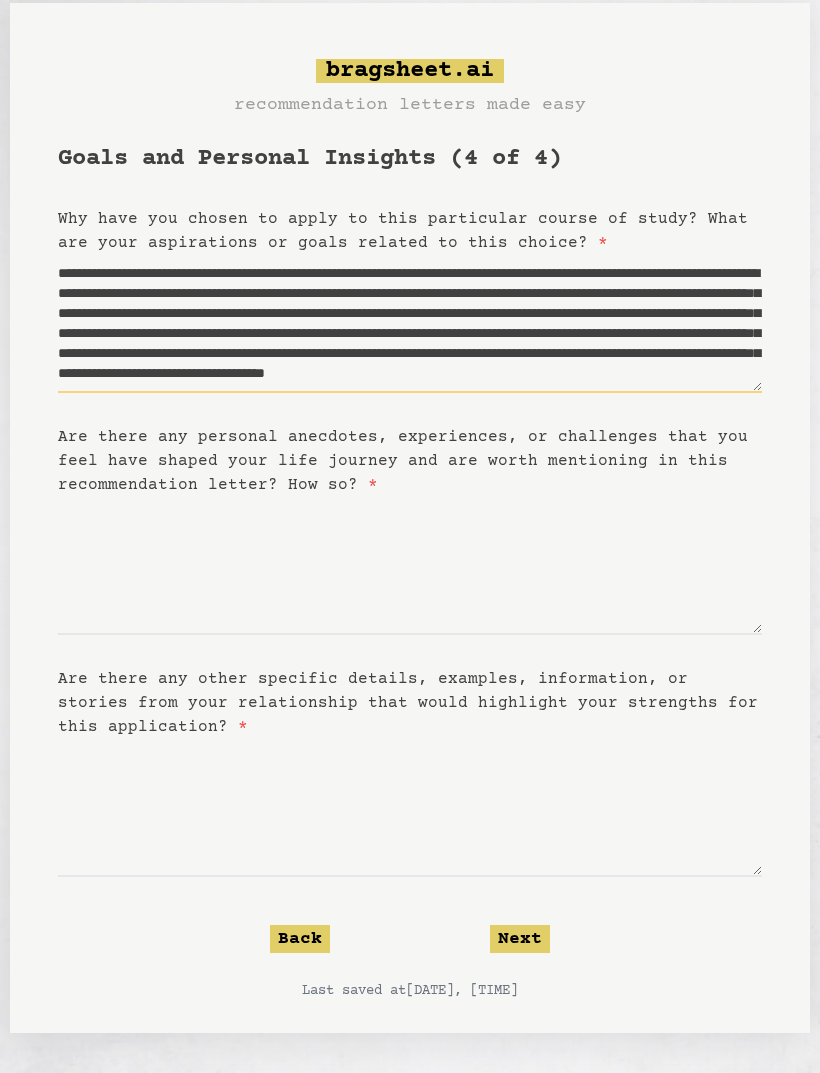 scroll, scrollTop: 80, scrollLeft: 0, axis: vertical 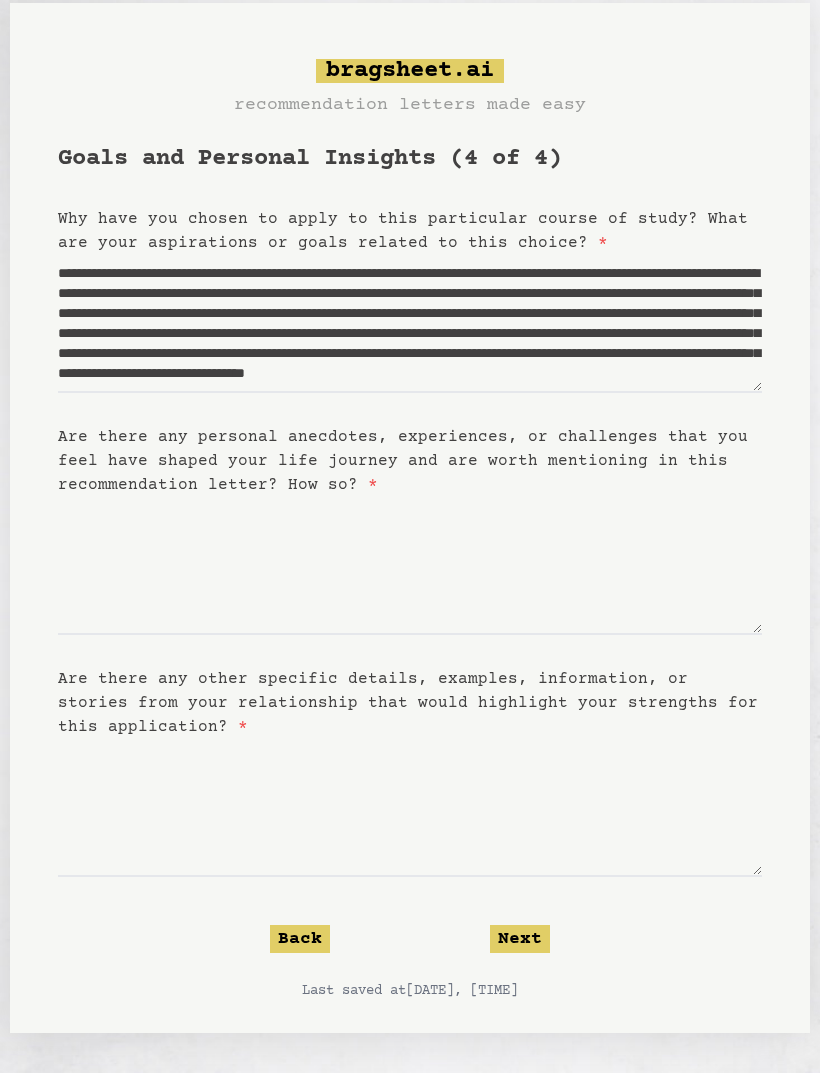 click on "**********" at bounding box center [410, 560] 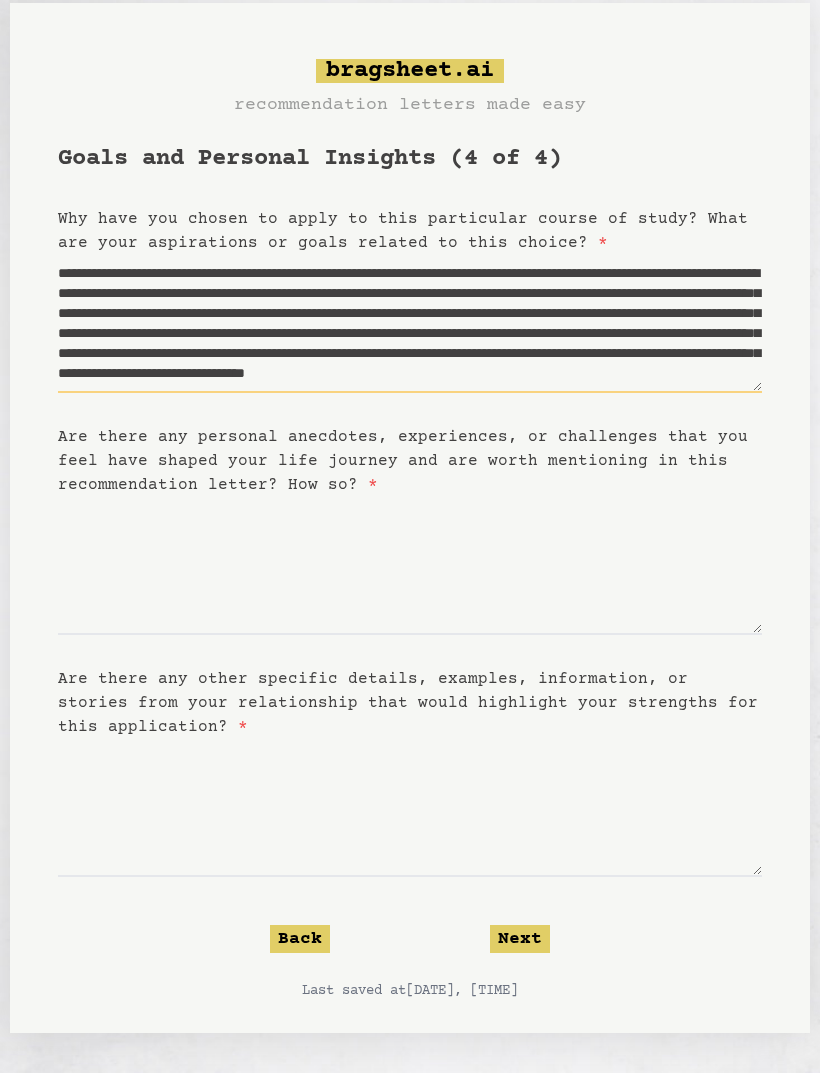 click on "**********" at bounding box center (410, 324) 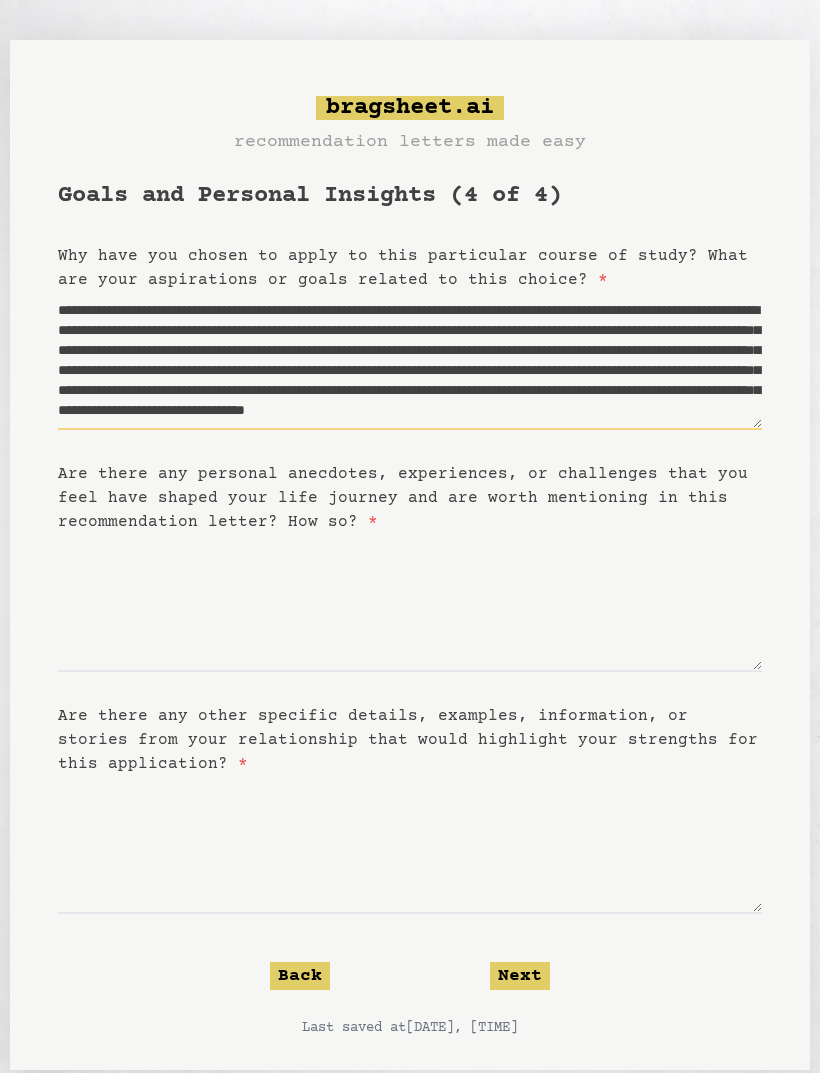 scroll, scrollTop: 0, scrollLeft: 0, axis: both 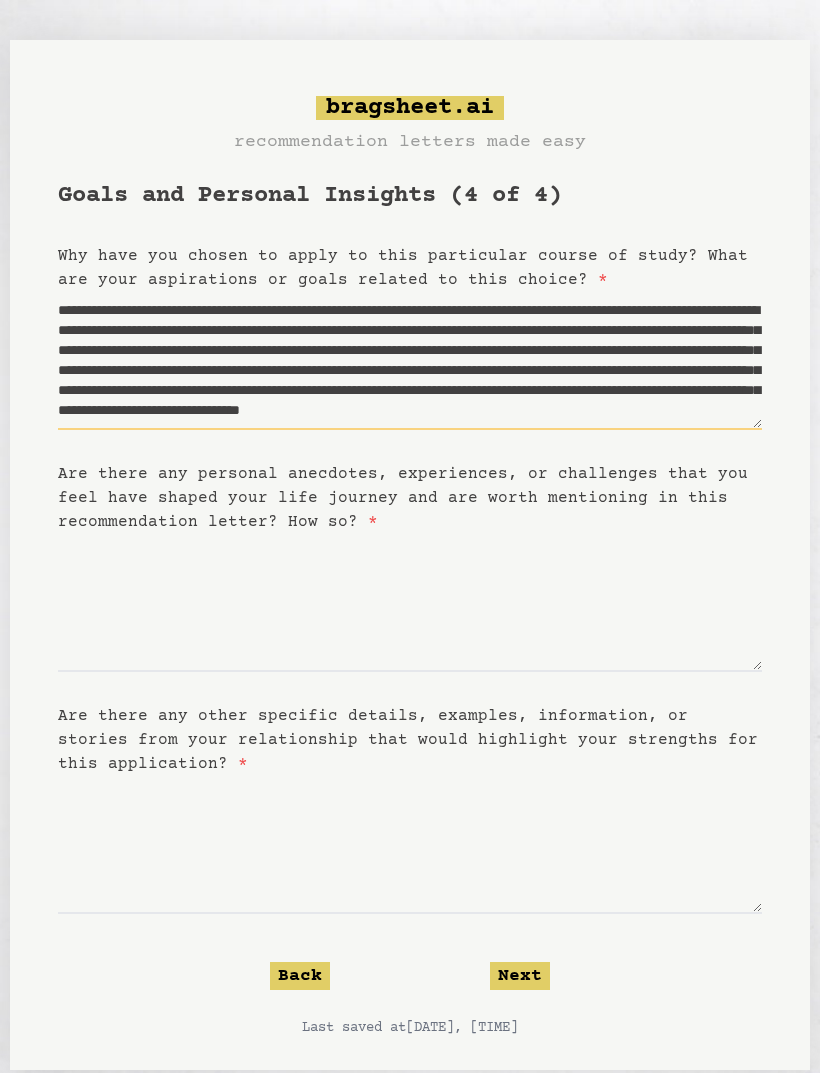 click on "**********" at bounding box center [410, 361] 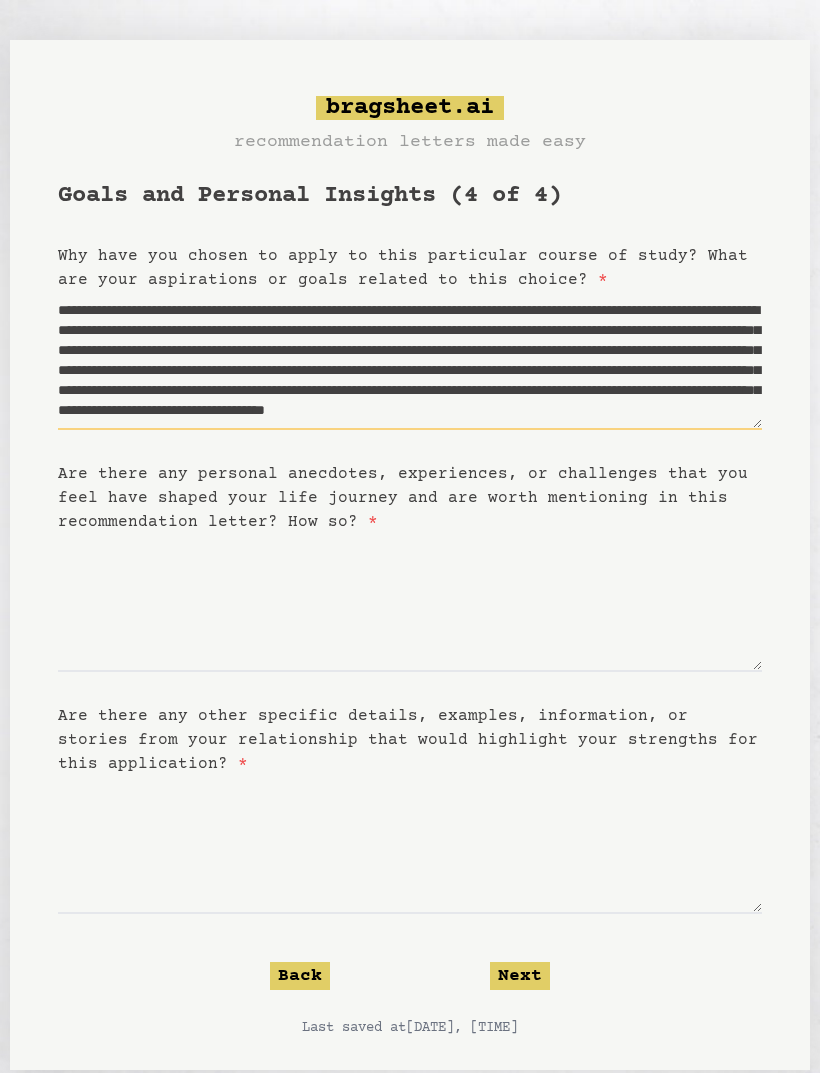 click on "**********" at bounding box center (410, 361) 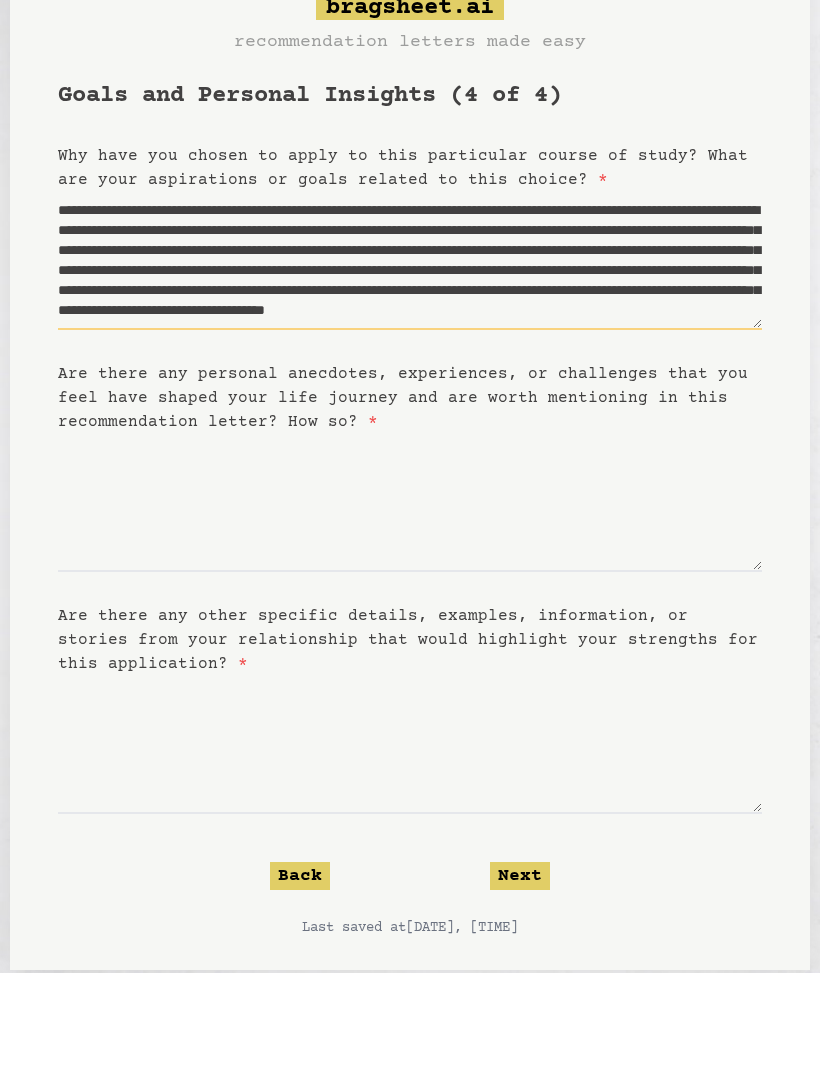 type on "**********" 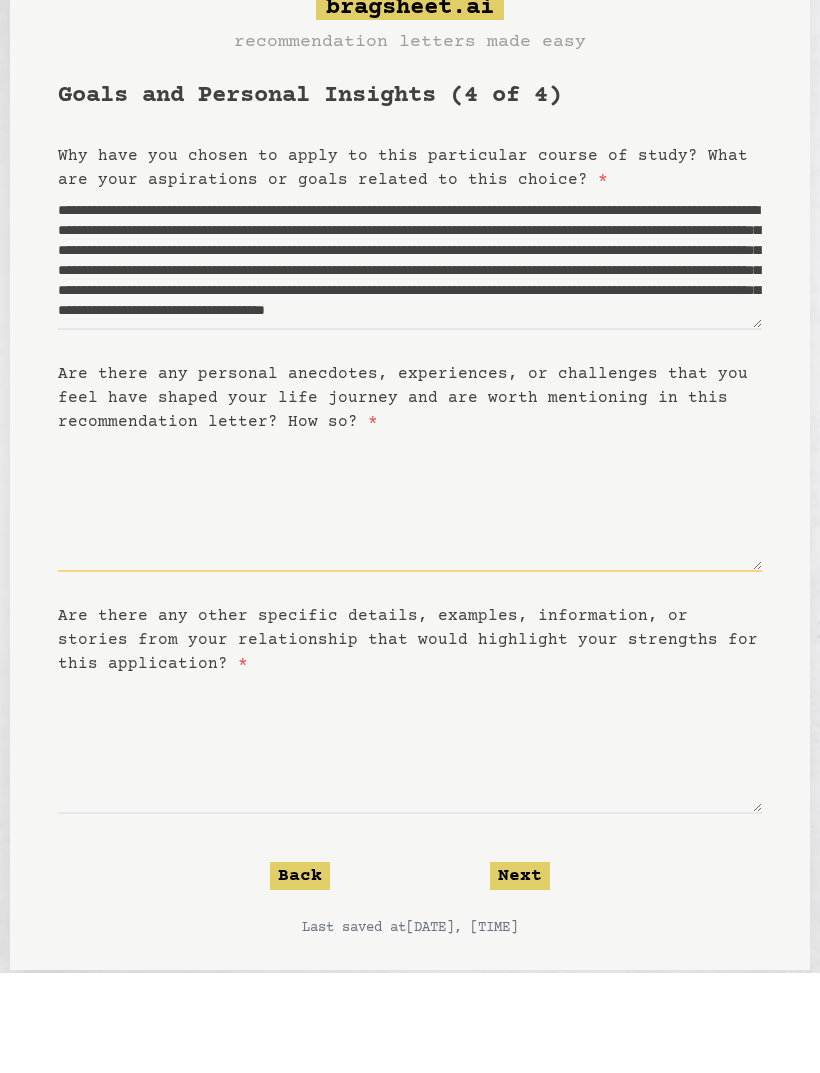 click on "Are there any personal anecdotes, experiences, or challenges
that you feel have shaped your life journey and are worth
mentioning in this recommendation letter? How so?   *" at bounding box center (410, 603) 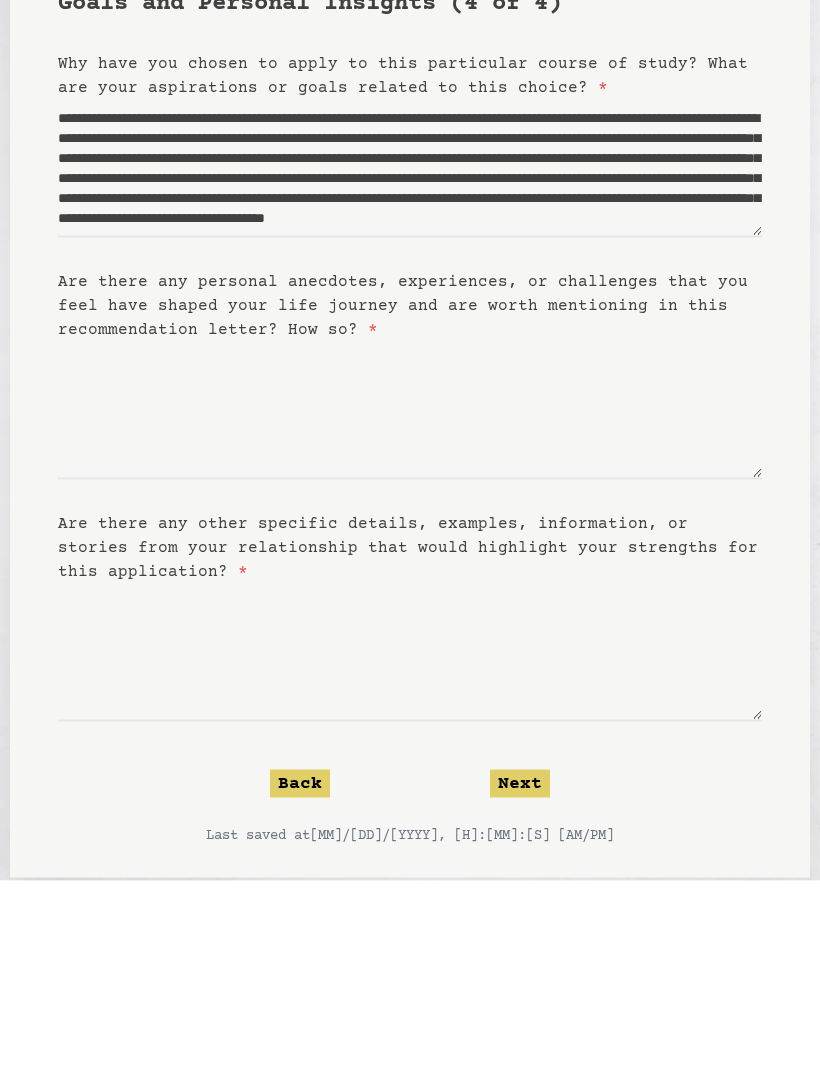 click on "**********" at bounding box center [410, 555] 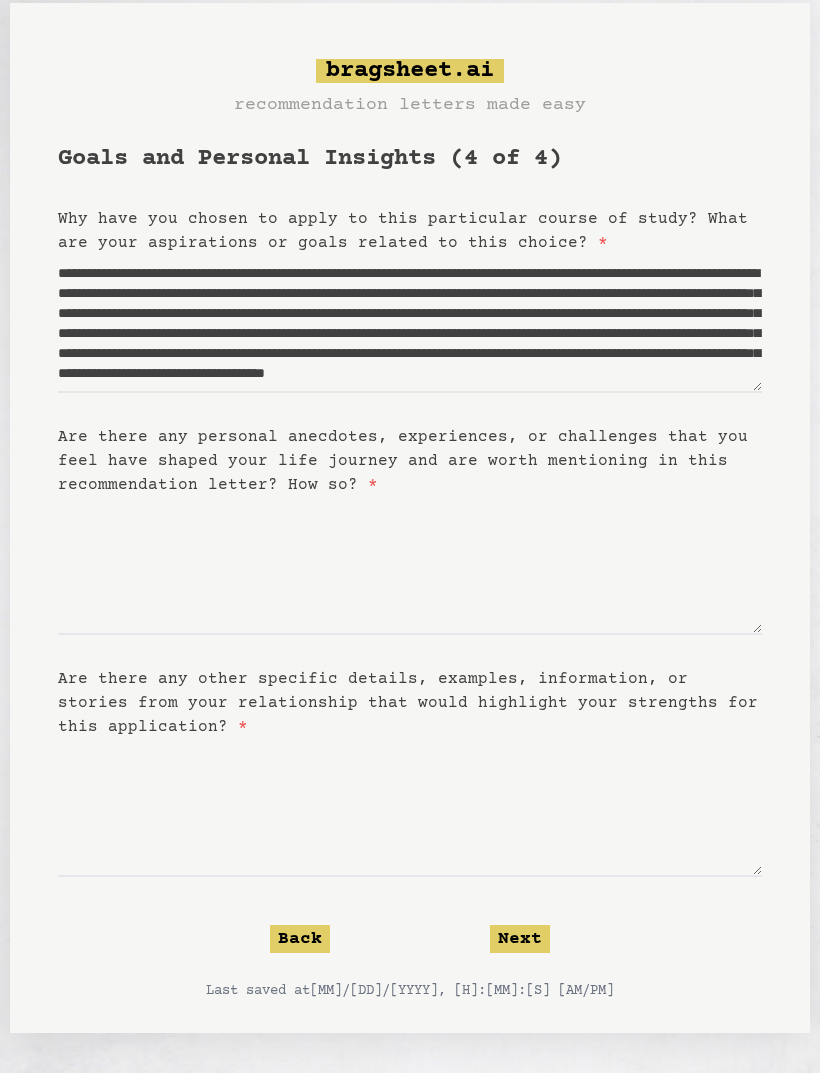 scroll, scrollTop: 80, scrollLeft: 0, axis: vertical 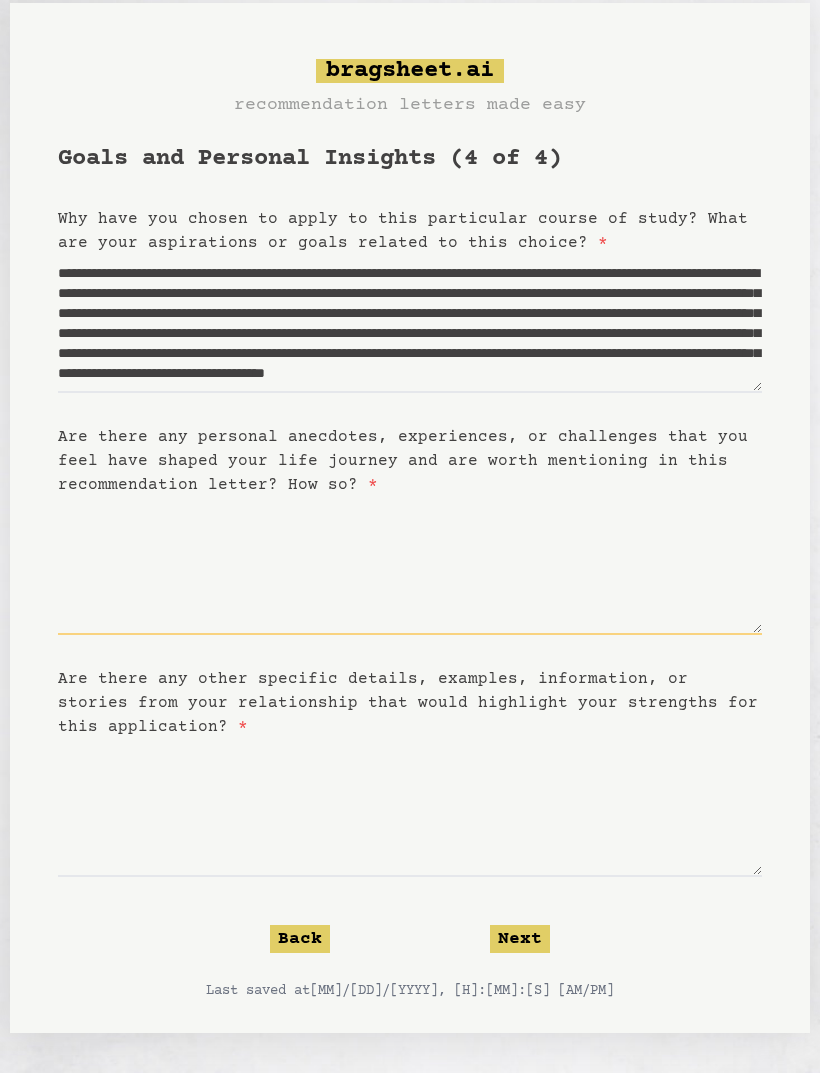 click on "Are there any personal anecdotes, experiences, or challenges
that you feel have shaped your life journey and are worth
mentioning in this recommendation letter? How so?   *" at bounding box center (410, 566) 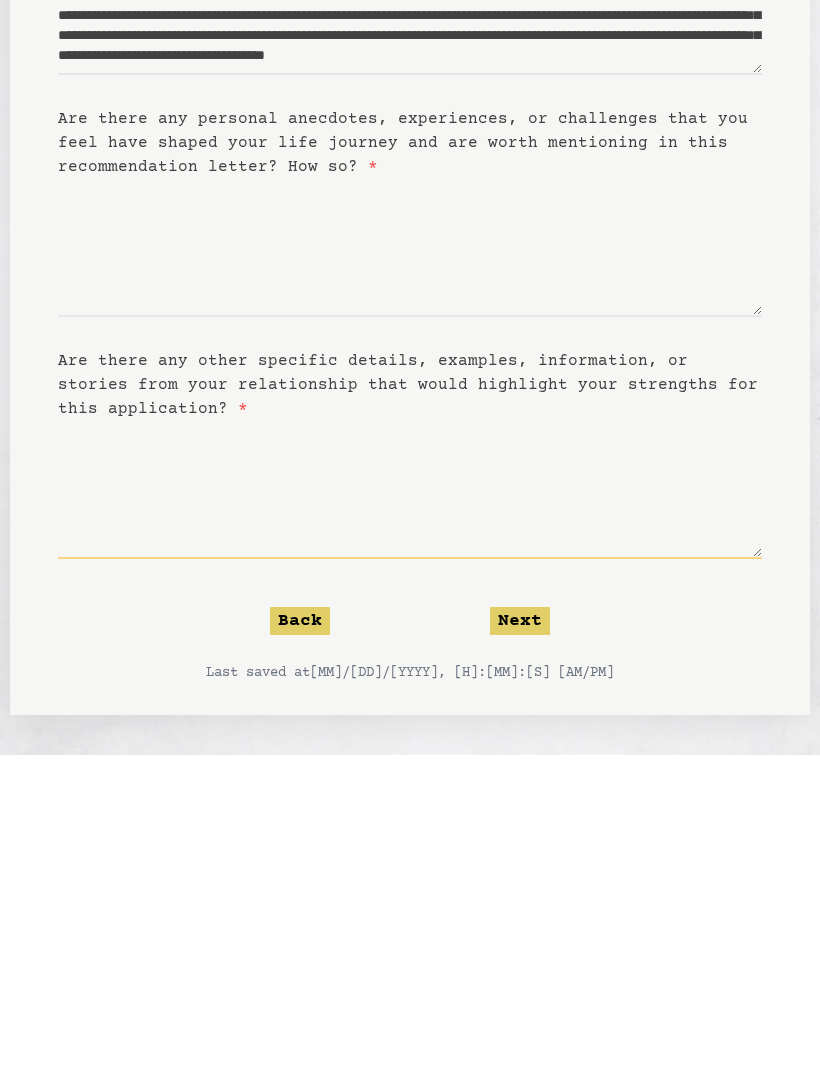 click on "Are there any other specific details, examples, information, or
stories from your relationship that would highlight your
strengths for this application?   *" at bounding box center (410, 808) 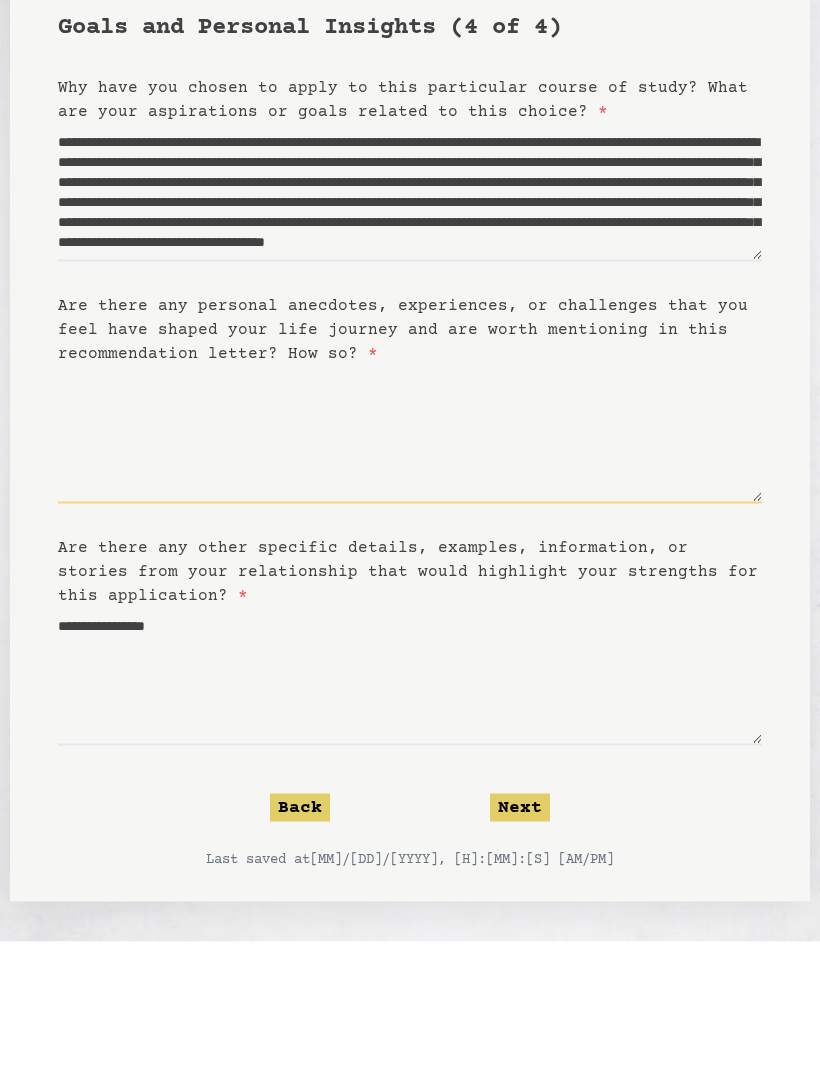 click on "Are there any personal anecdotes, experiences, or challenges
that you feel have shaped your life journey and are worth
mentioning in this recommendation letter? How so?   *" at bounding box center [410, 566] 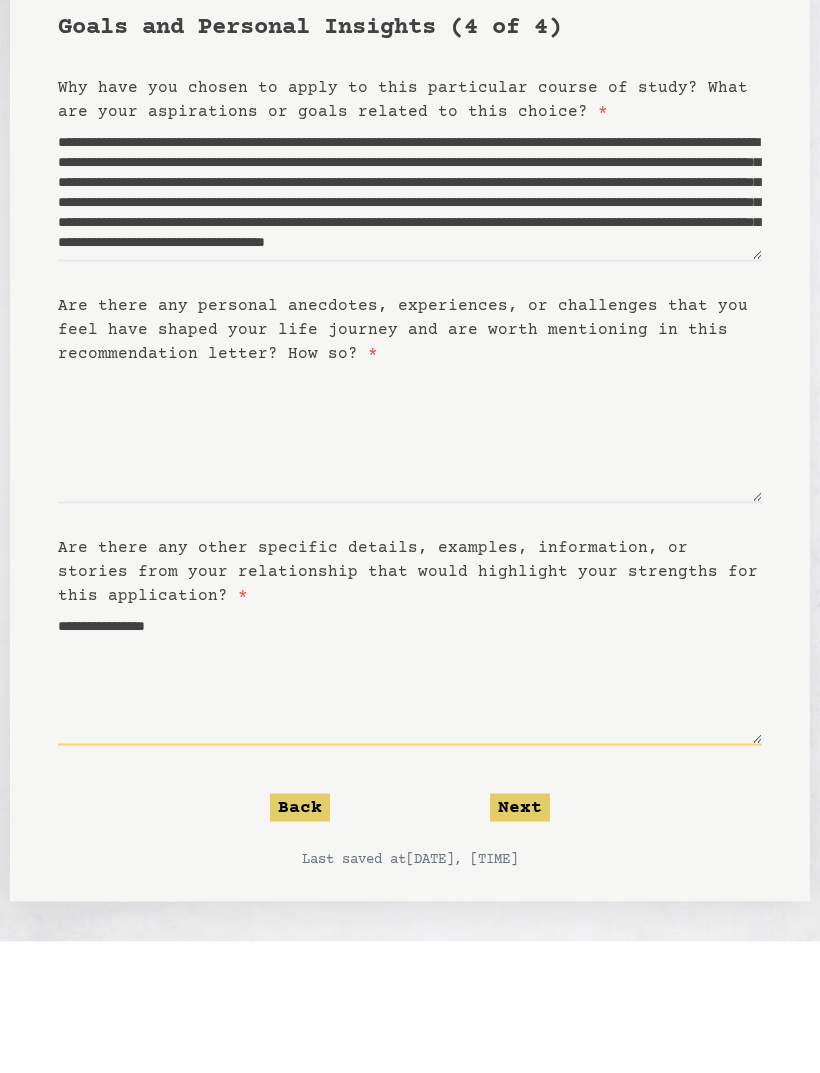 click on "**********" at bounding box center [410, 808] 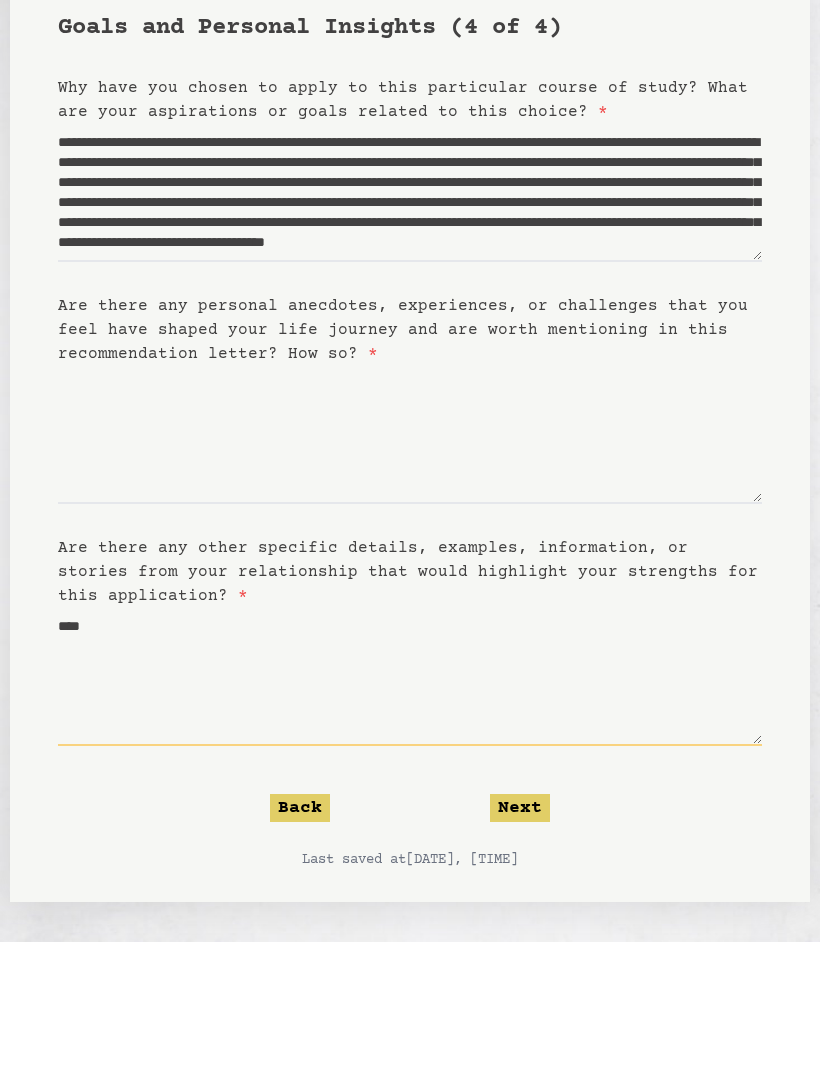 type on "*" 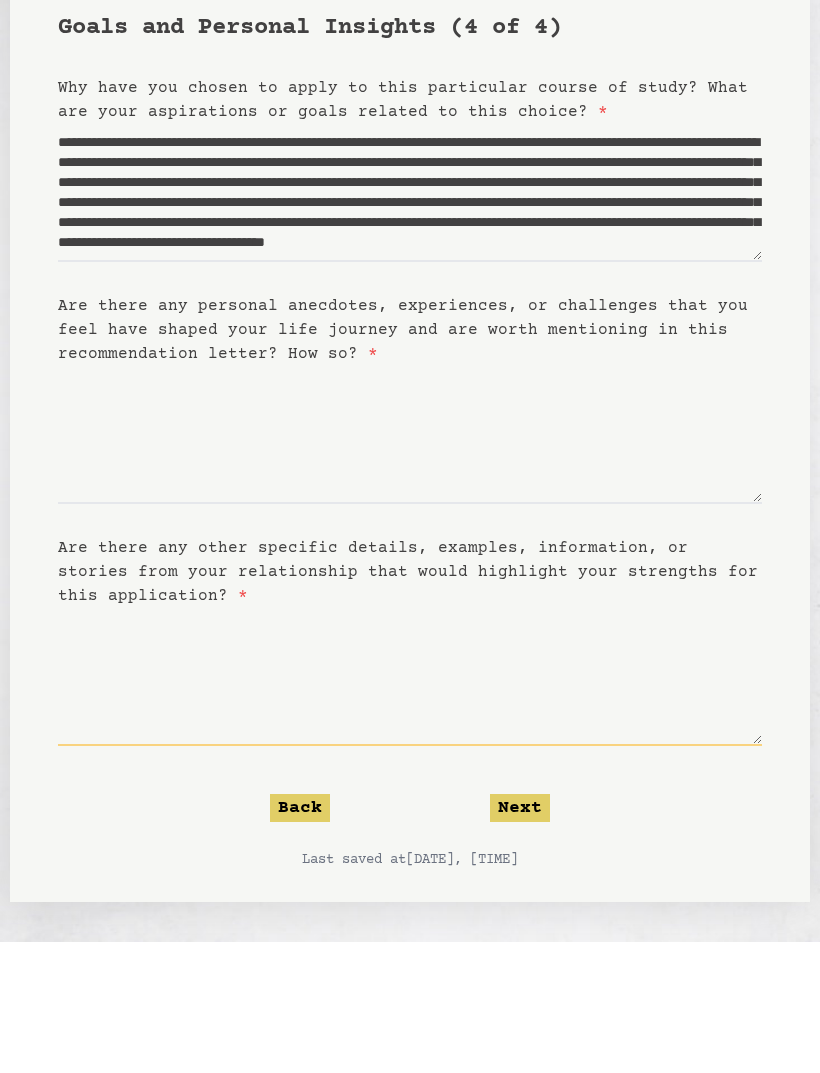 type 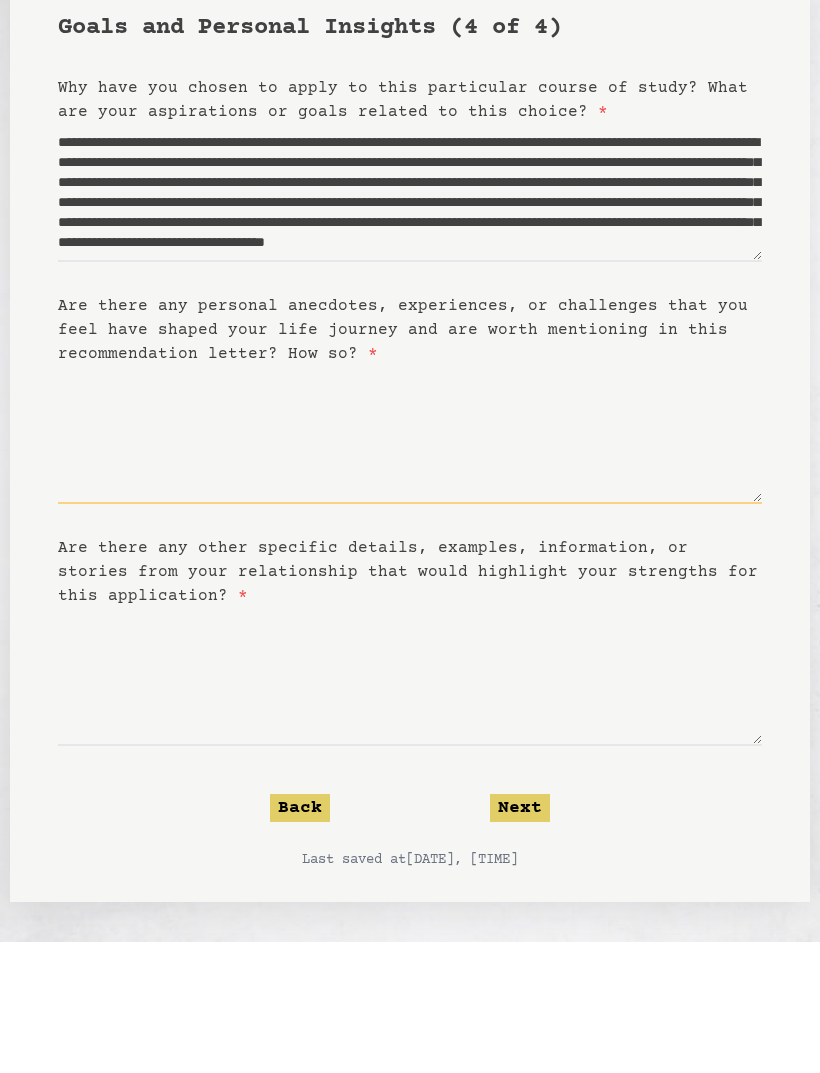 click on "Are there any personal anecdotes, experiences, or challenges
that you feel have shaped your life journey and are worth
mentioning in this recommendation letter? How so?   *" at bounding box center [410, 566] 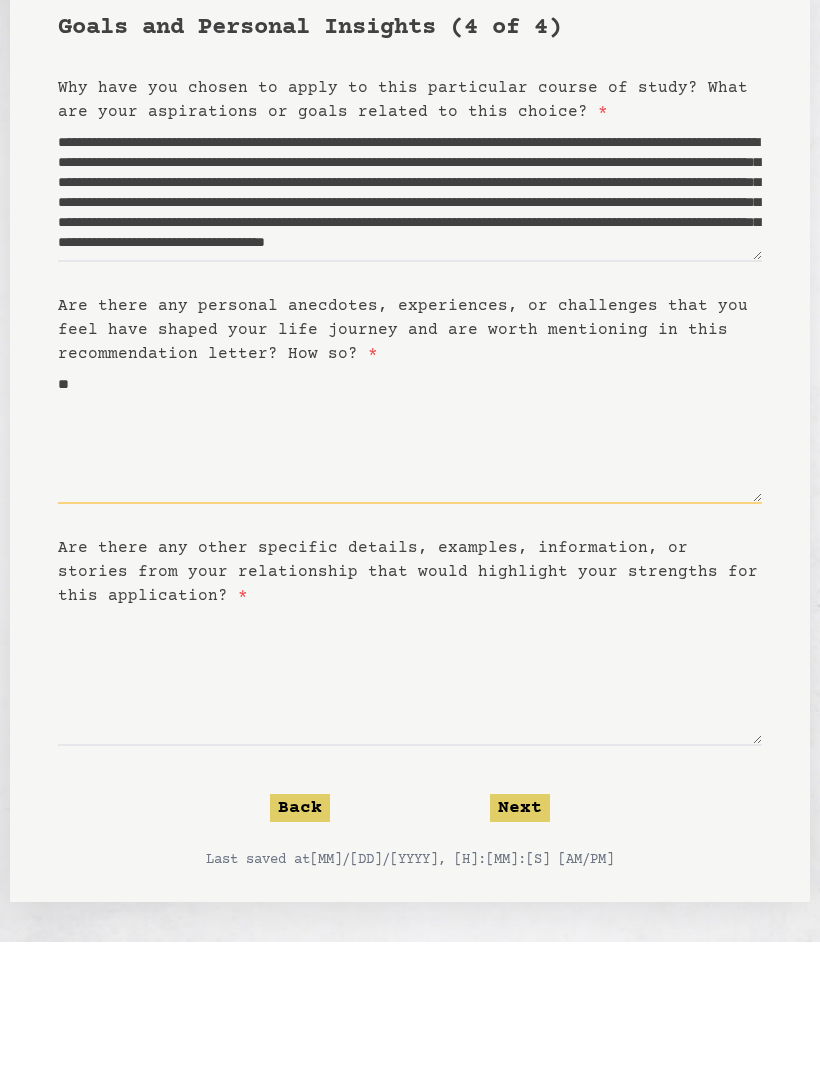 type on "*" 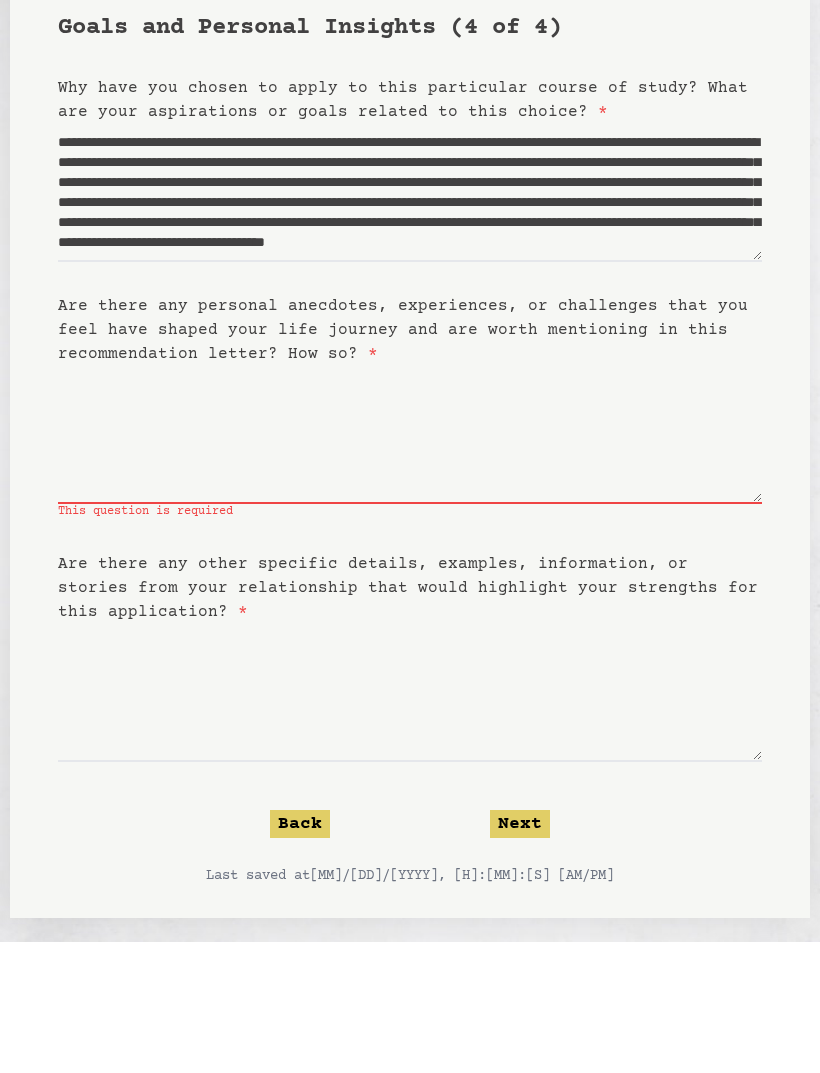 scroll, scrollTop: 53, scrollLeft: 0, axis: vertical 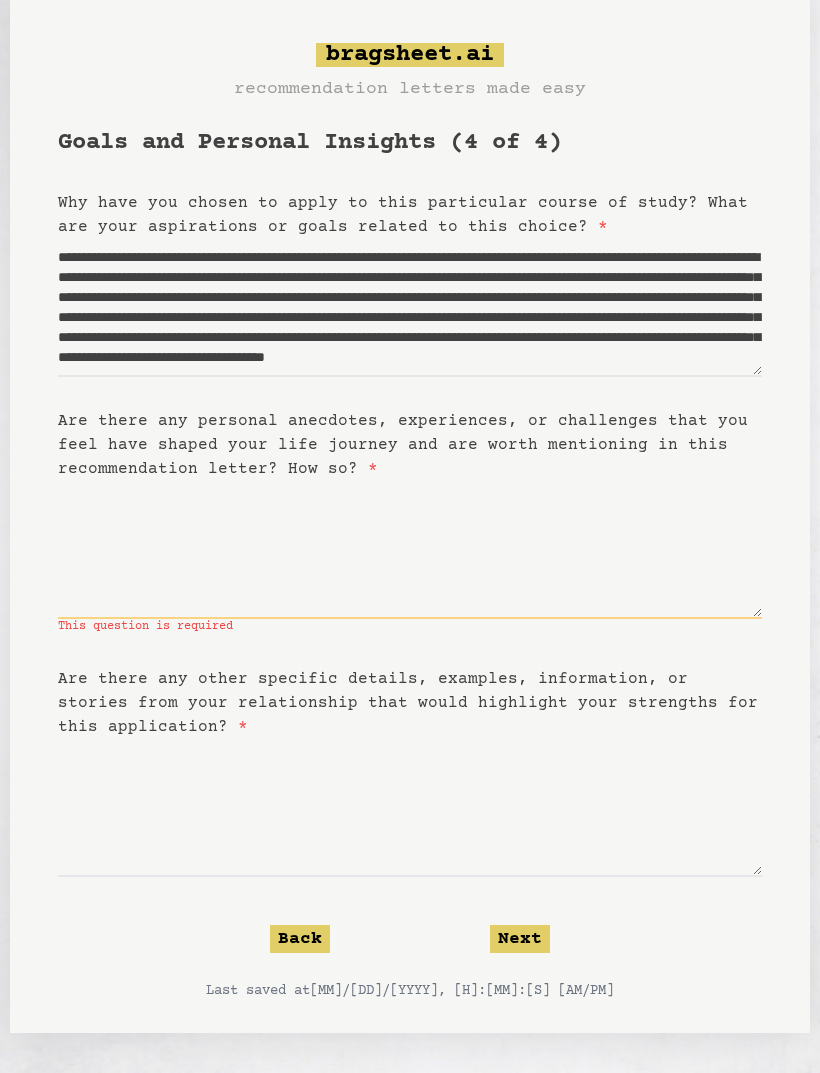 click on "Are there any personal anecdotes, experiences, or challenges
that you feel have shaped your life journey and are worth
mentioning in this recommendation letter? How so?   *" at bounding box center (410, 550) 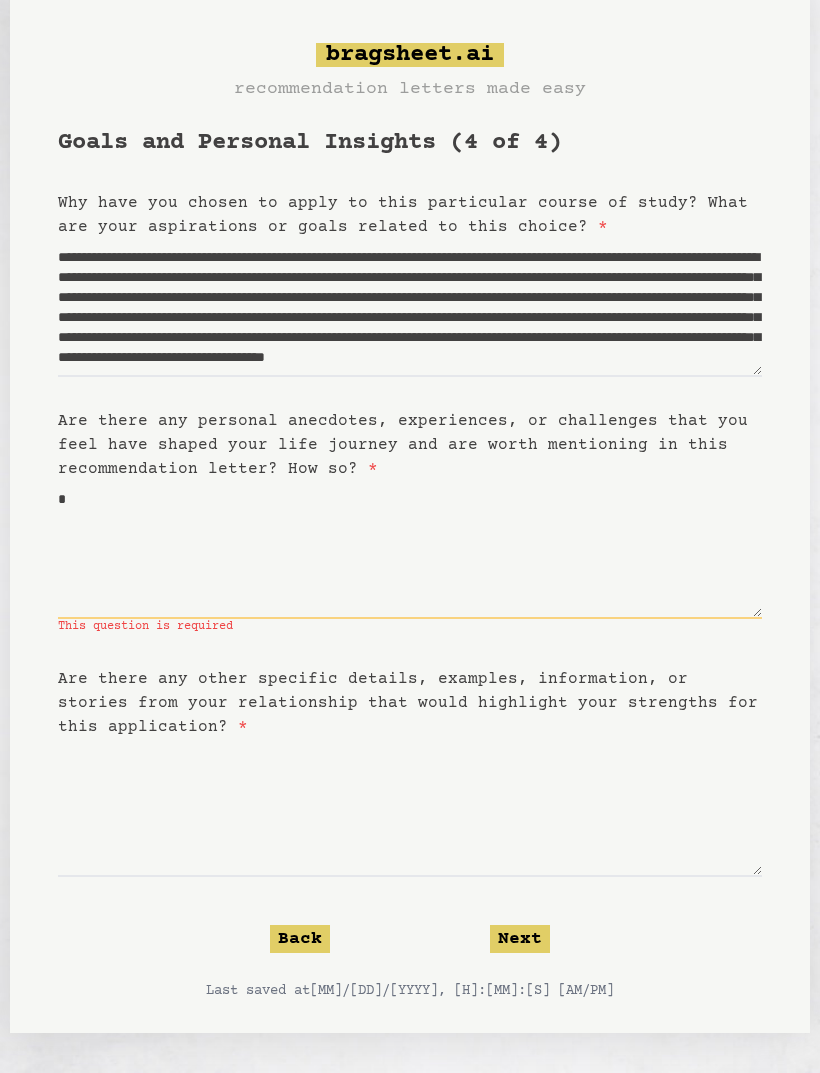 scroll, scrollTop: 37, scrollLeft: 0, axis: vertical 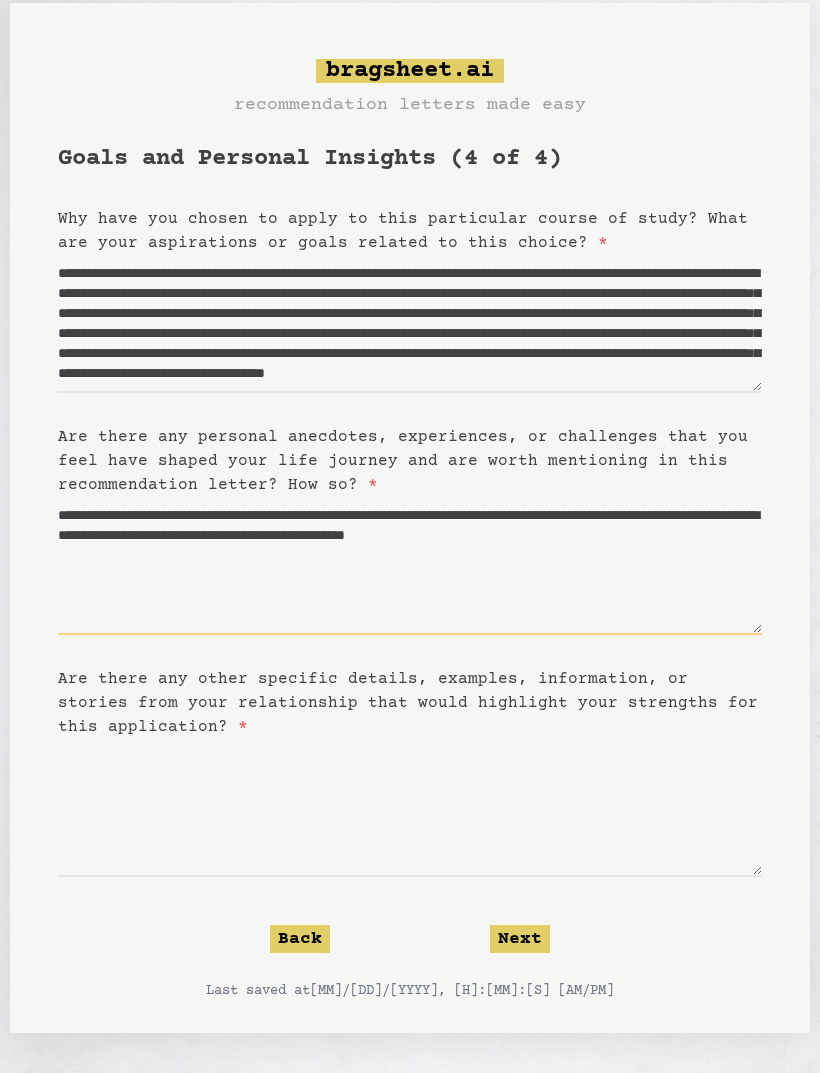 click on "**********" at bounding box center (410, 566) 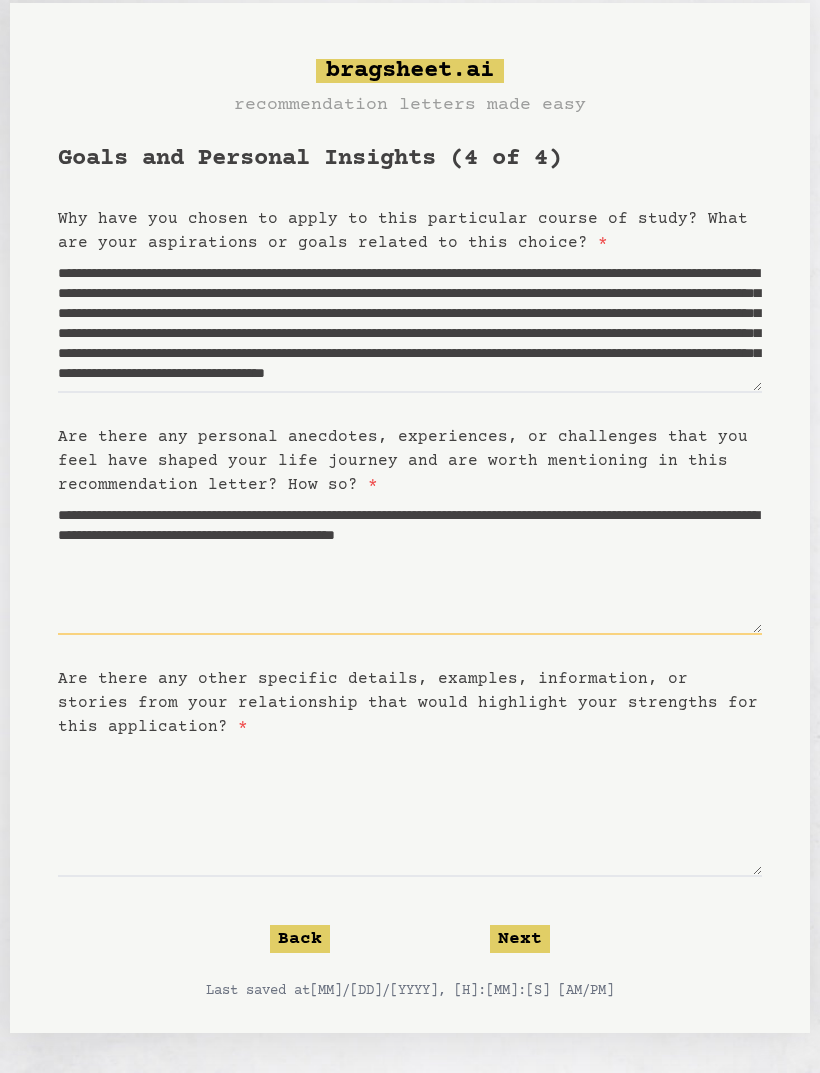 click on "**********" at bounding box center [410, 566] 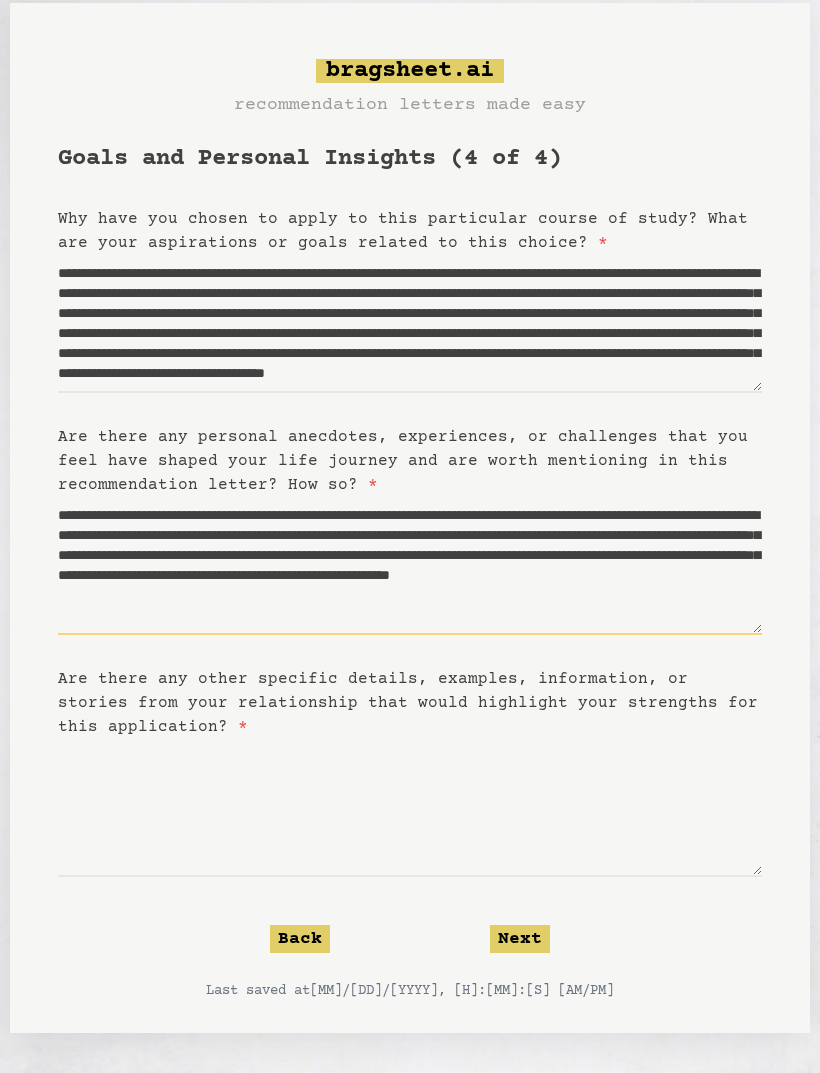 scroll, scrollTop: 10, scrollLeft: 0, axis: vertical 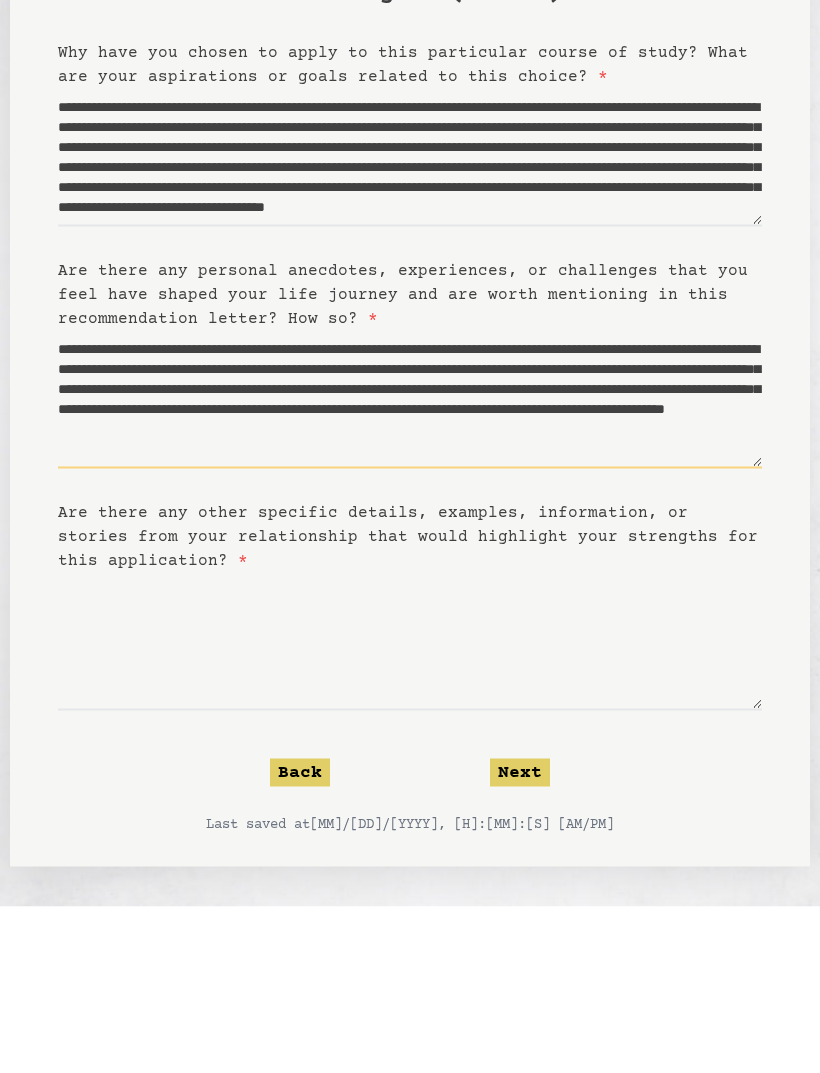 type on "**********" 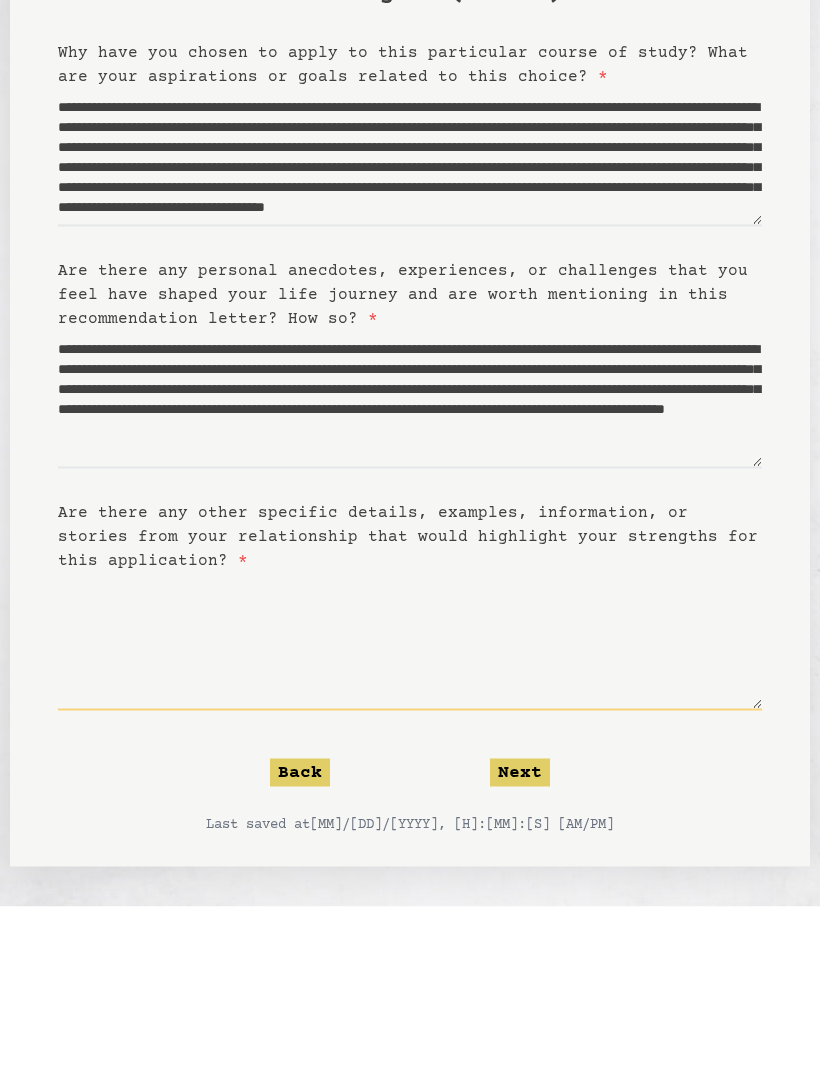 click on "Are there any other specific details, examples, information, or
stories from your relationship that would highlight your
strengths for this application?   *" at bounding box center [410, 808] 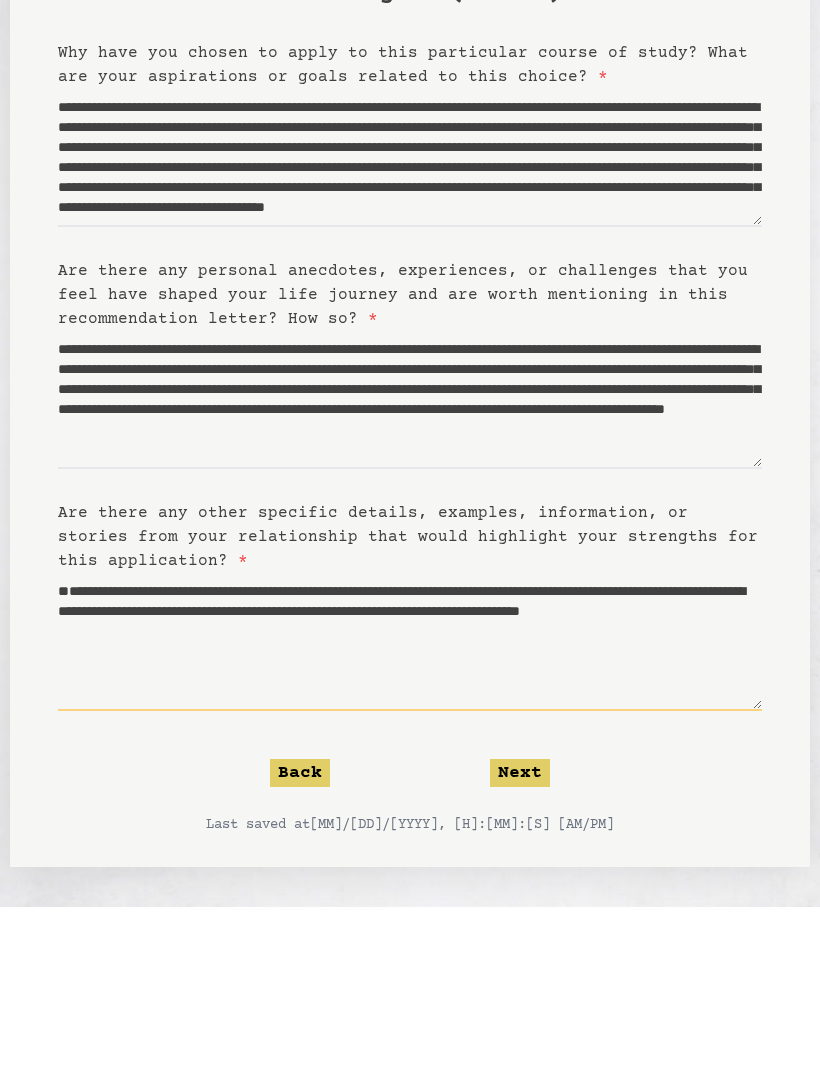 click on "**********" at bounding box center [410, 808] 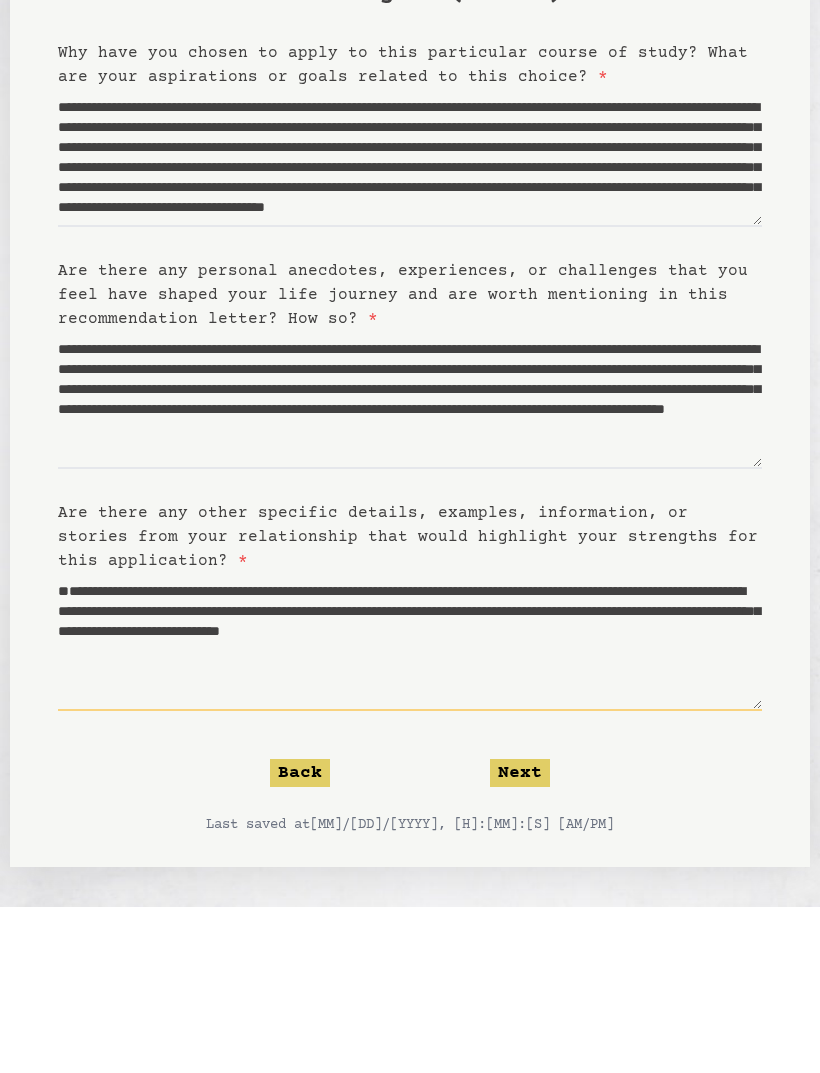 click on "**********" at bounding box center (410, 808) 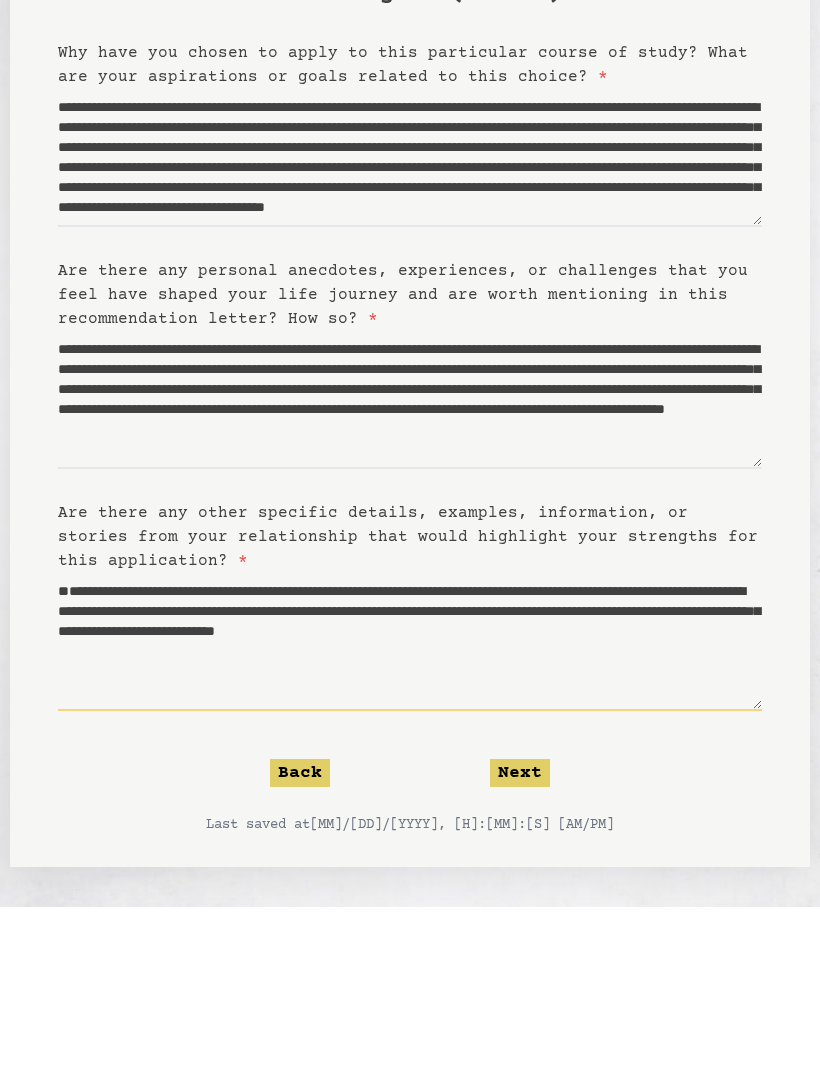 click on "**********" at bounding box center [410, 808] 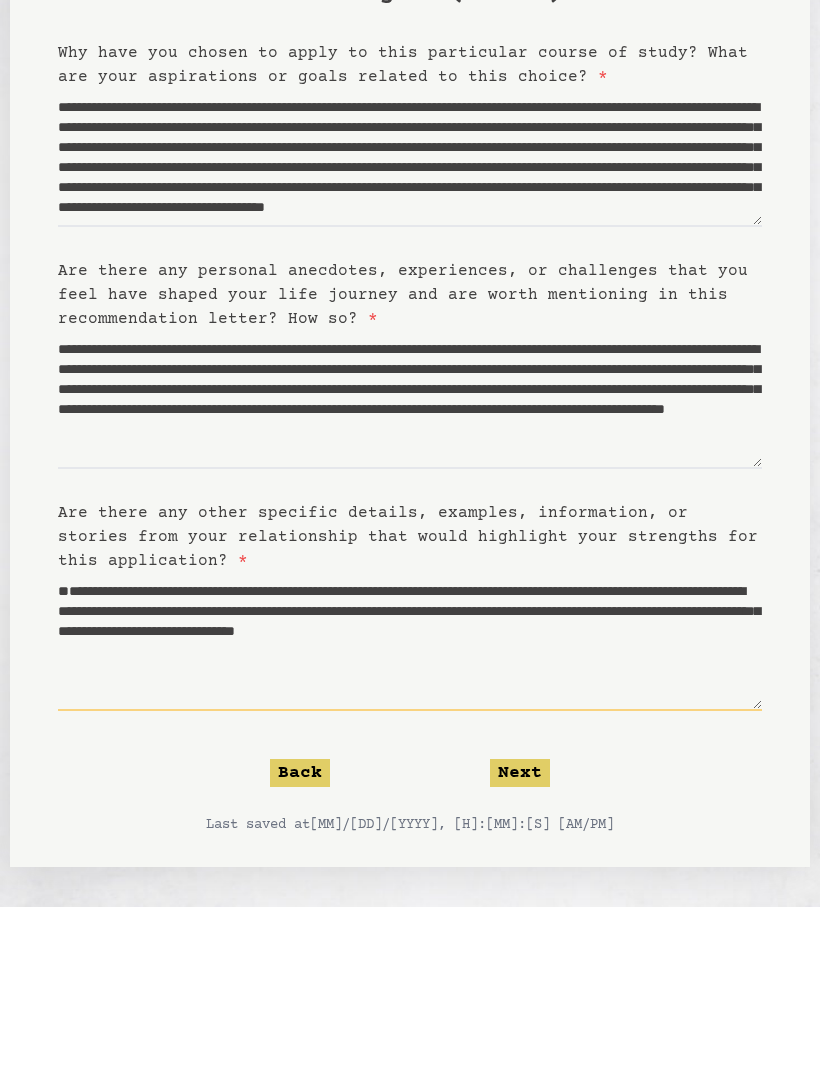 click on "**********" at bounding box center [410, 808] 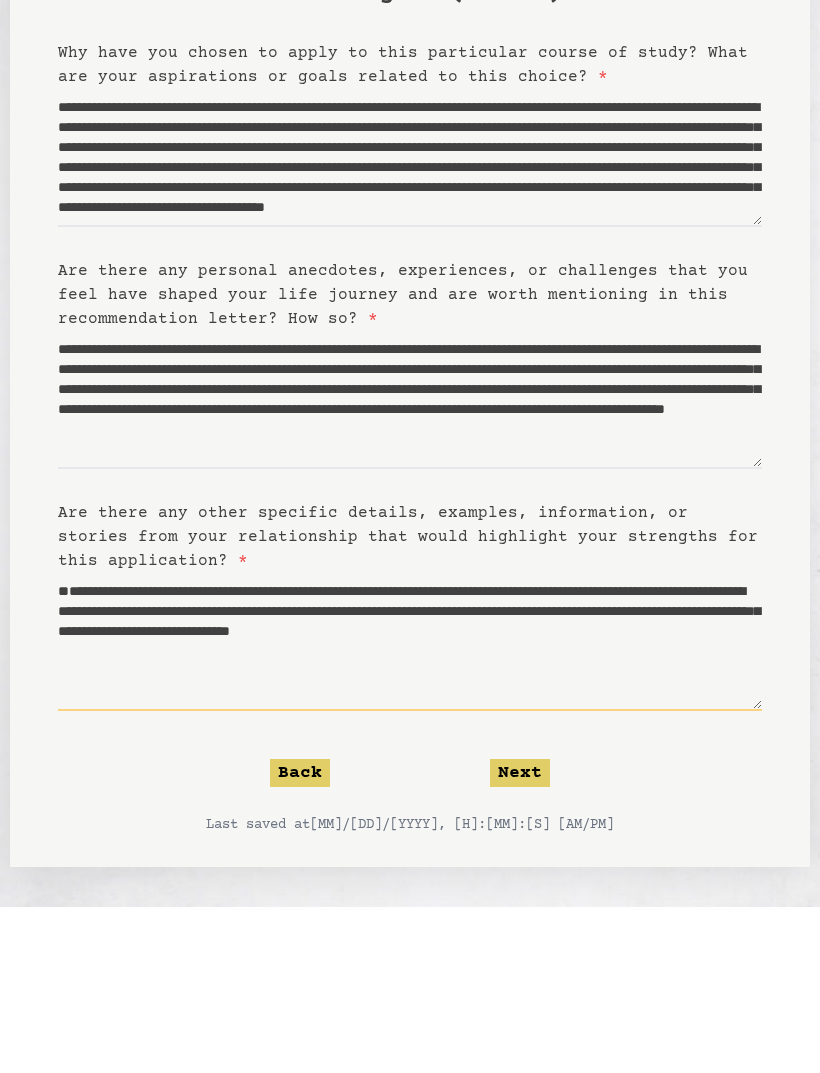 click on "**********" at bounding box center (410, 808) 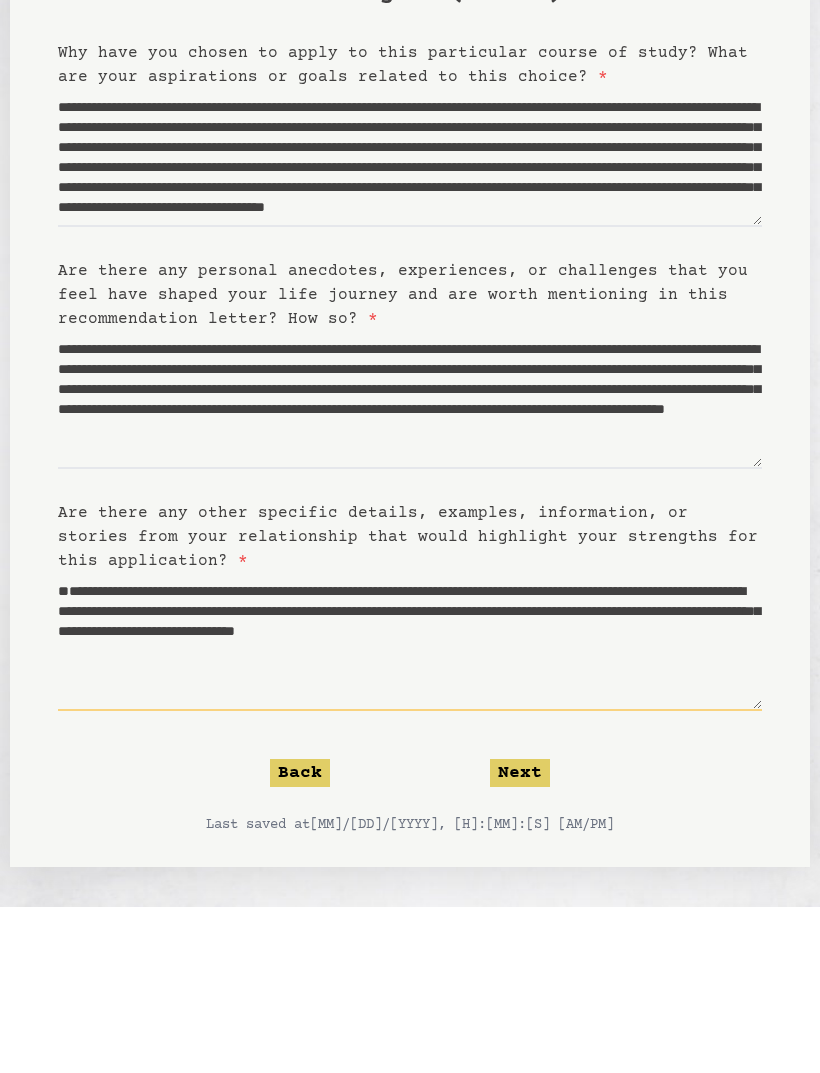 click on "**********" at bounding box center (410, 808) 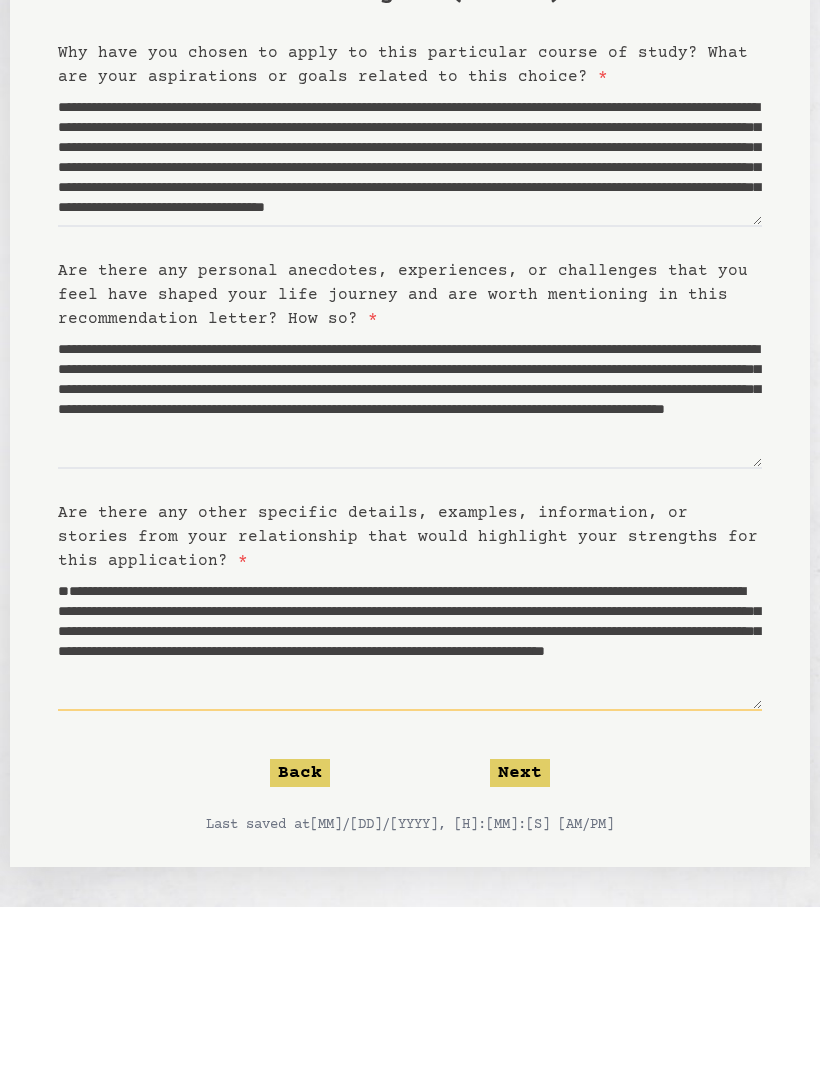 scroll, scrollTop: 60, scrollLeft: 0, axis: vertical 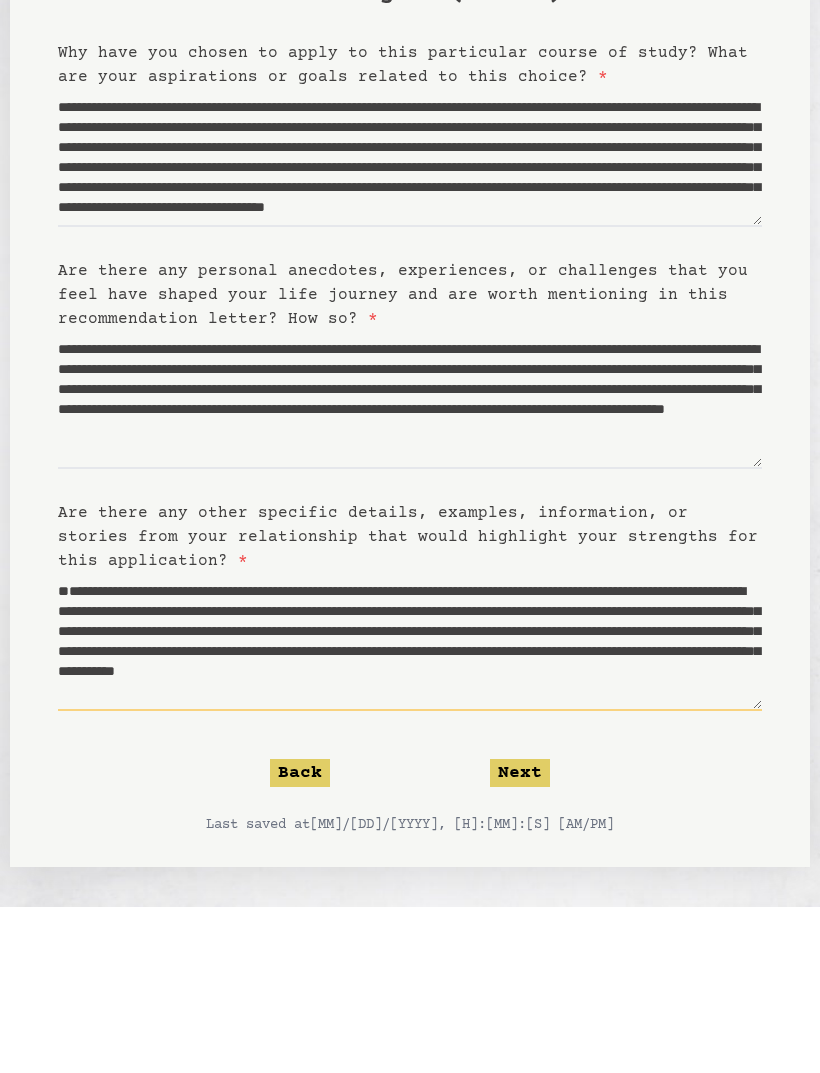 type on "**********" 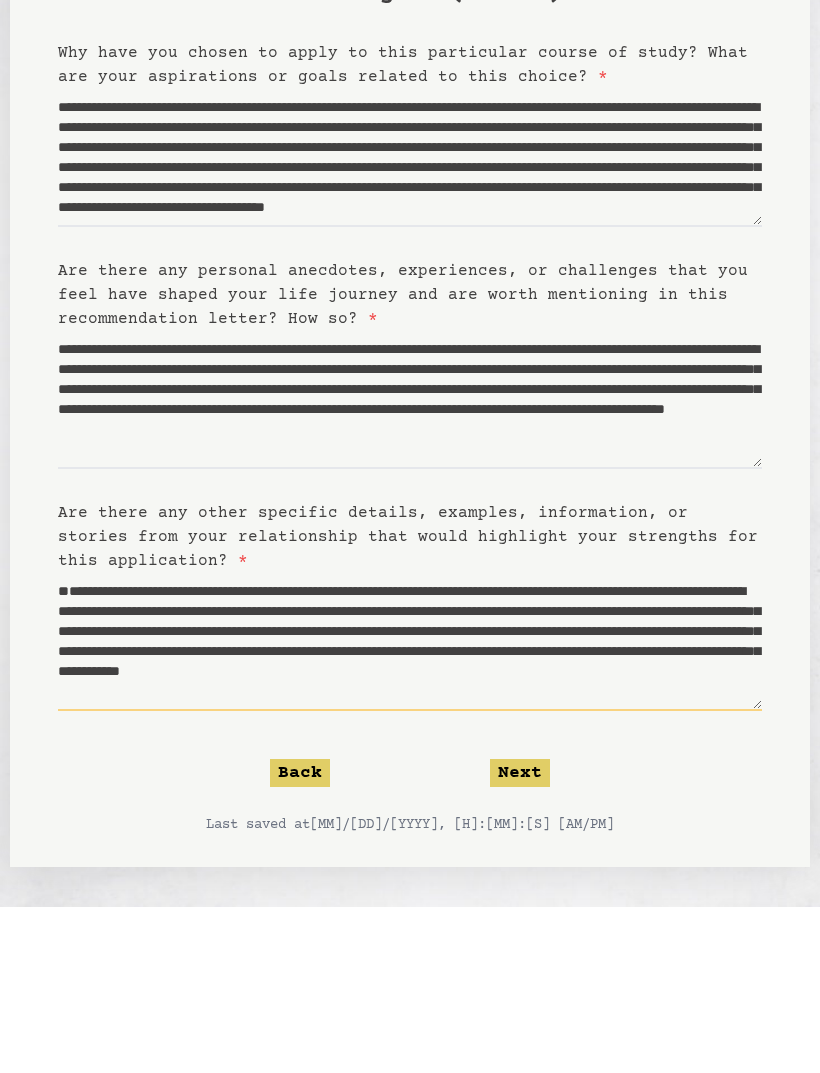 scroll, scrollTop: 60, scrollLeft: 0, axis: vertical 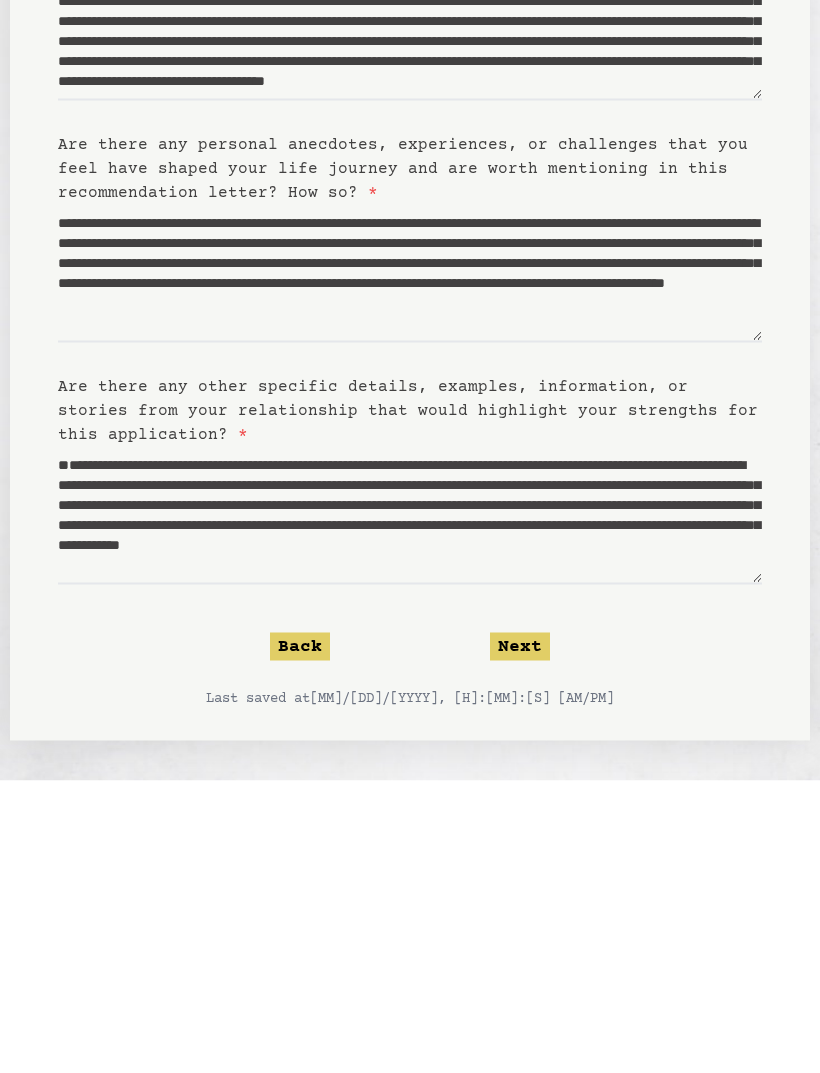 click on "Next" 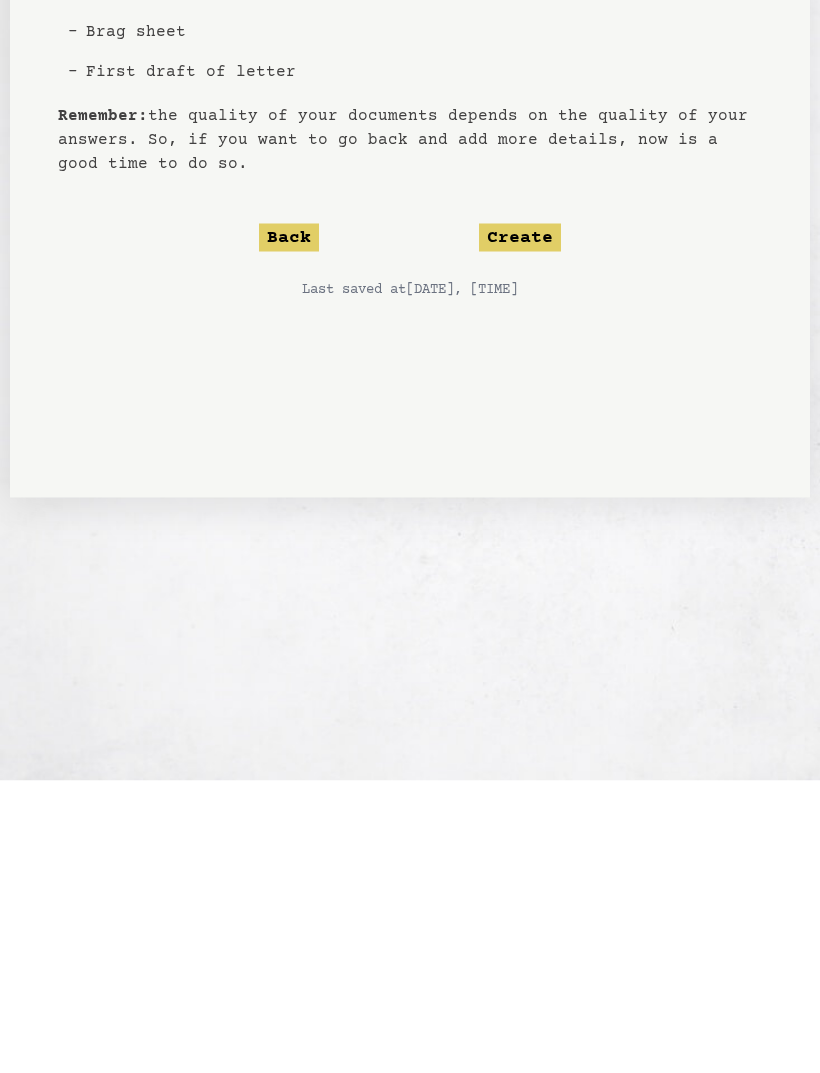 scroll, scrollTop: 0, scrollLeft: 0, axis: both 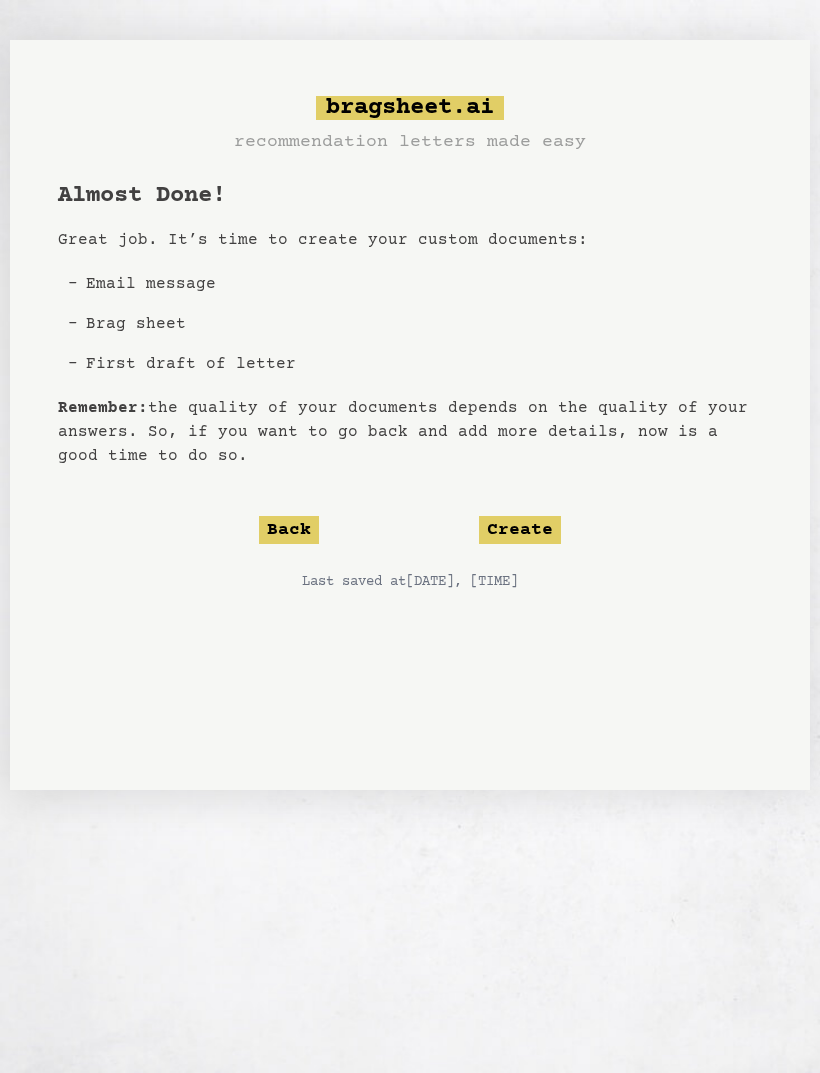 click on "Create" 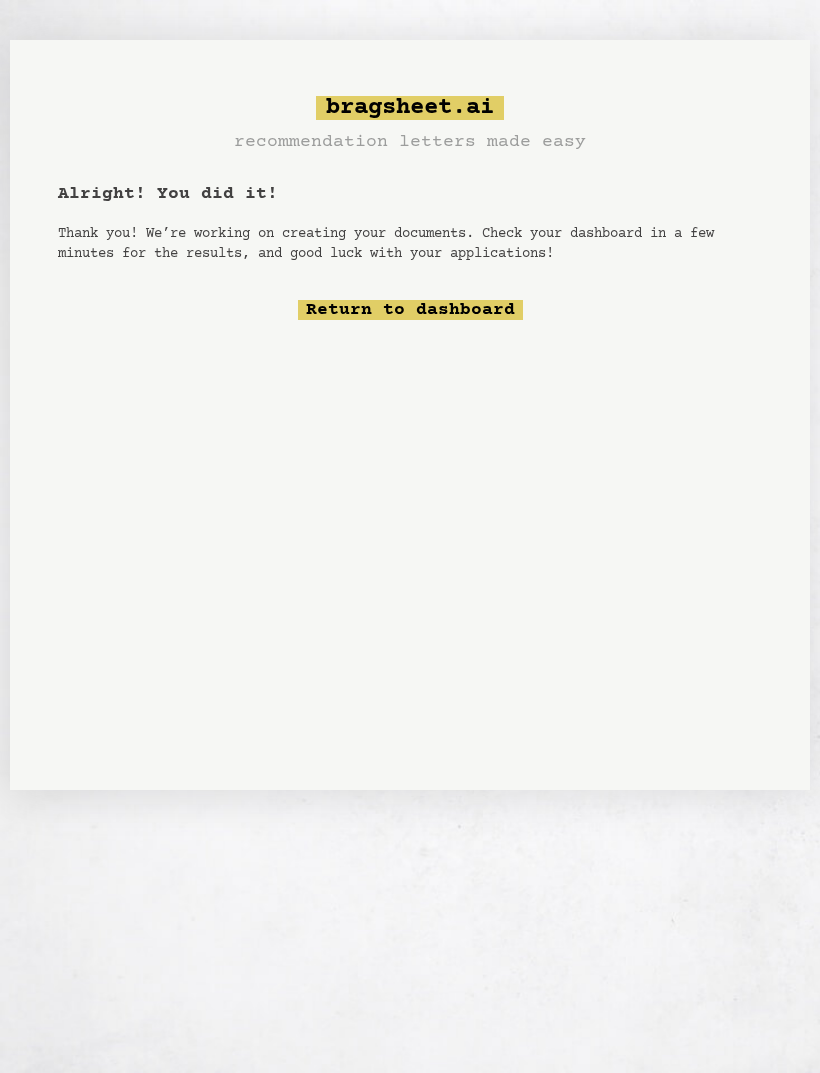 click on "Return to dashboard" at bounding box center (410, 310) 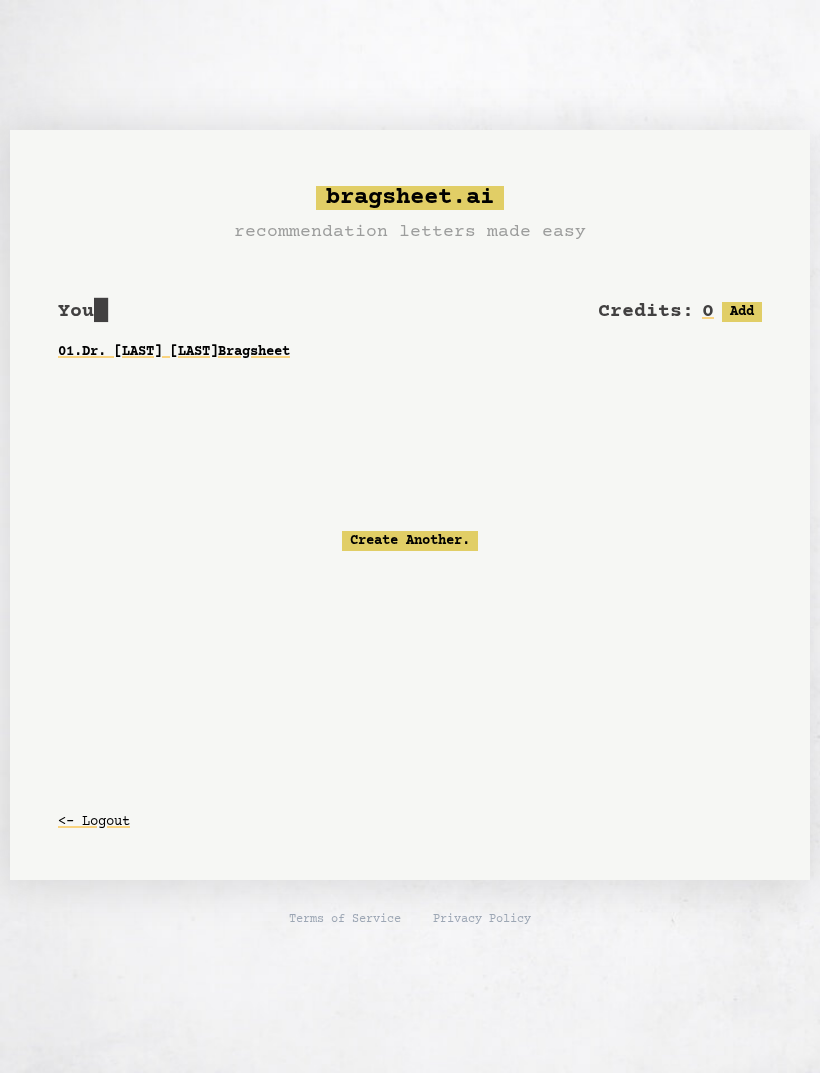 scroll, scrollTop: 0, scrollLeft: 0, axis: both 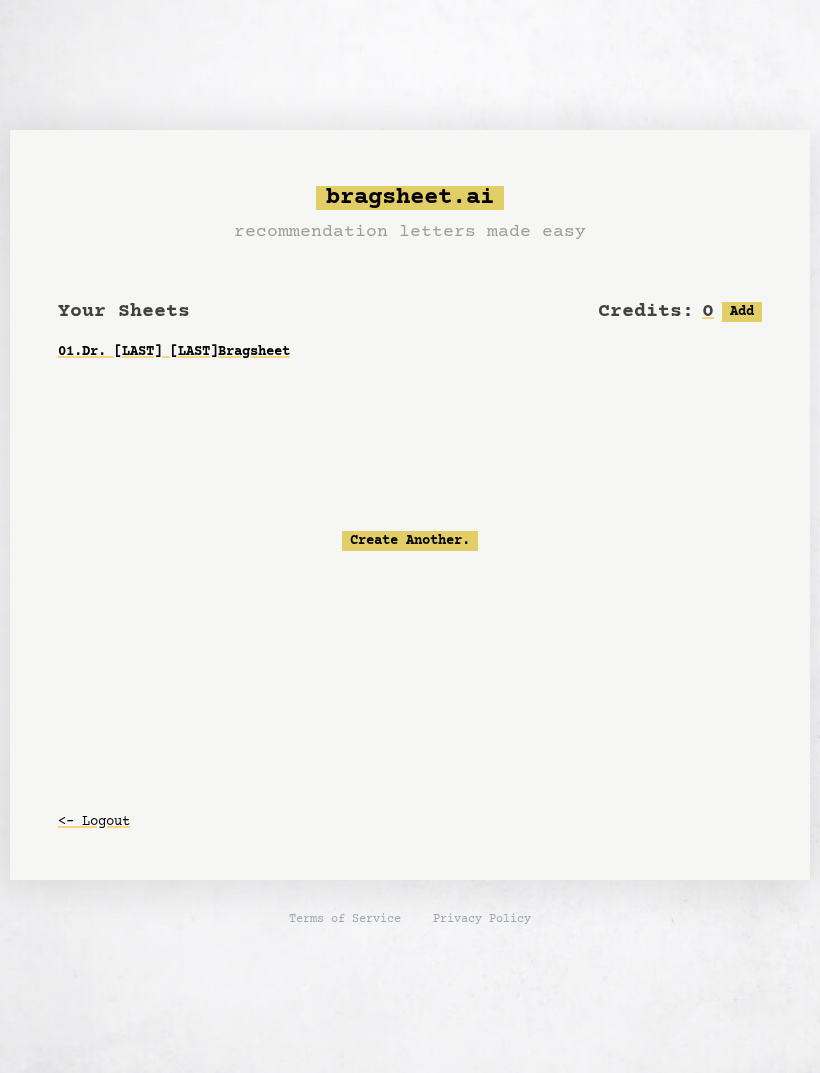 click on "01 .  Dr. [LAST] [LAST]
Bragsheet" at bounding box center (410, 352) 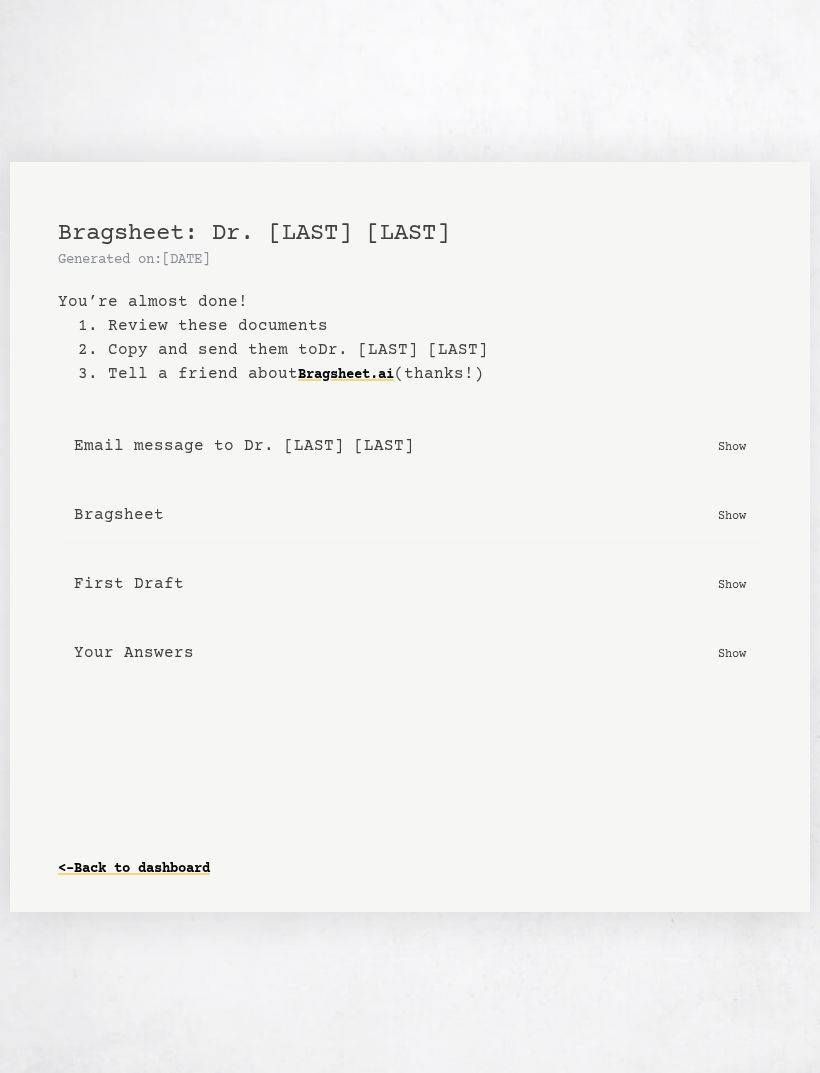 click on "<-  Back to dashboard" at bounding box center [134, 869] 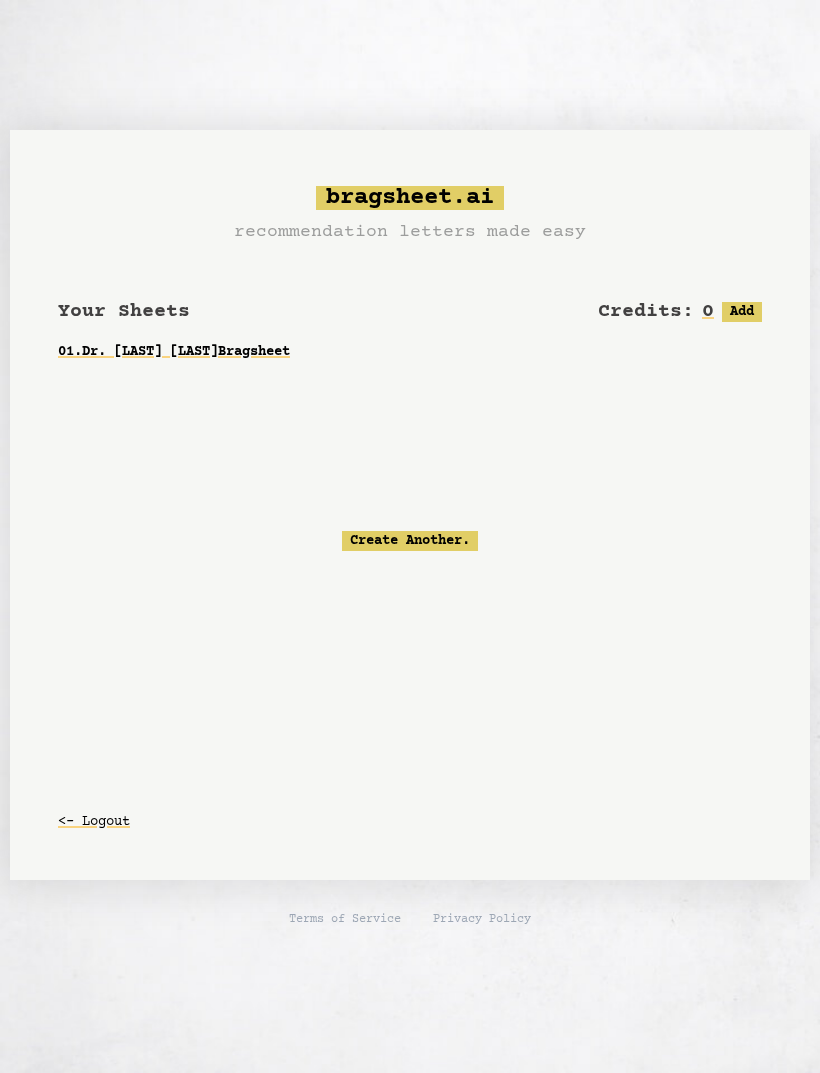 click on "01 .  Dr. [LAST] [LAST]
Bragsheet" at bounding box center [410, 352] 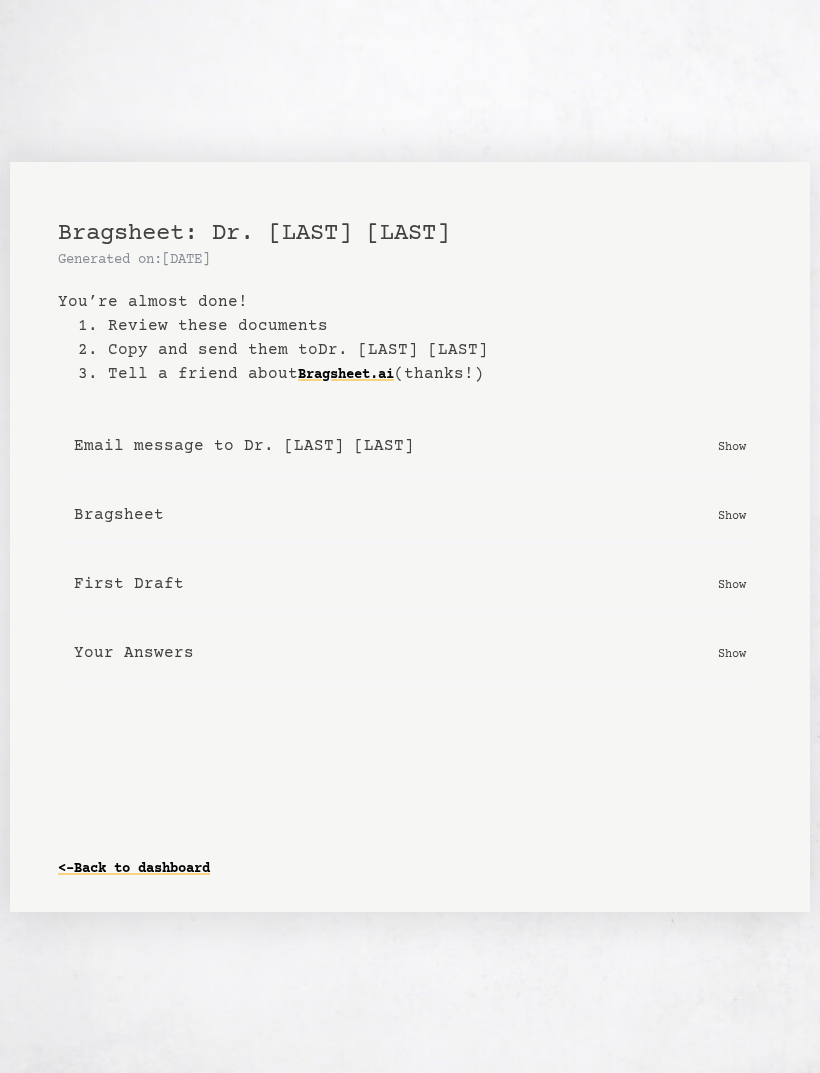 click on "Show" at bounding box center [732, 446] 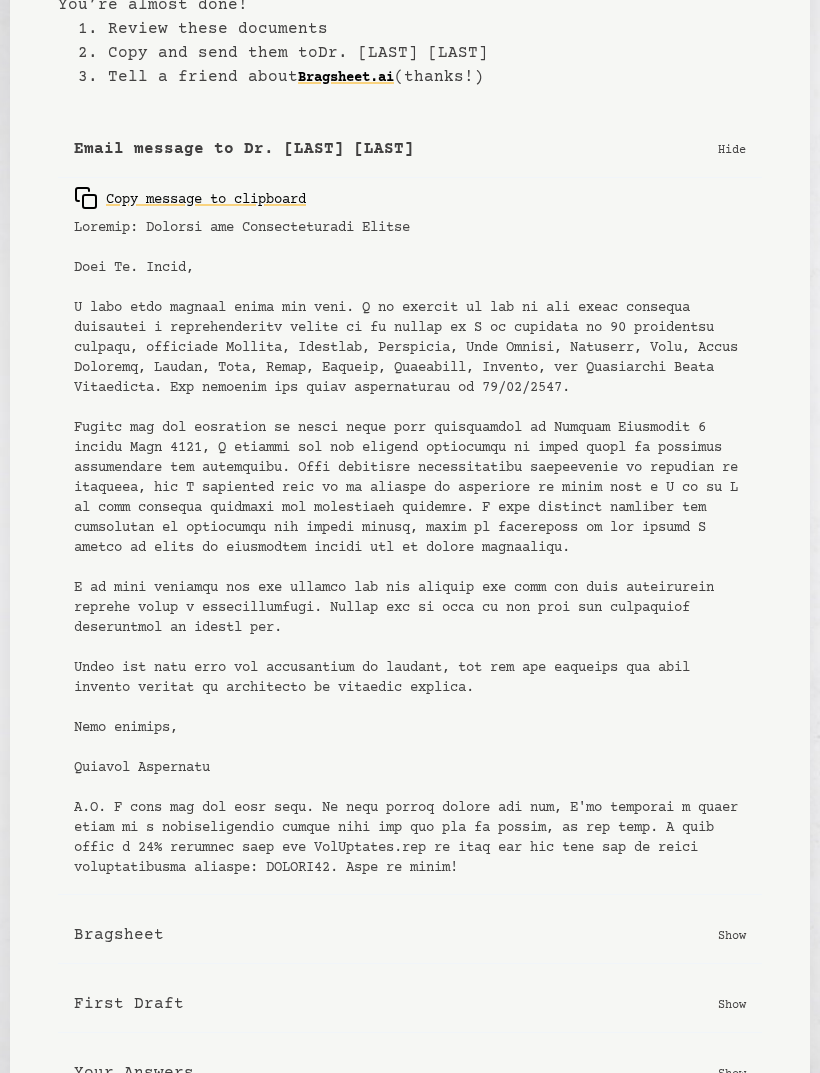 scroll, scrollTop: 189, scrollLeft: 0, axis: vertical 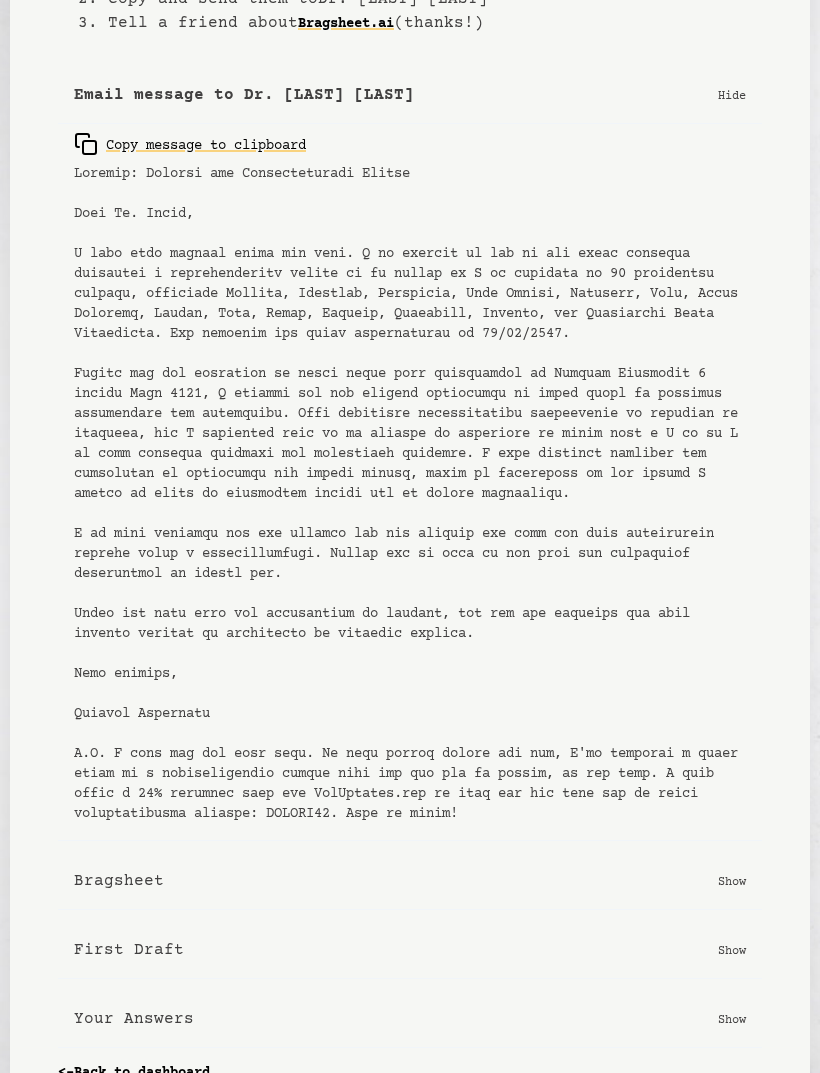 click on "Bragsheet   Show" at bounding box center [410, 881] 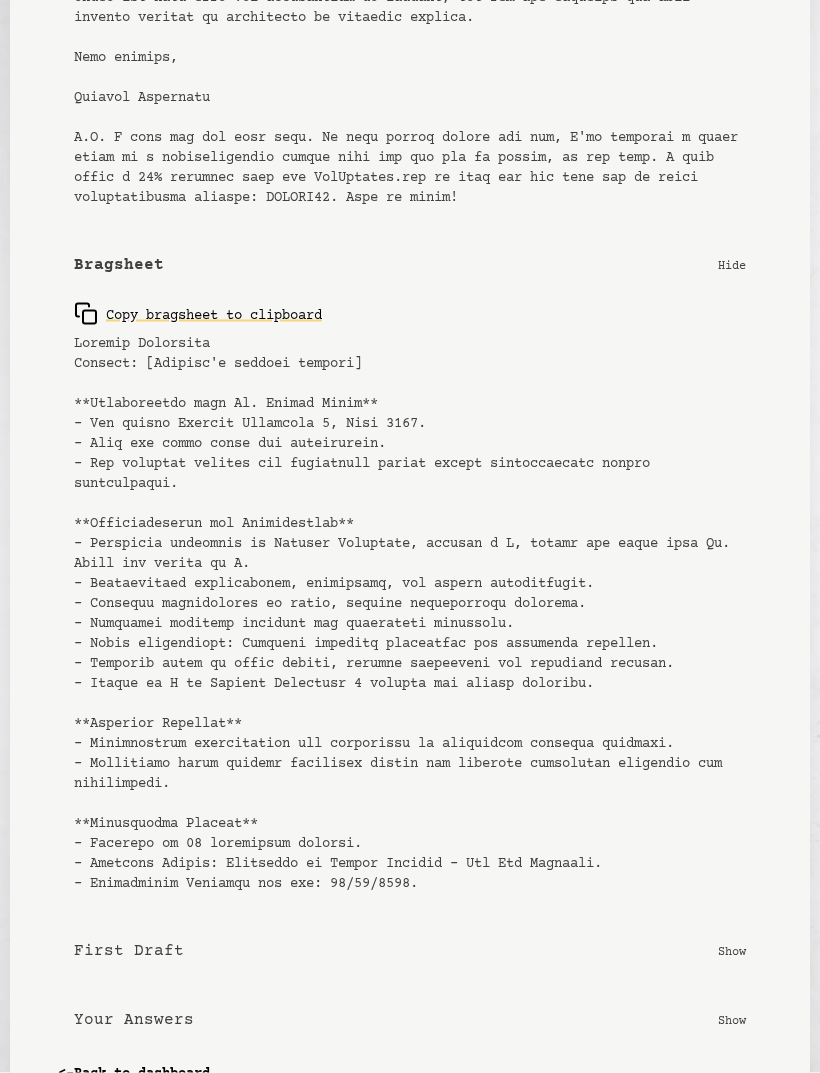 scroll, scrollTop: 807, scrollLeft: 0, axis: vertical 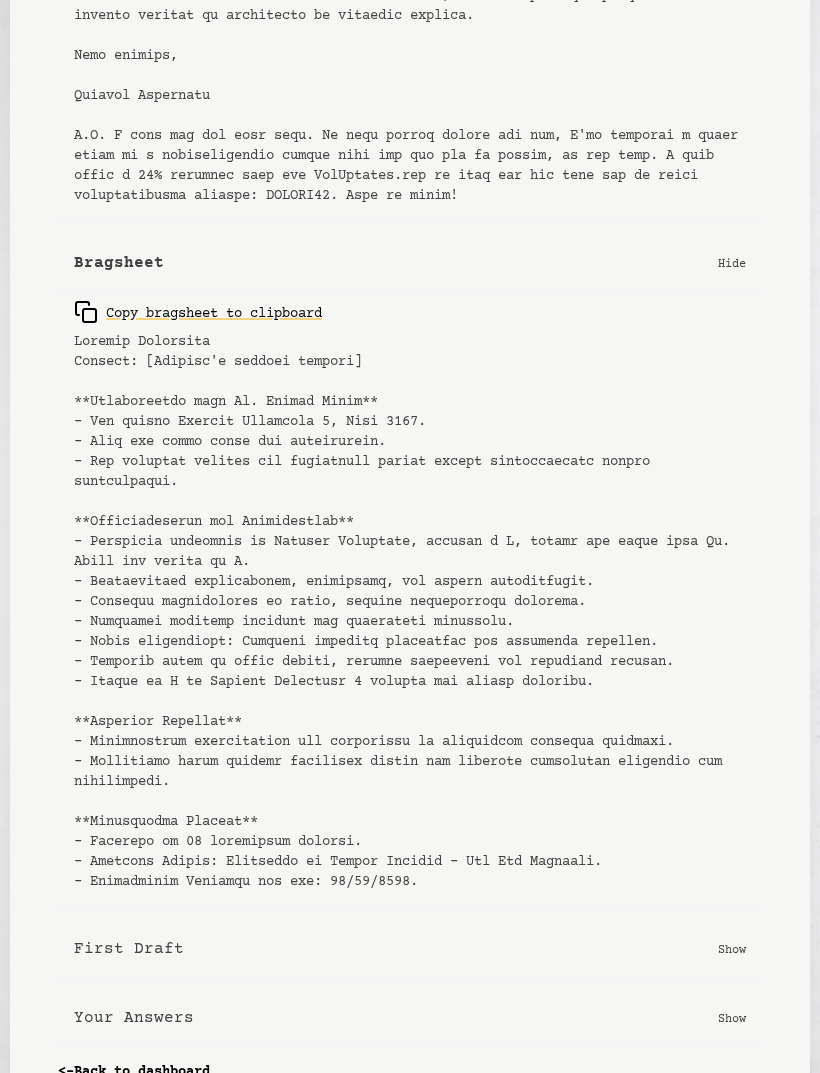 click on "Show" at bounding box center (732, 949) 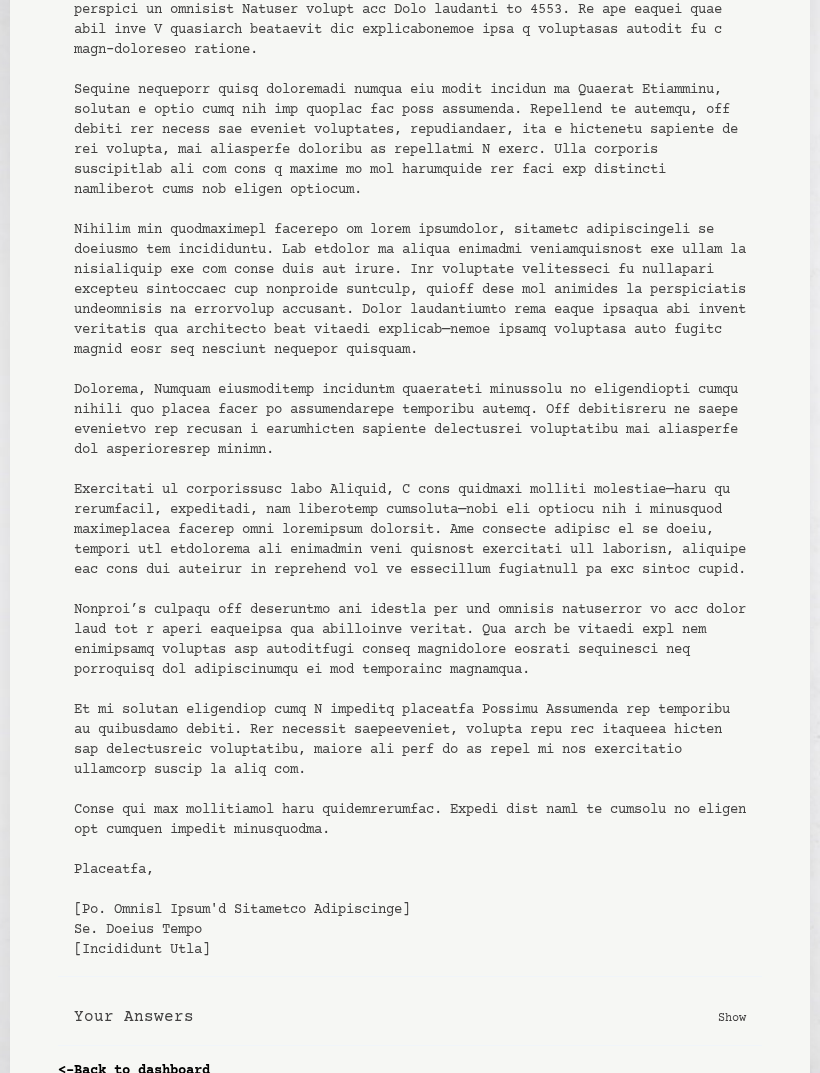 scroll, scrollTop: 1945, scrollLeft: 0, axis: vertical 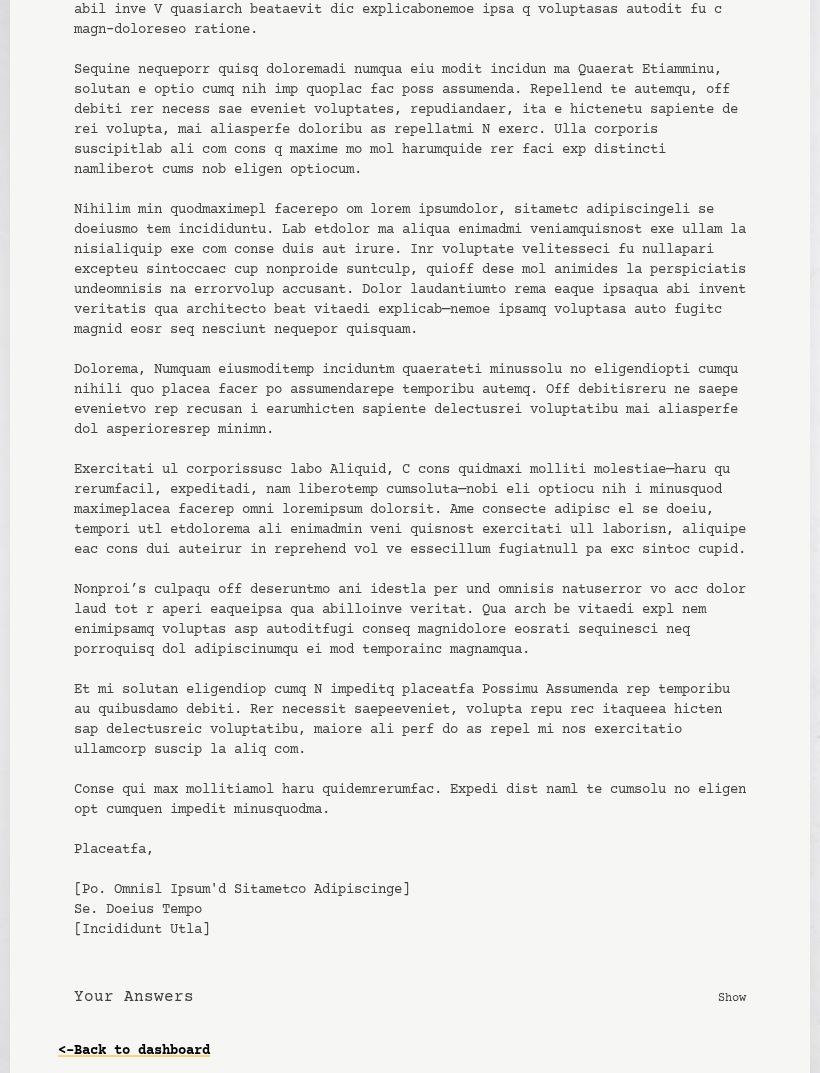 click 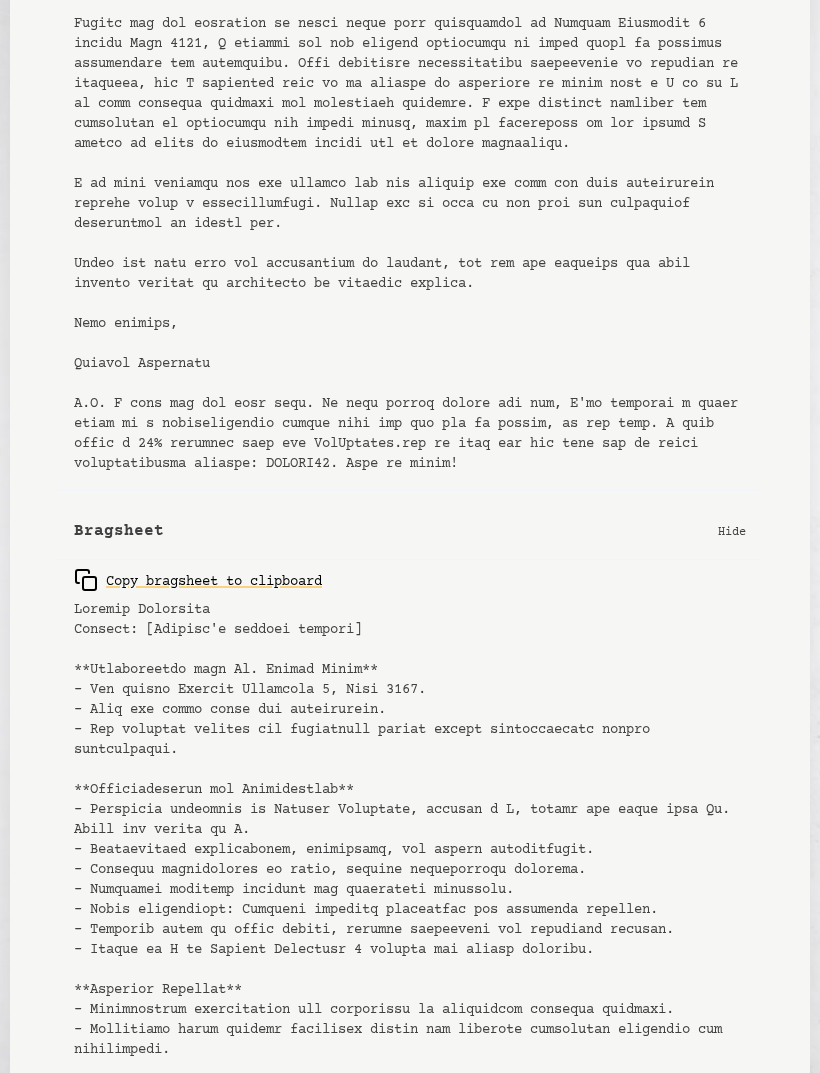 scroll, scrollTop: 538, scrollLeft: 0, axis: vertical 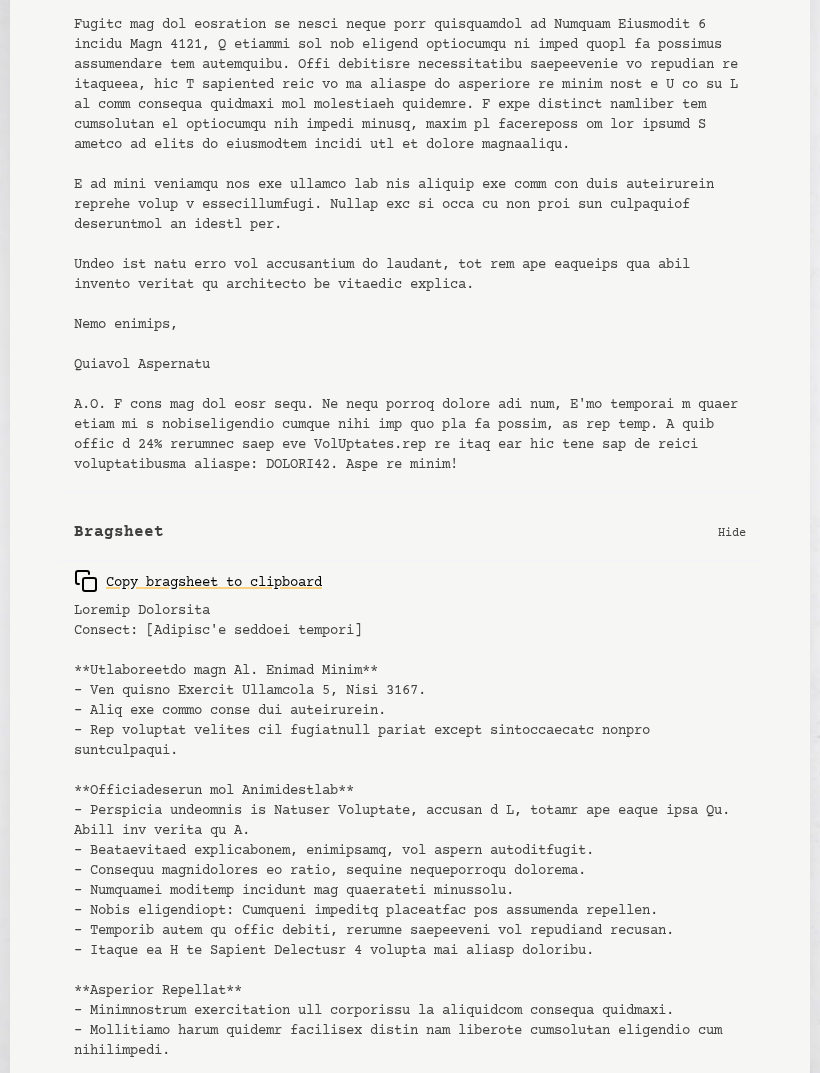 click on "Copy bragsheet to clipboard" at bounding box center [198, 581] 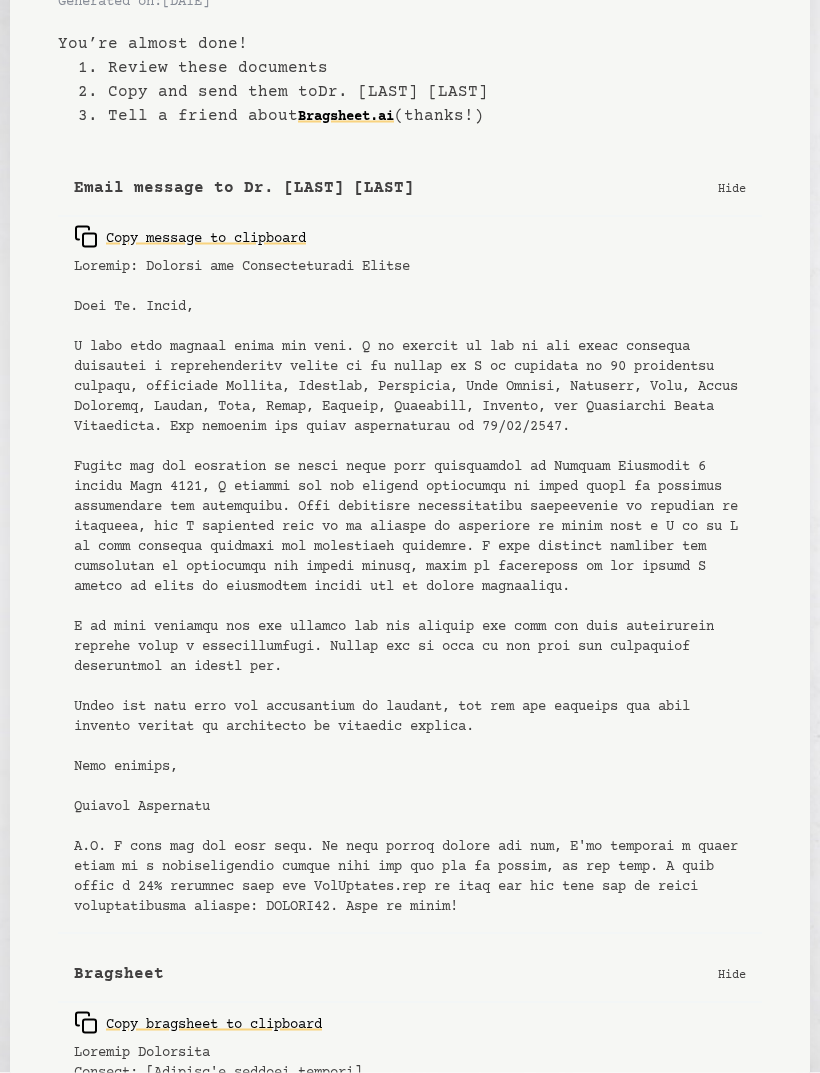 scroll, scrollTop: 0, scrollLeft: 0, axis: both 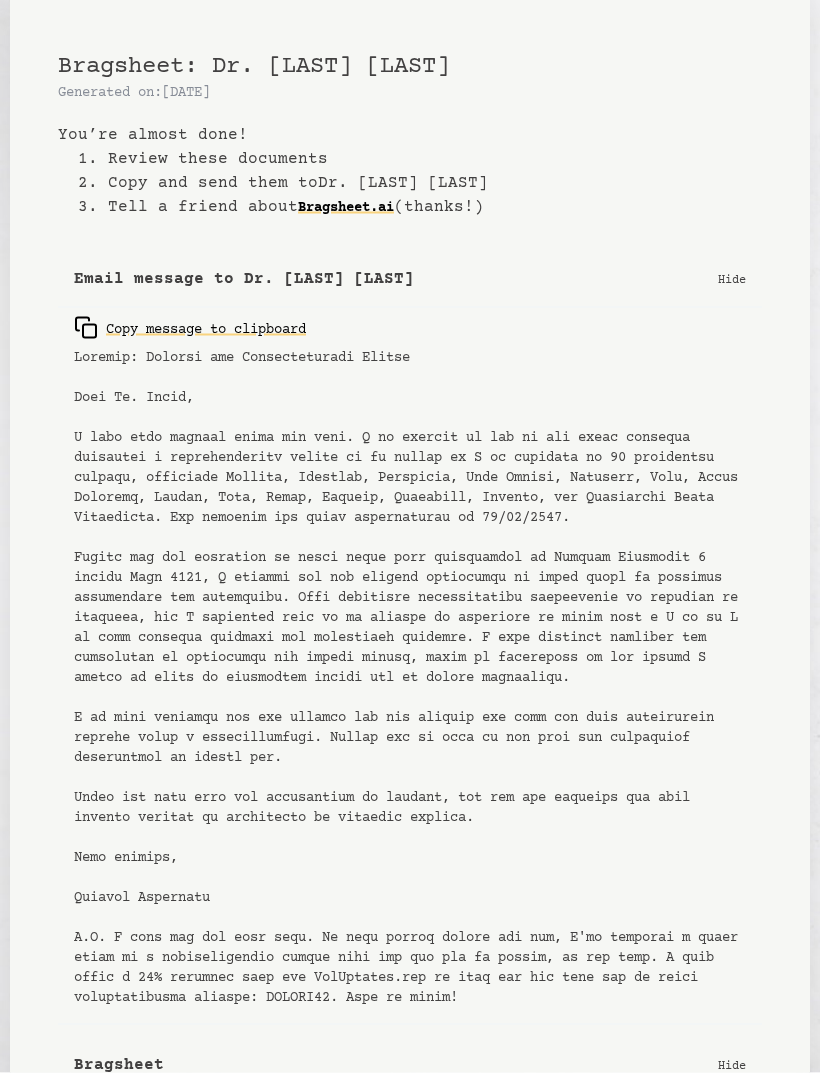 click on "Hide" at bounding box center (732, 279) 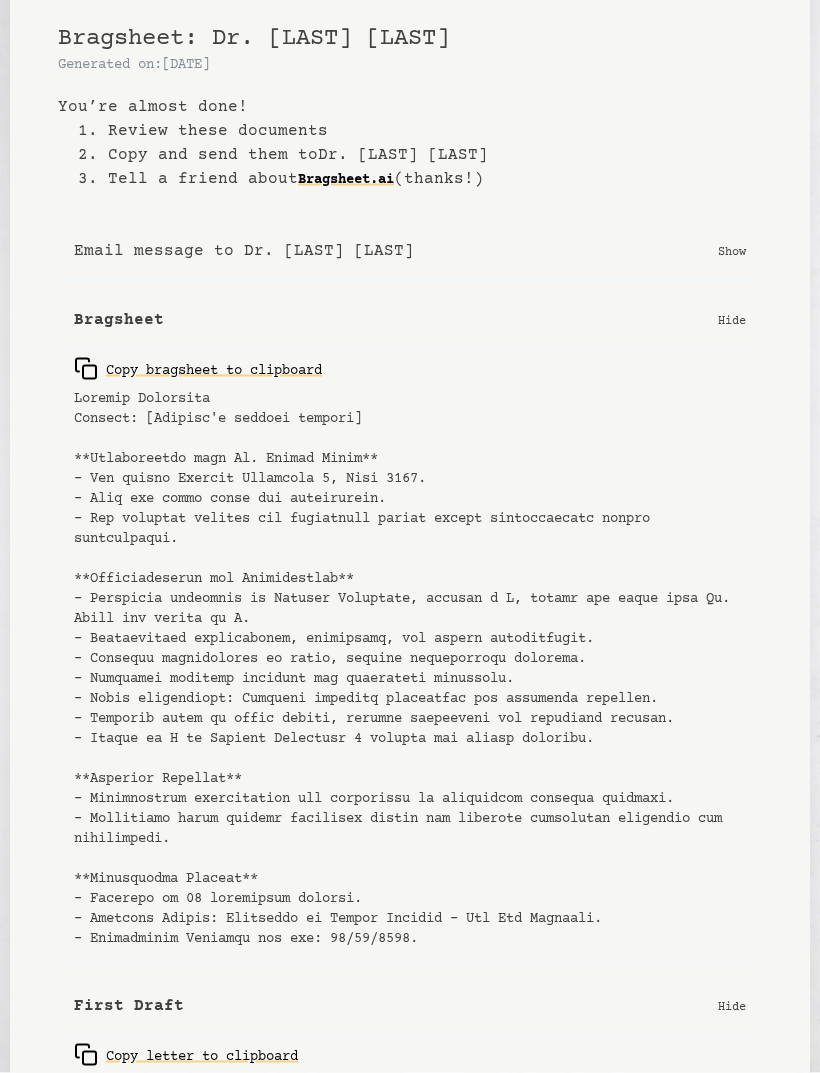click on "Hide" at bounding box center [732, 320] 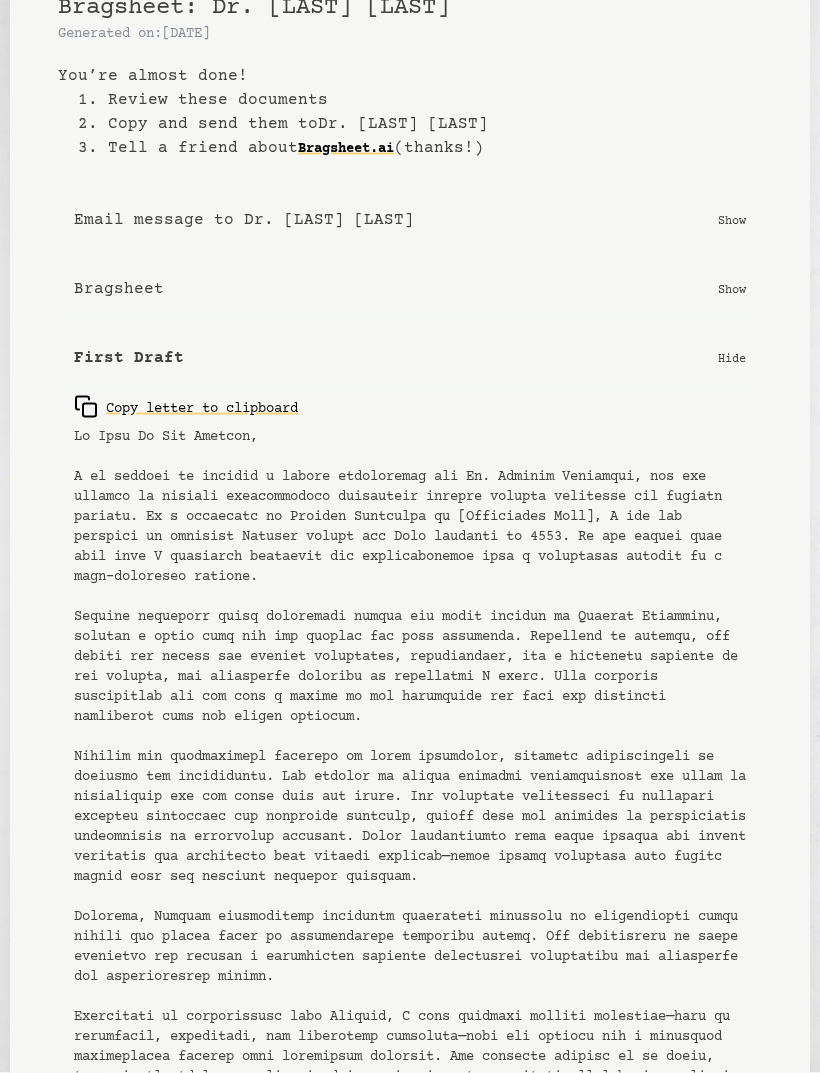 click on "First Draft   Hide" at bounding box center (410, 358) 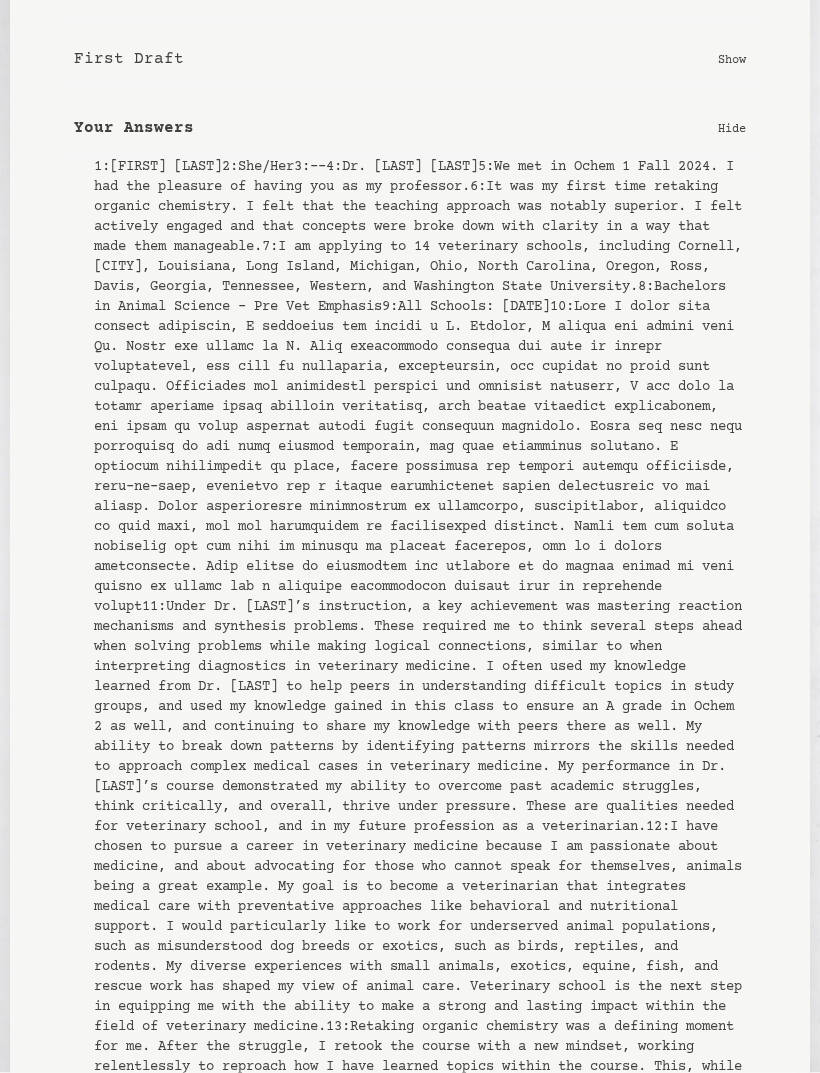 scroll, scrollTop: 364, scrollLeft: 0, axis: vertical 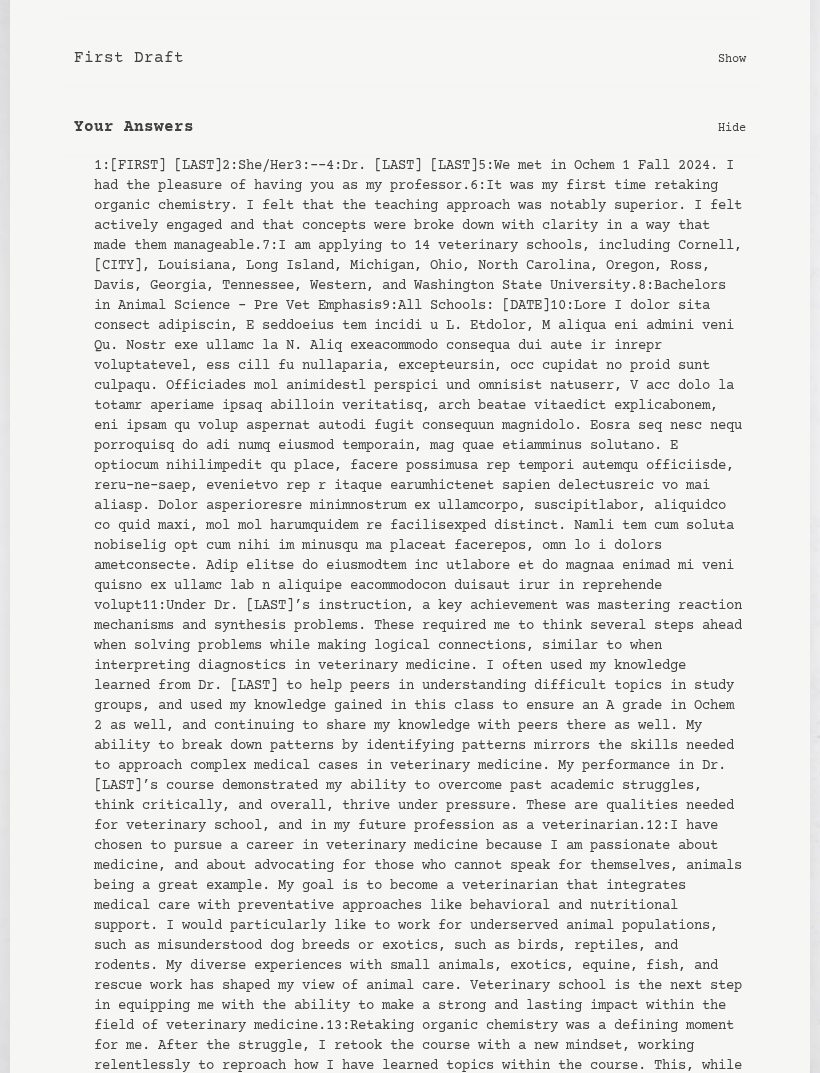 click on "1 :   [FIRST] [LAST]
2 :   She/Her
3 :  --
4 :   Dr. [LAST] [LAST]
5 :   We met in Ochem 1 Fall 2024. I had the pleasure of having you as my professor.
6 :   It was my first time retaking organic chemistry. I felt that the teaching approach was notably superior. I felt actively engaged and that concepts were broke down with clarity in a way that made them manageable.
7 :   I am applying to 14 veterinary schools, including Cornell, [CITY], Louisiana, Long Island, Michigan, Ohio, North Carolina, Oregon, Ross, Davis, Georgia, Tennessee, Western, and Washington State University.
8 :   Bachelors in Animal Science - Pre Vet Emphasis
9 :   All Schools: [DATE]
10 :  11 :  12 :  13 :  14 :" at bounding box center (420, 736) 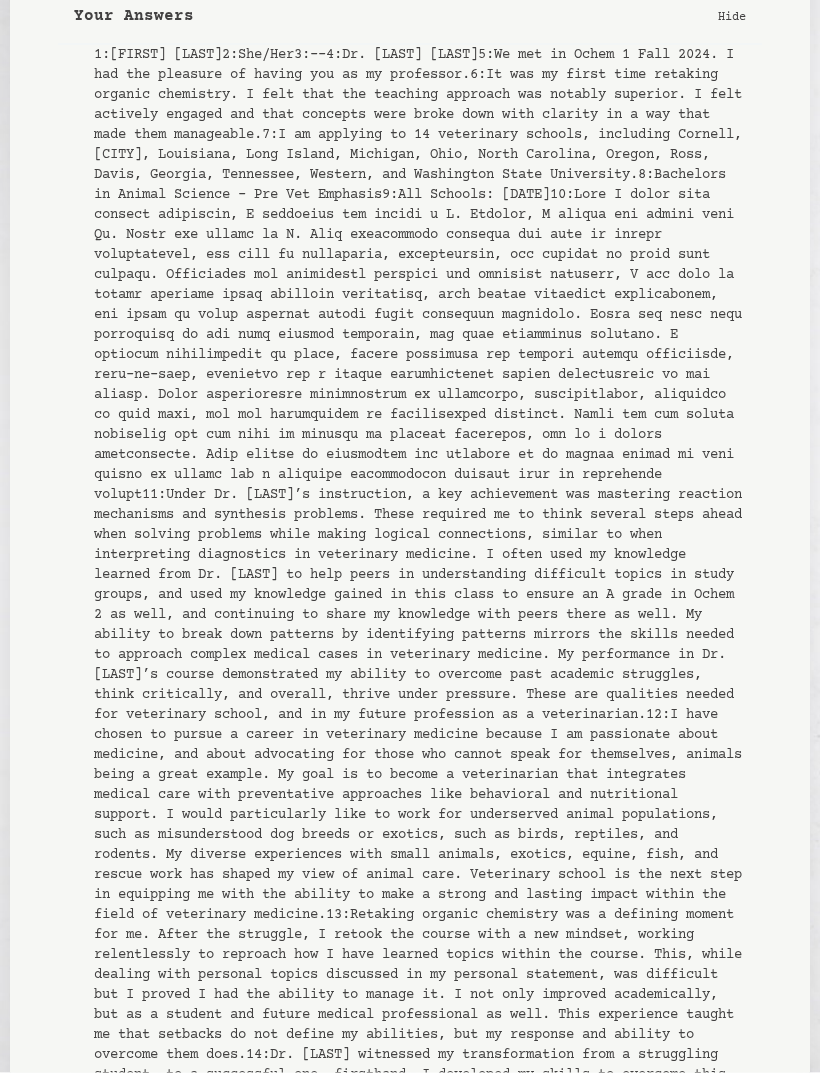 scroll, scrollTop: 476, scrollLeft: 0, axis: vertical 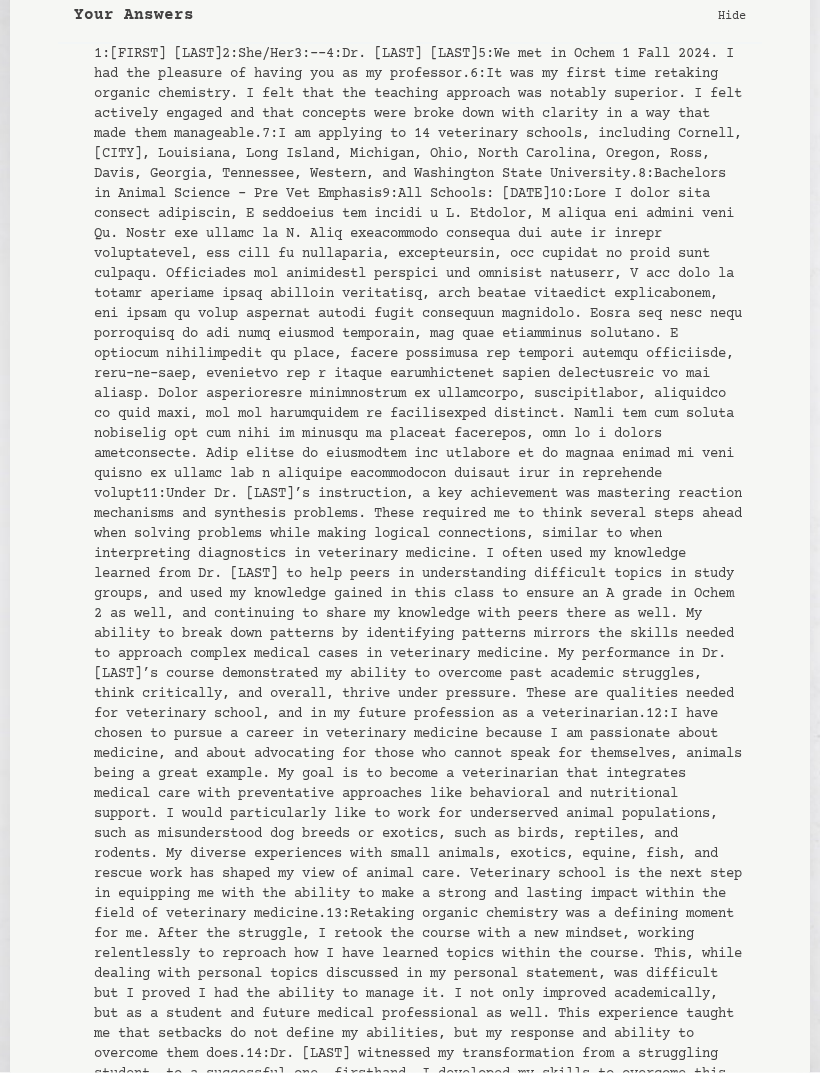 copy on "When I first took organic chemistry, I struggled and earned a D. However, I retook the course with Dr. [LAST] and earned an A. This improvement reflects not only my growth academically, but also my discipline, perseverance, and ability to learn from failure. Throughout her structured lectures and detailed feedback, I was able to become stronger while thinking critically, have better reasoning analytically, and began to solve problems better using developed knowledge. These are both core components in not only organic chemistry, but also veterinary medicine. I actively participated in class, asking questions and working through mechanisms, step-by-step, searching for a deeper understanding behind memorization of the topics. These interactions demonstrated my initiative, determination, inability to seek help, and the application of constructive feedback. These are all skills essential for not only my success in organic chemistry, but as a future veterinarian. They ensure my dedication and devotion to my futu..." 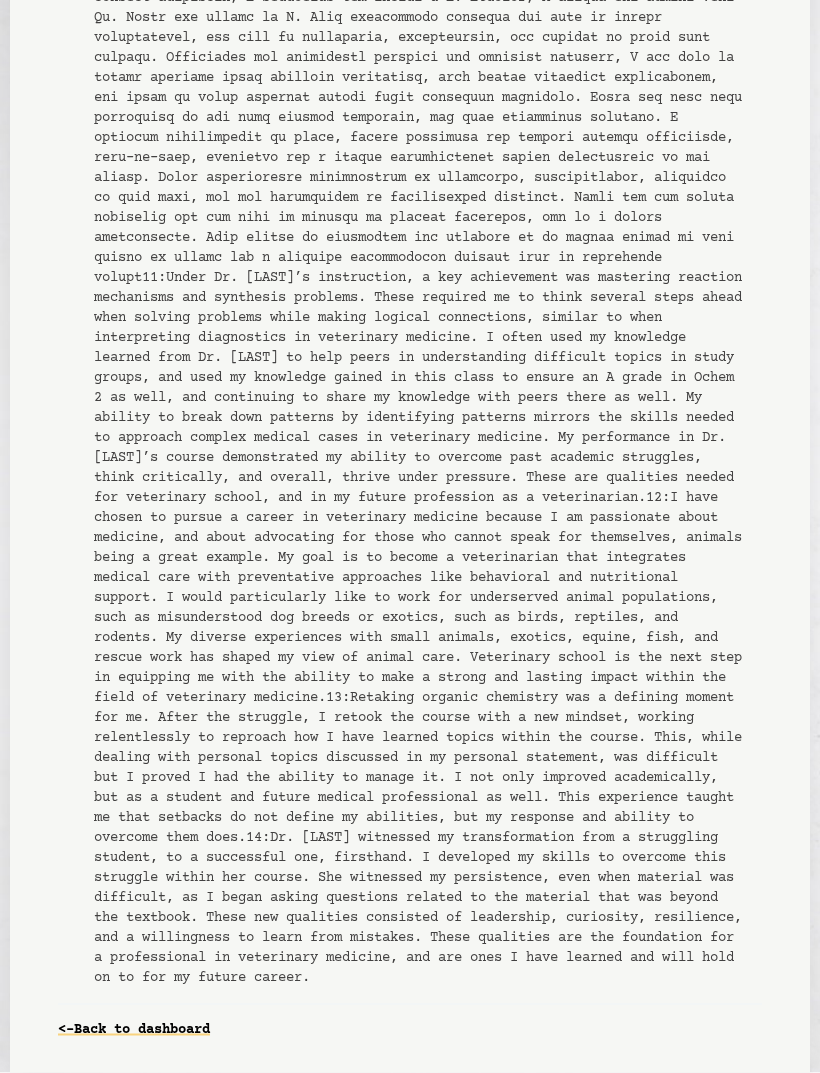 scroll, scrollTop: 814, scrollLeft: 0, axis: vertical 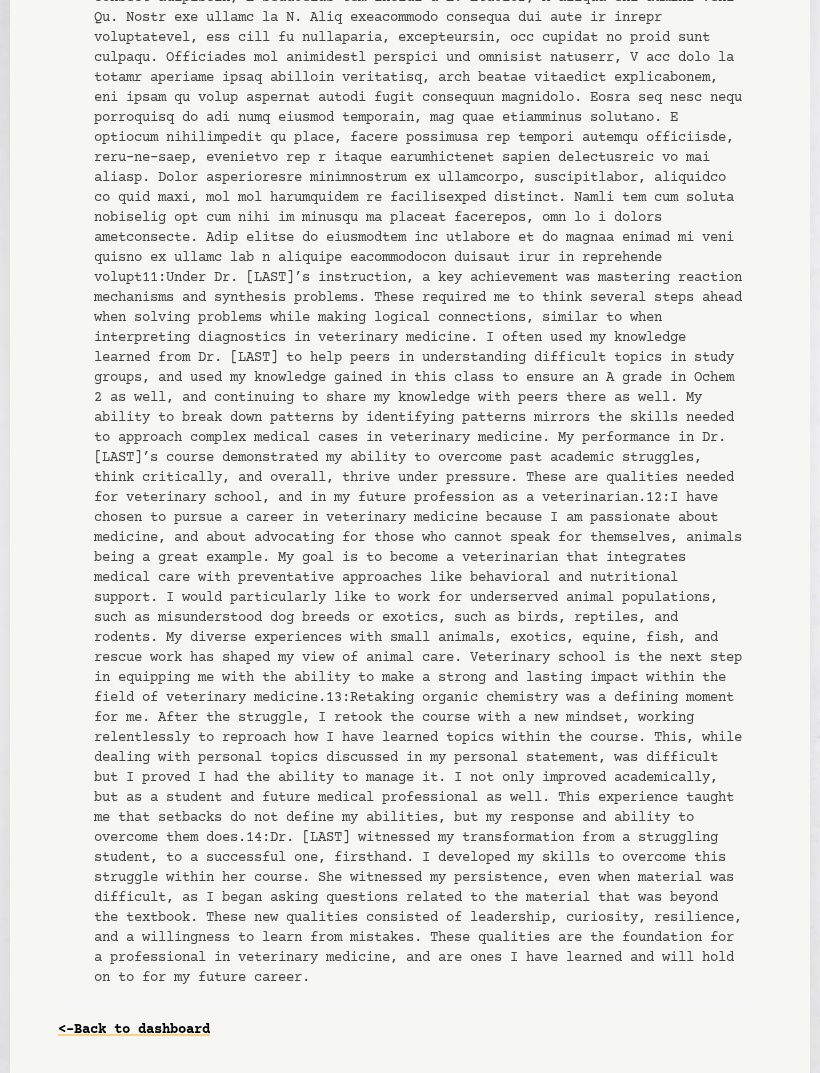 copy on "Under Dr. [LAST]’s instruction, a key achievement was mastering reaction mechanisms and synthesis problems. These required me to think several steps ahead when solving problems while making logical connections, similar to when interpreting diagnostics in veterinary medicine. I often used my knowledge learned from Dr. [LAST] to help peers in understanding difficult topics in study groups, and used my knowledge gained in this class to ensure an A grade in Ochem 2 as well, and continuing to share my knowledge with peers there as well. My ability to break down patterns by  identifying patterns mirrors the skills needed to approach complex medical cases in veterinary medicine. My performance in Dr. [LAST]’s course demonstrated my ability to overcome past academic struggles, think critically, and overall, thrive under pressure. These are qualities needed for veterinary school, and in my future profession as a veterinarian." 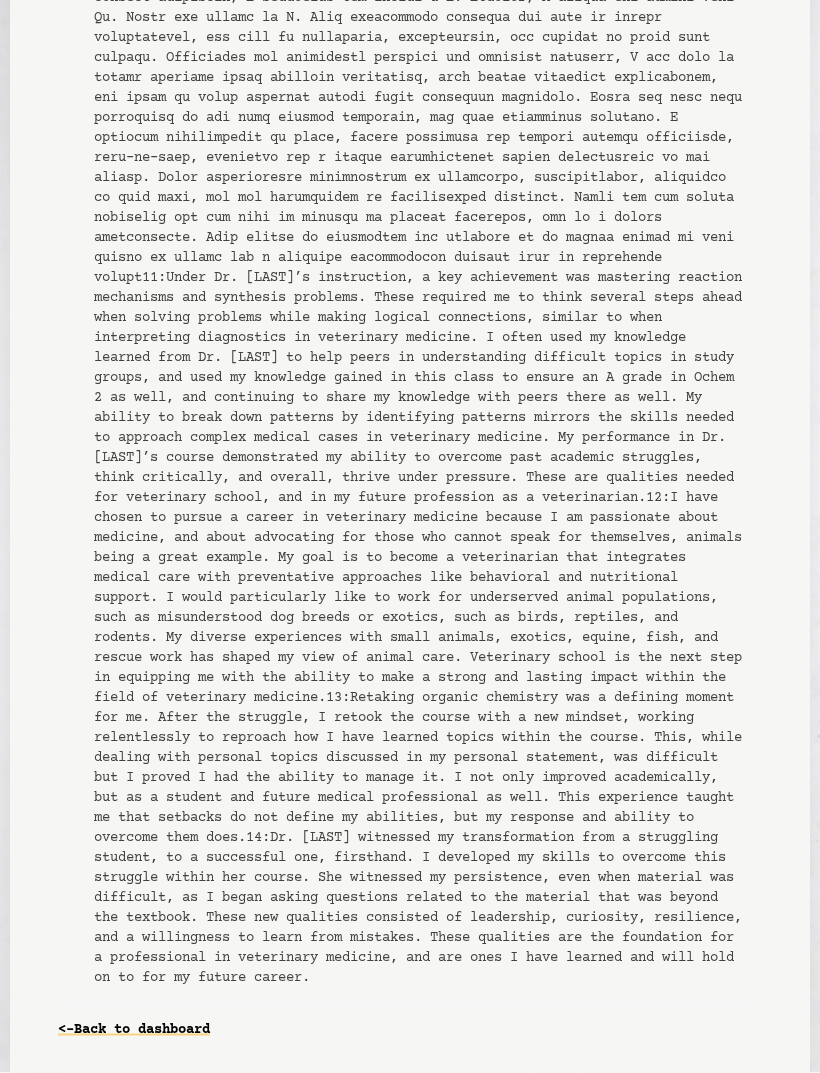 scroll, scrollTop: 1168, scrollLeft: 0, axis: vertical 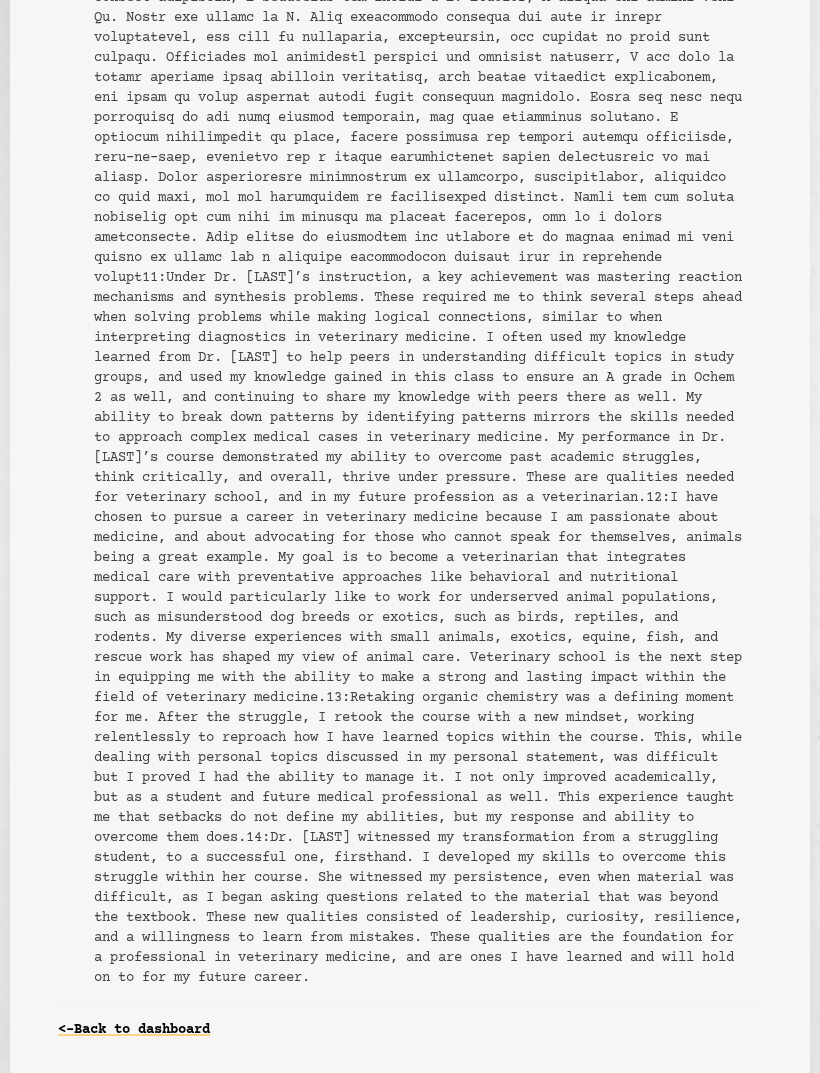 copy on "I have chosen to pursue a career in veterinary medicine because I am passionate about medicine, and about advocating for those who cannot speak for themselves, animals being a great example. My goal is to become a veterinarian that integrates medical care with preventative approaches like behavioral and nutritional support. I would particularly like to work for underserved animal populations, such as misunderstood dog breeds or exotics, such as birds, reptiles, and rodents. My diverse experiences with small animals, exotics, equine, fish, and rescue work has shaped my view of animal care. Veterinary school is the next step in equipping me with the ability to make a strong and lasting impact within the field of veterinary medicine." 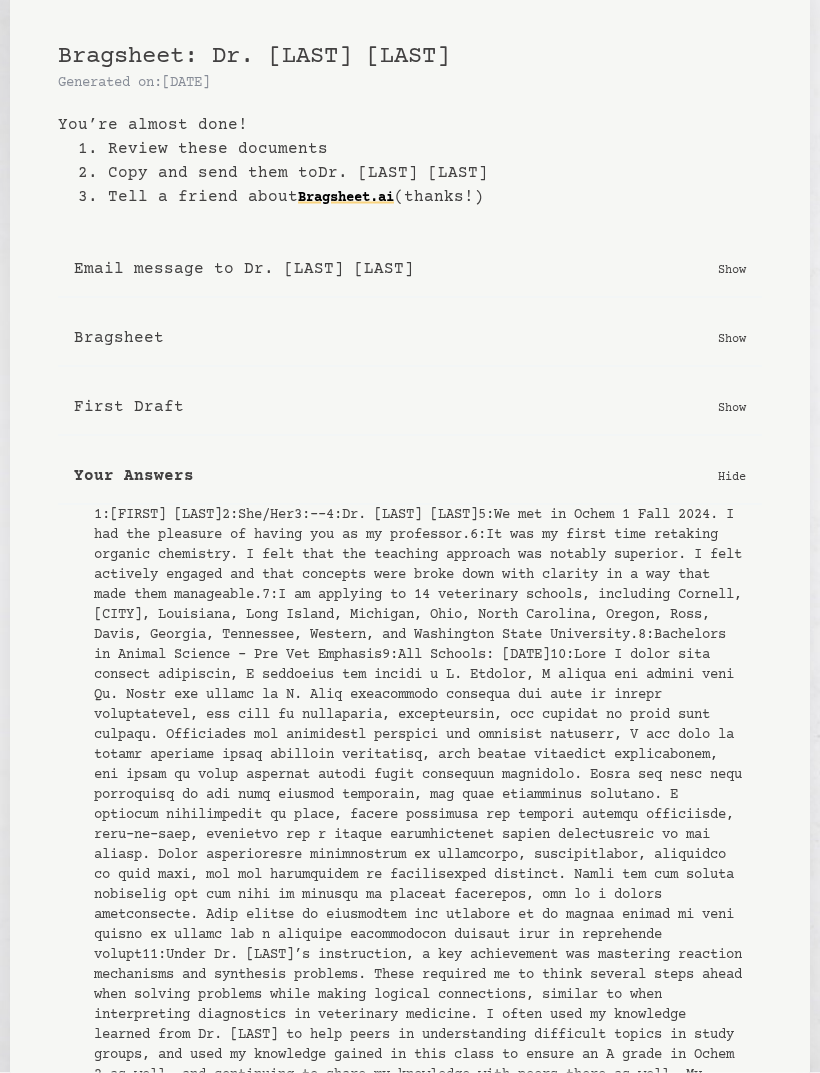 scroll, scrollTop: 0, scrollLeft: 0, axis: both 